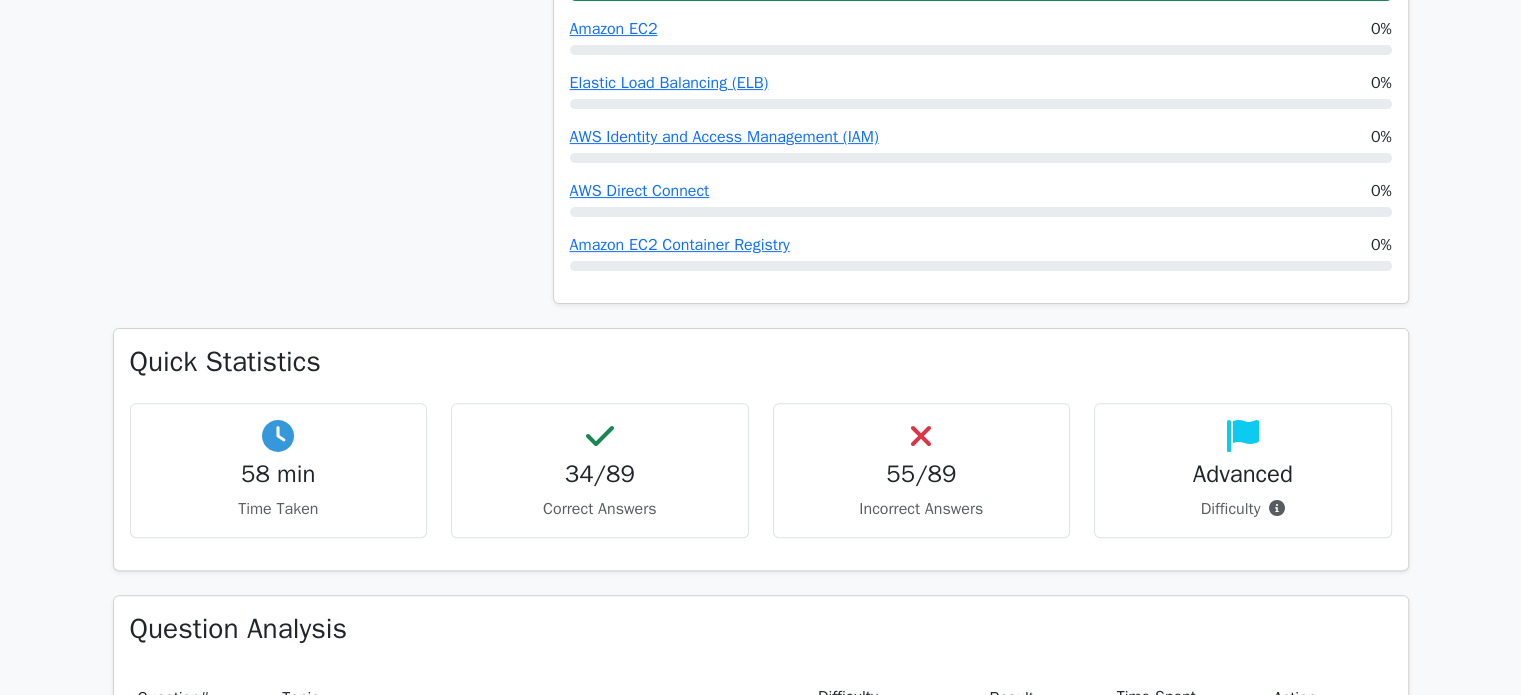 scroll, scrollTop: 730, scrollLeft: 0, axis: vertical 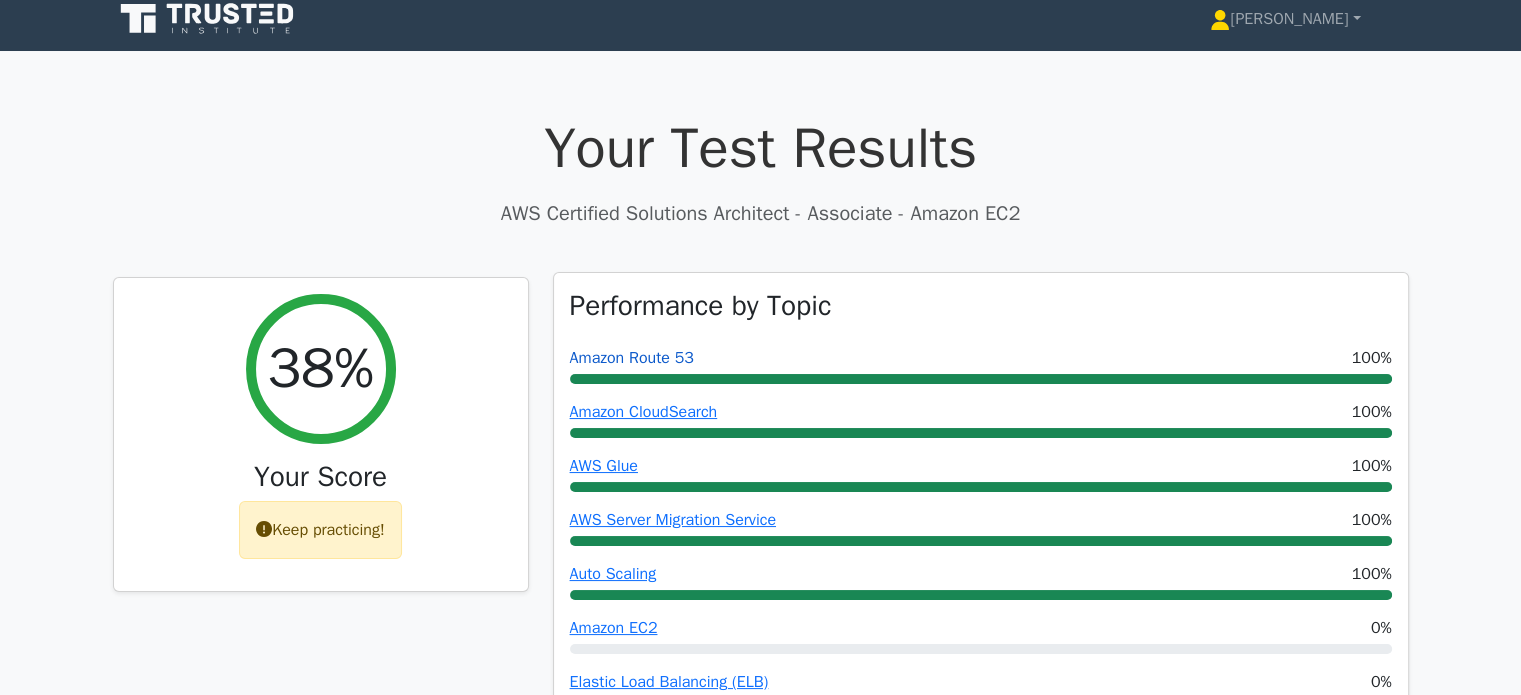 click on "Amazon Route 53" at bounding box center (632, 358) 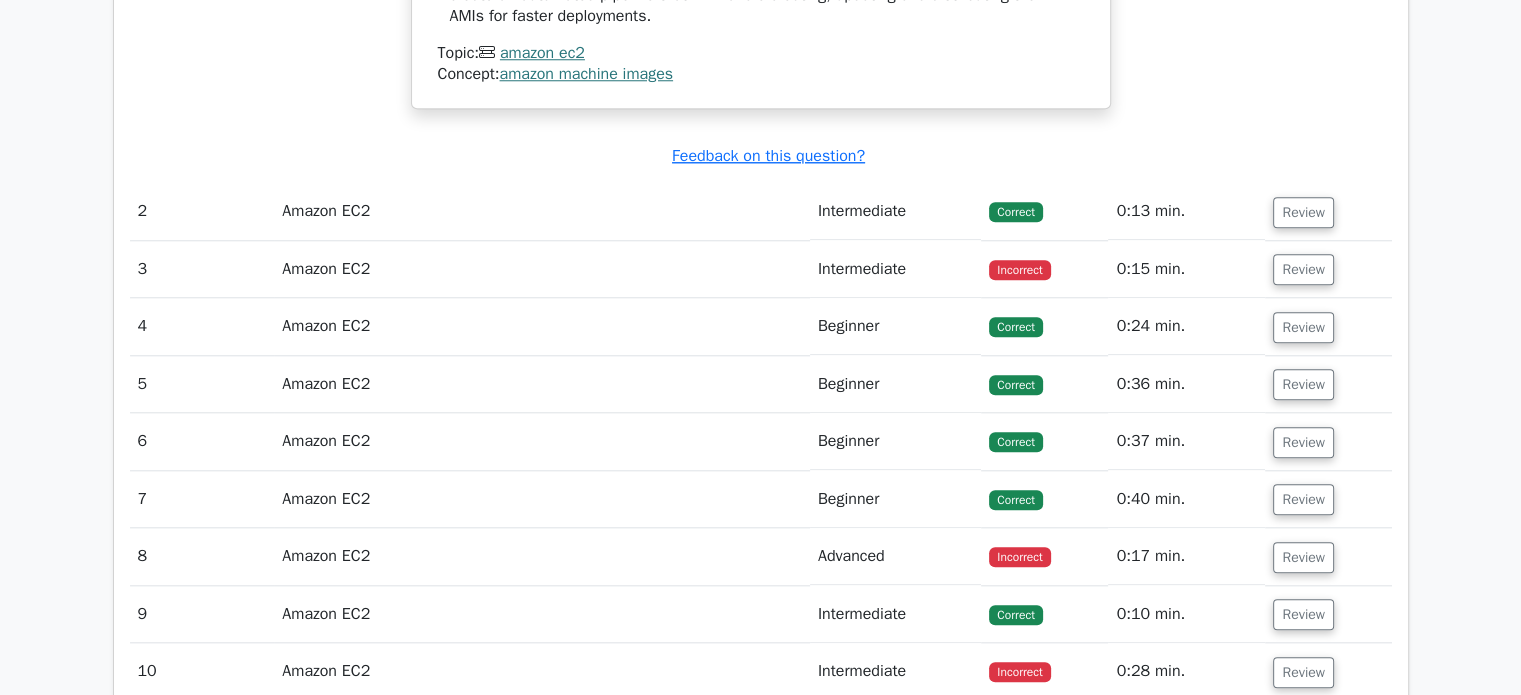 scroll, scrollTop: 1937, scrollLeft: 0, axis: vertical 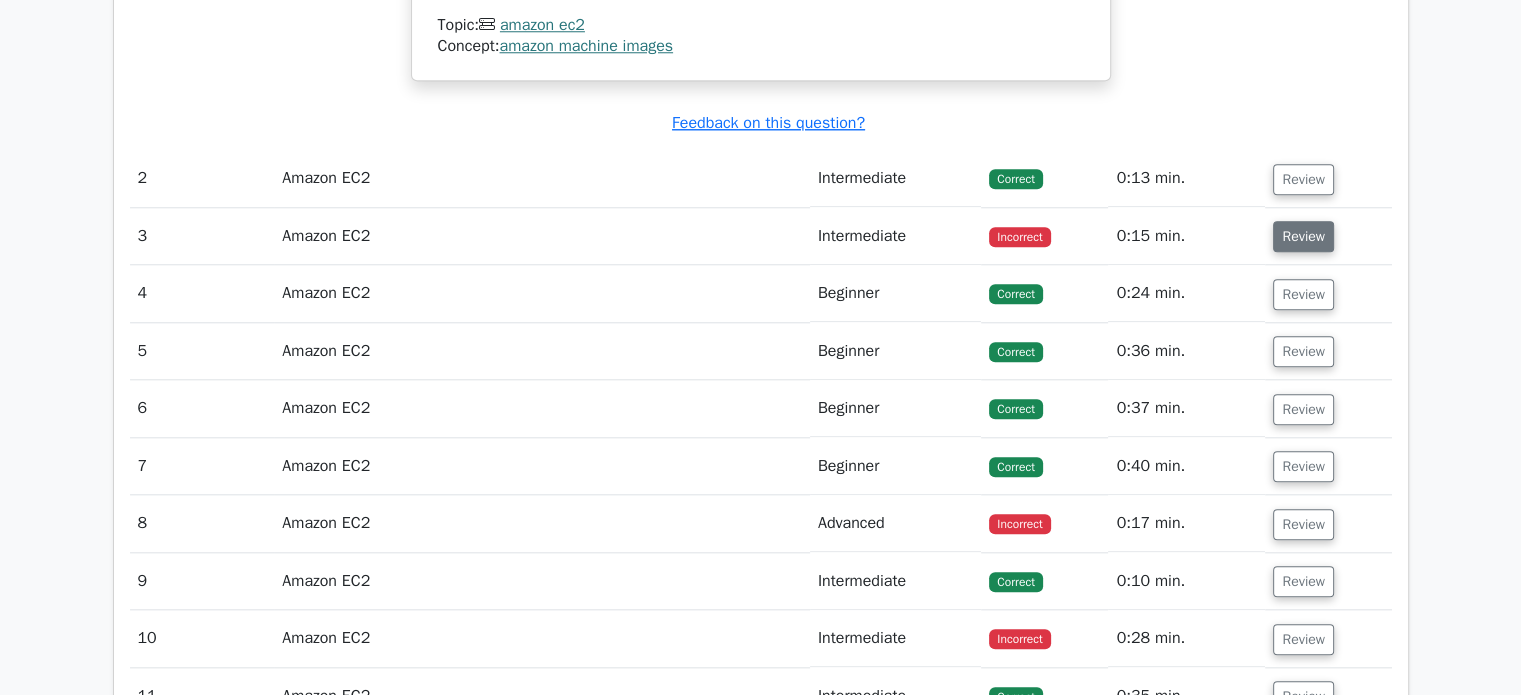 click on "Review" at bounding box center [1303, 236] 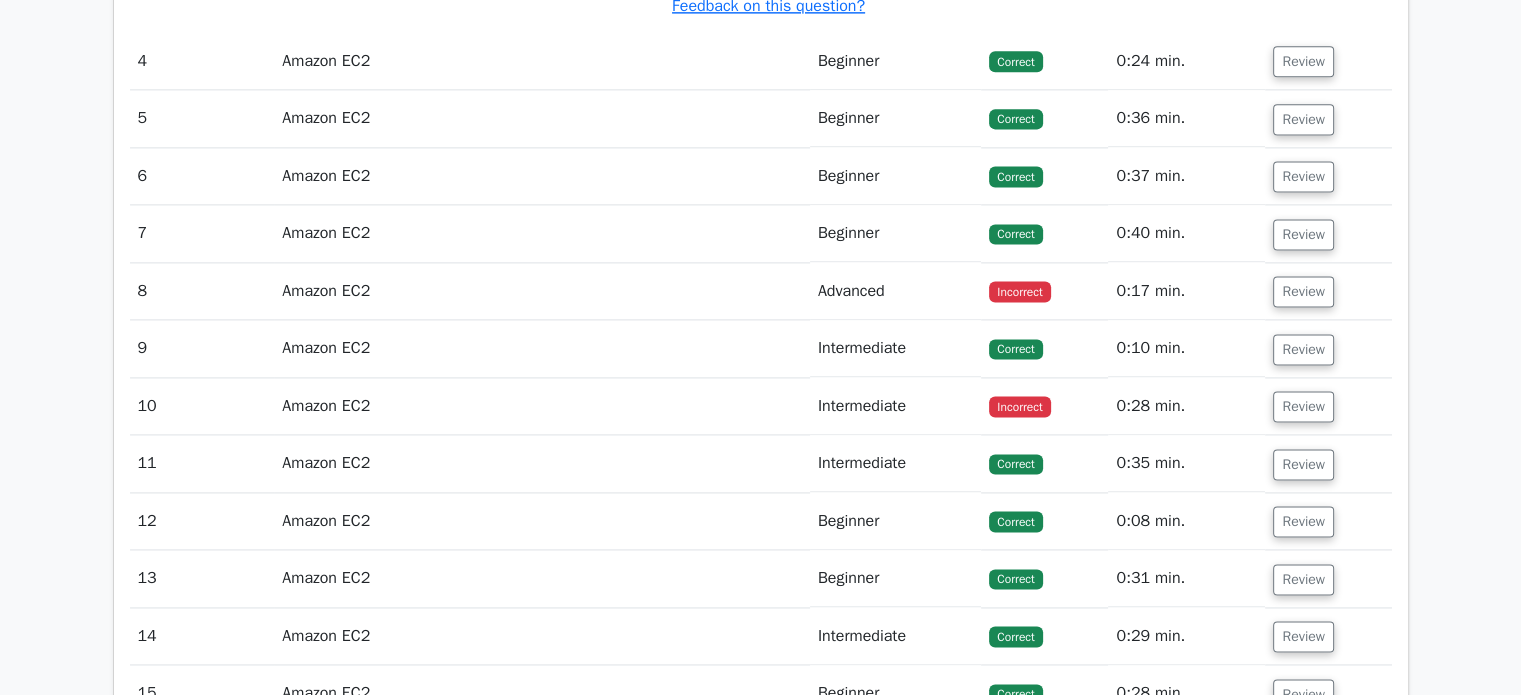scroll, scrollTop: 2729, scrollLeft: 0, axis: vertical 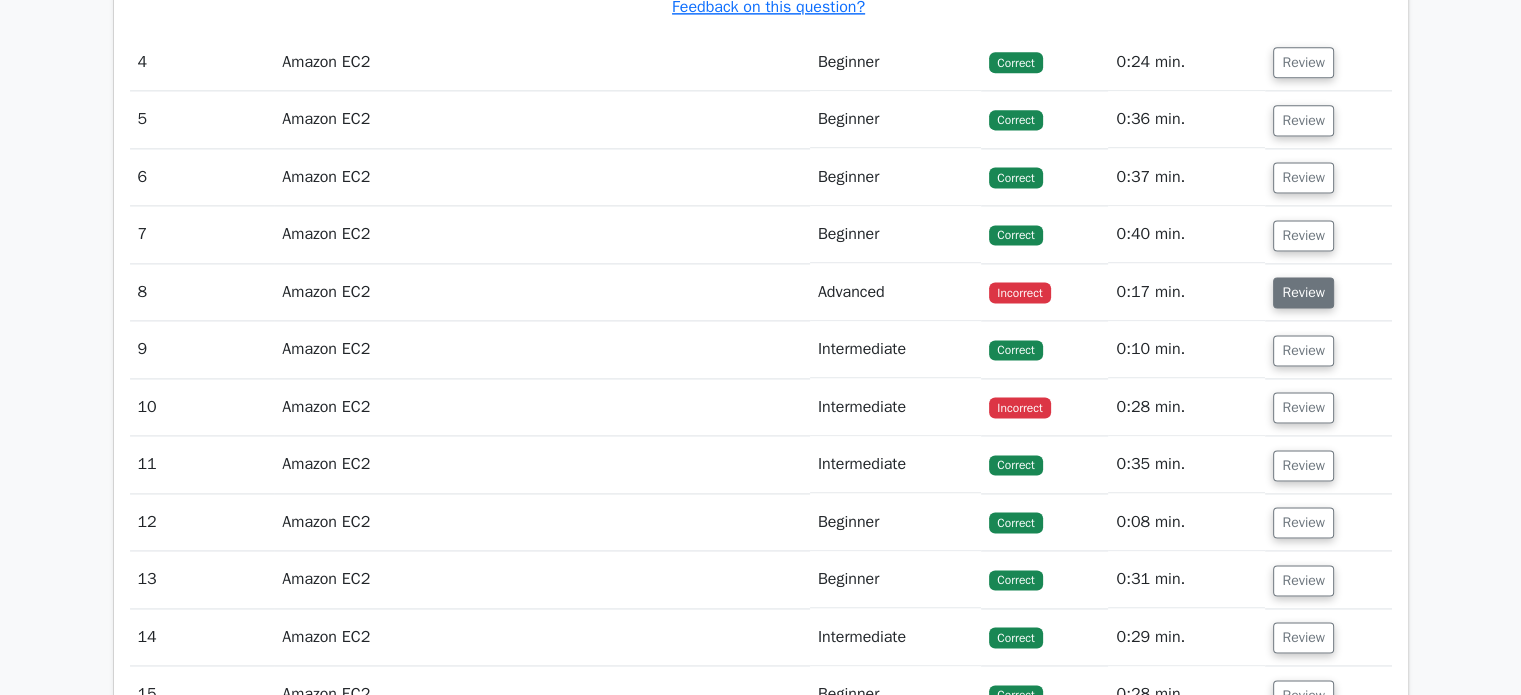 click on "Review" at bounding box center [1303, 292] 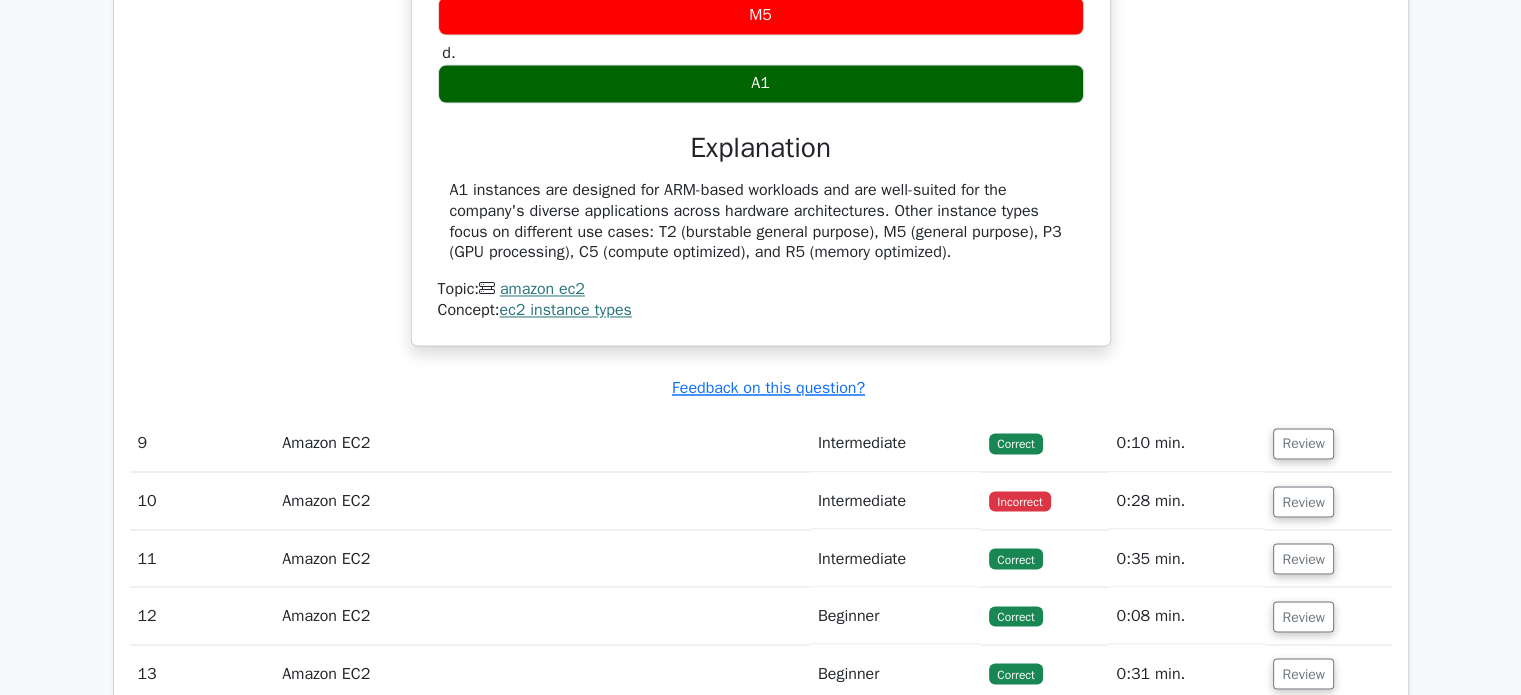 scroll, scrollTop: 3339, scrollLeft: 0, axis: vertical 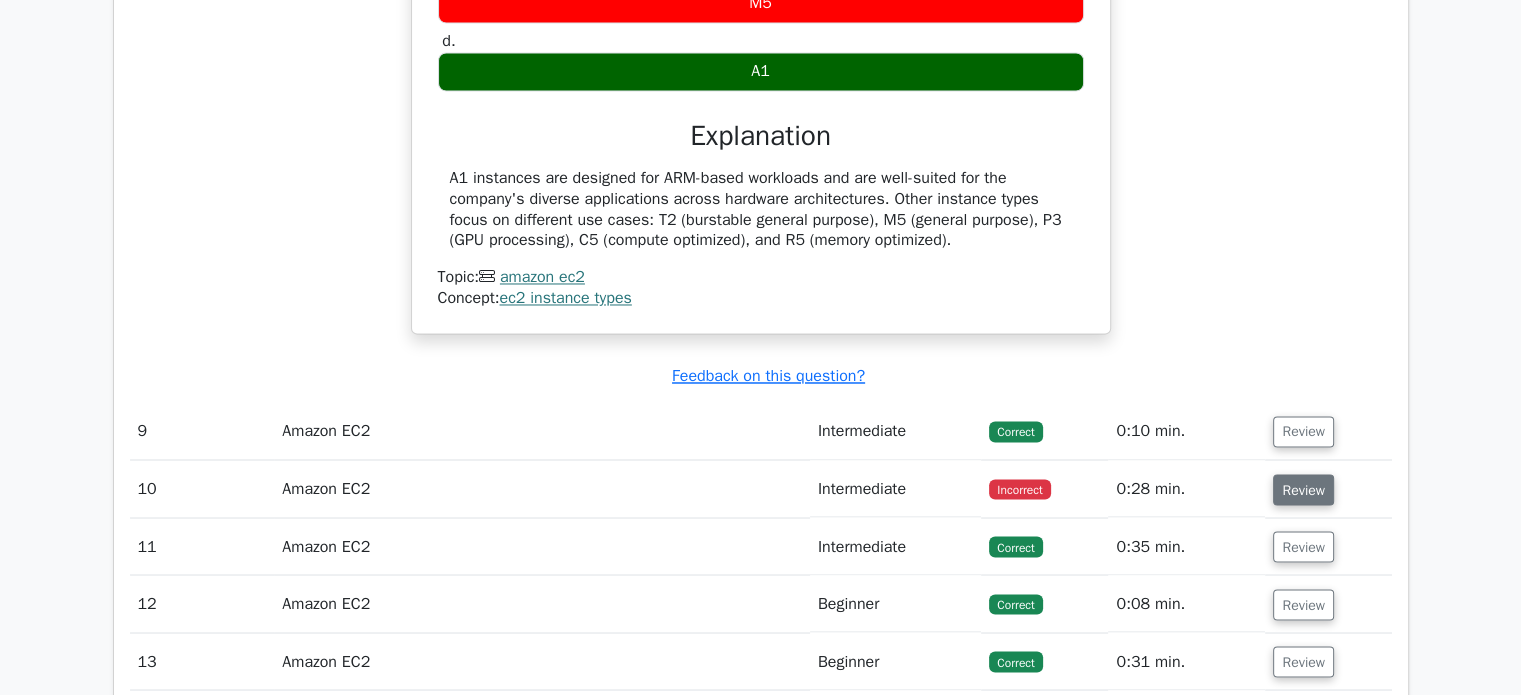 click on "Review" at bounding box center (1303, 489) 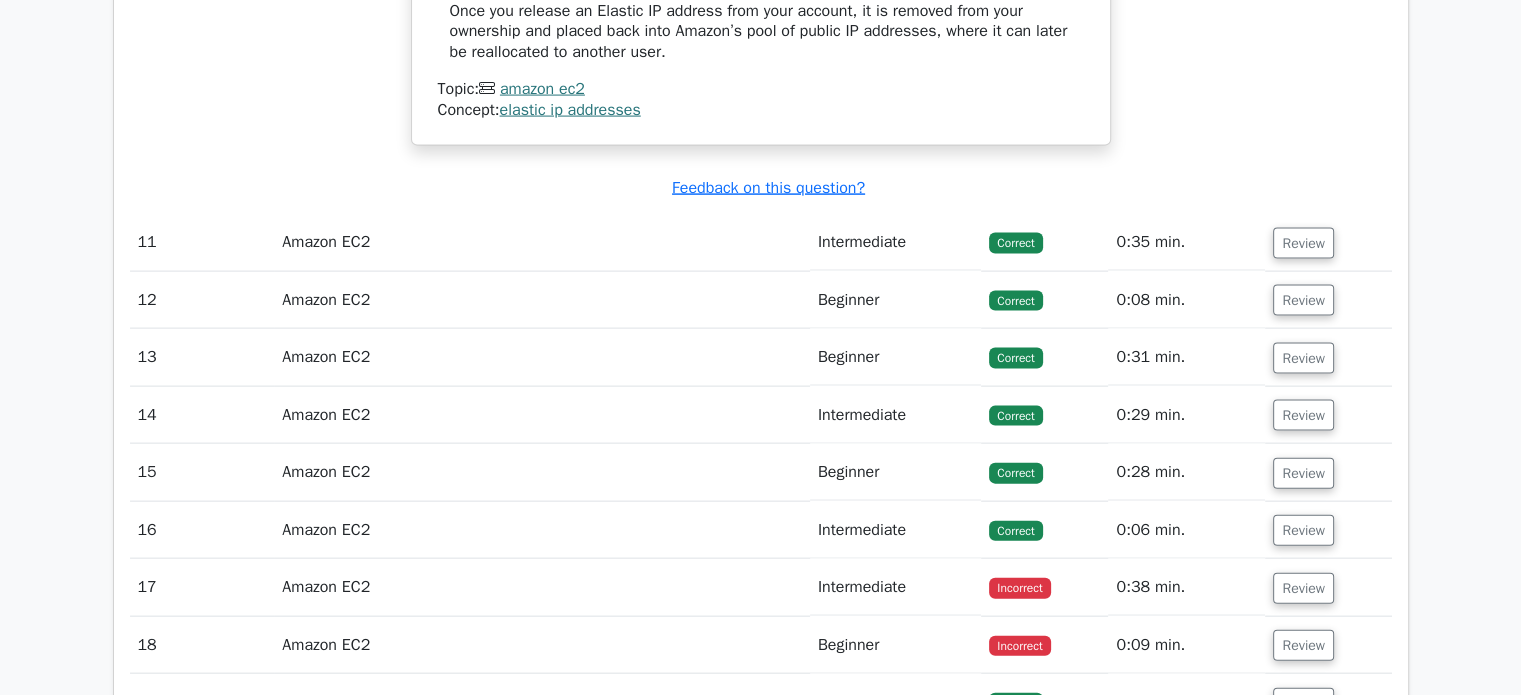 scroll, scrollTop: 4680, scrollLeft: 0, axis: vertical 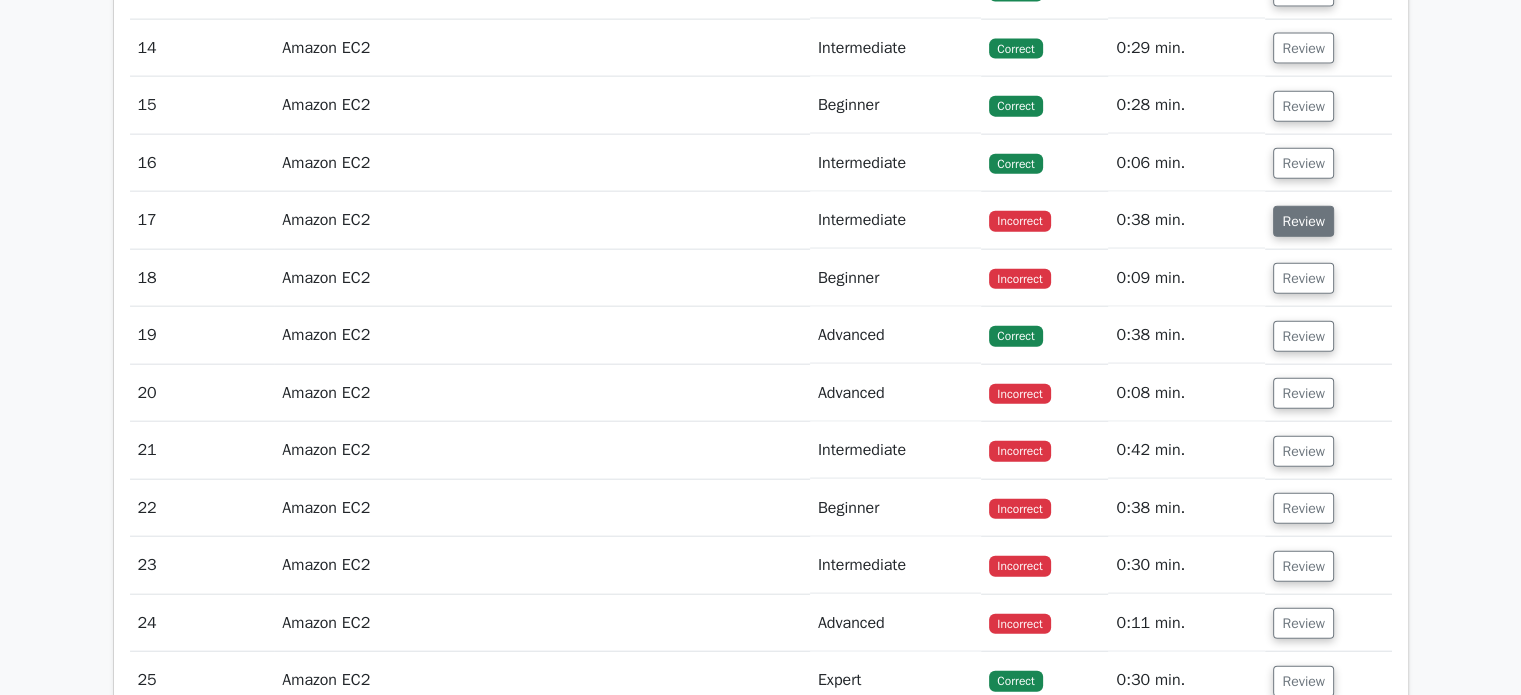 click on "Review" at bounding box center [1303, 221] 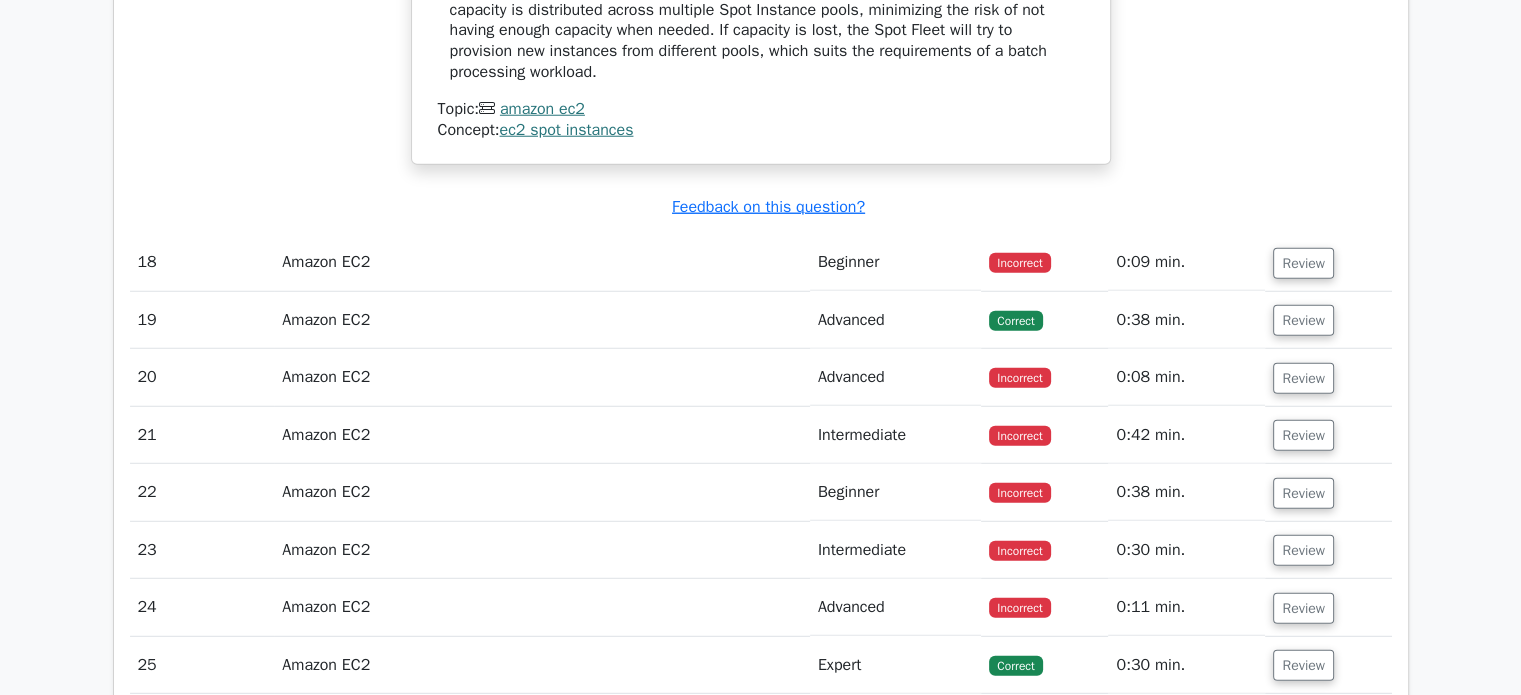 scroll, scrollTop: 5413, scrollLeft: 0, axis: vertical 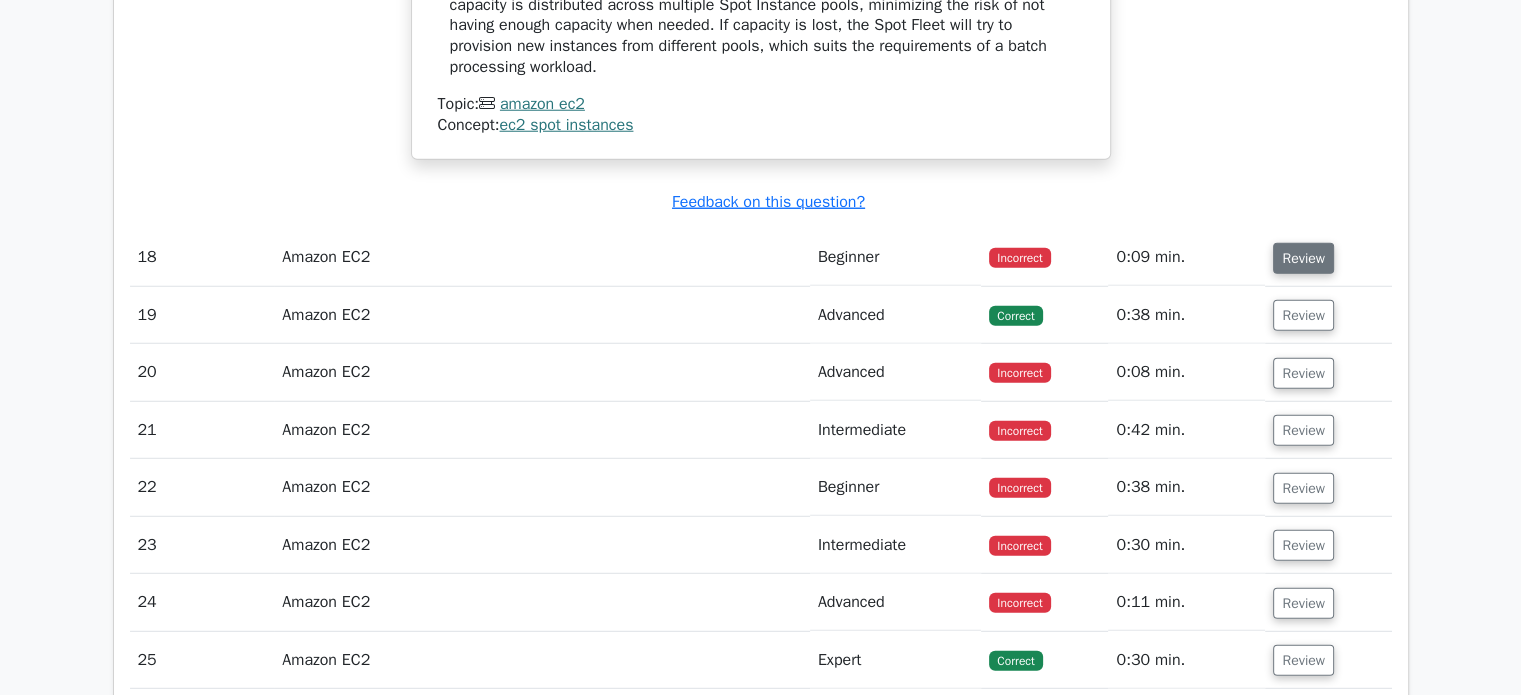 click on "Review" at bounding box center (1303, 258) 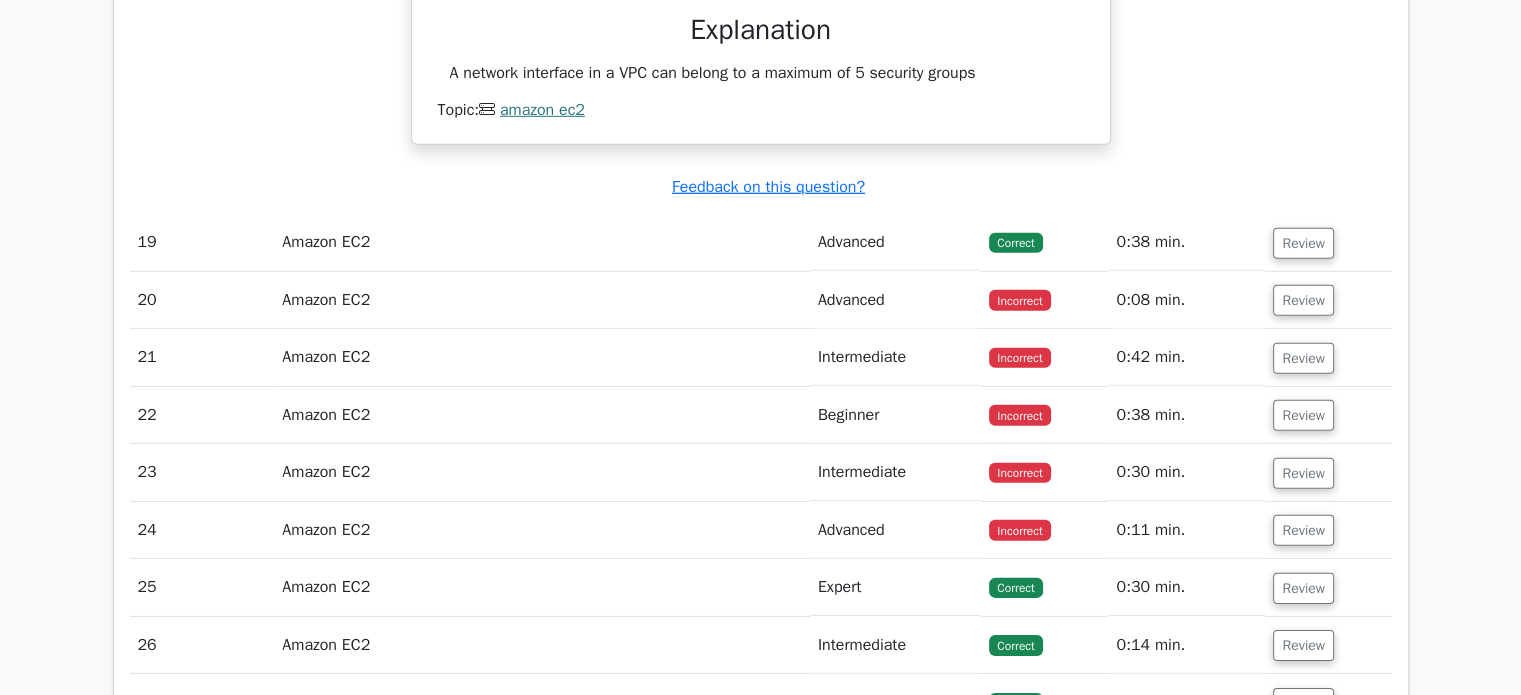 scroll, scrollTop: 6071, scrollLeft: 0, axis: vertical 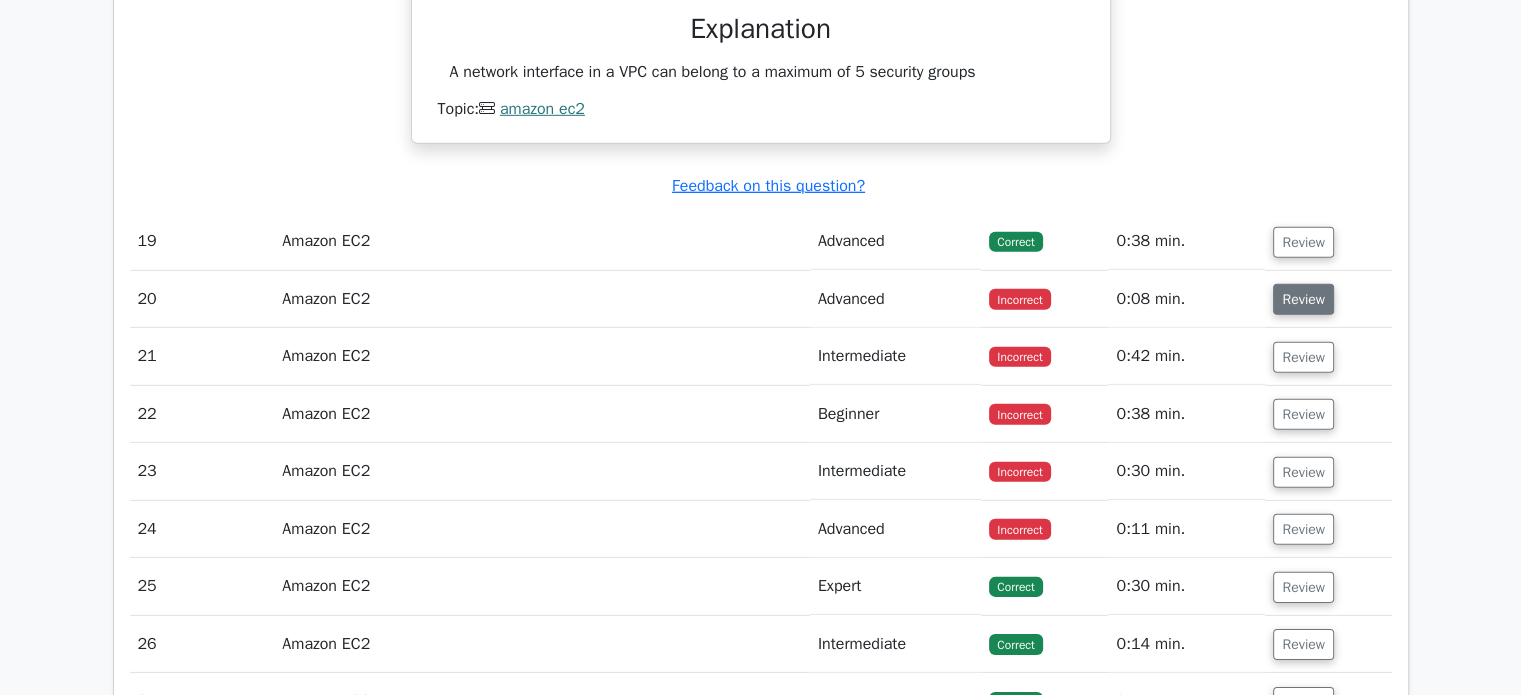 click on "Review" at bounding box center (1303, 299) 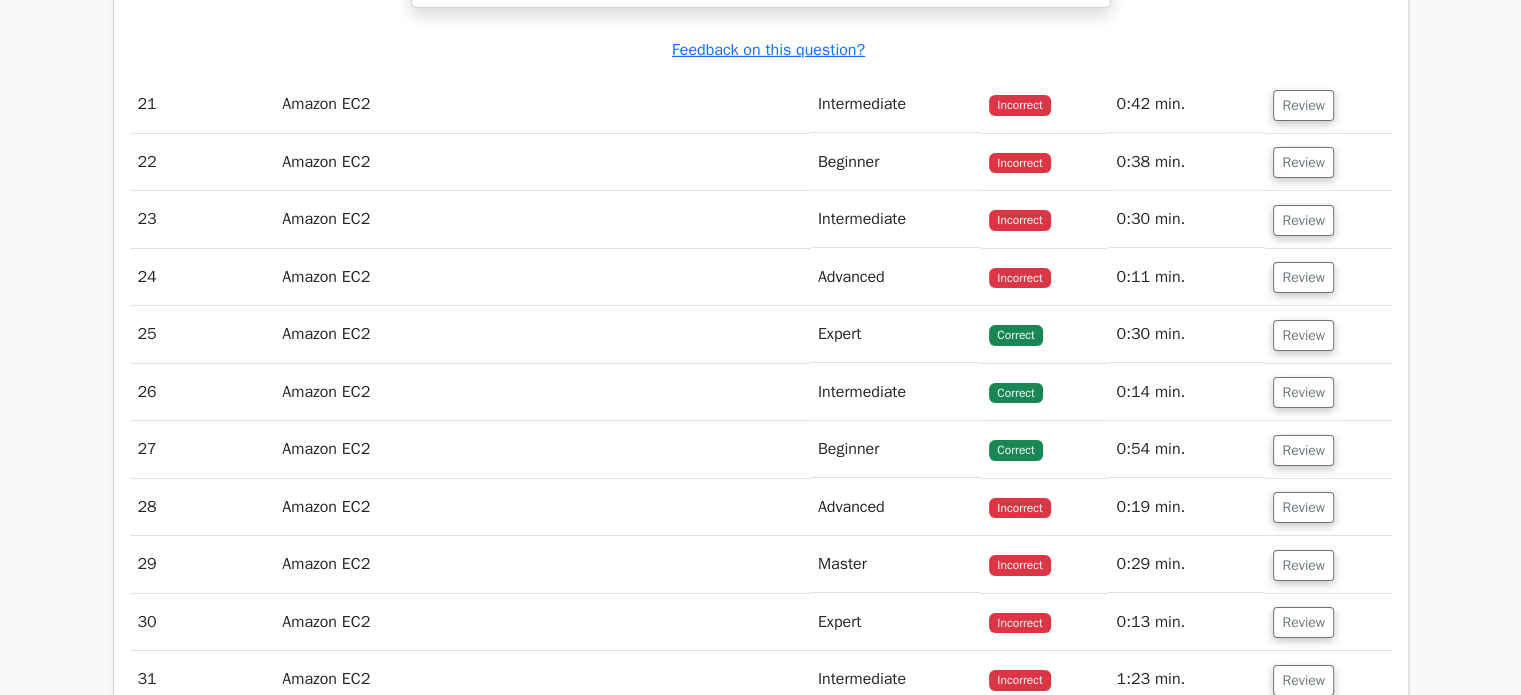 scroll, scrollTop: 6908, scrollLeft: 0, axis: vertical 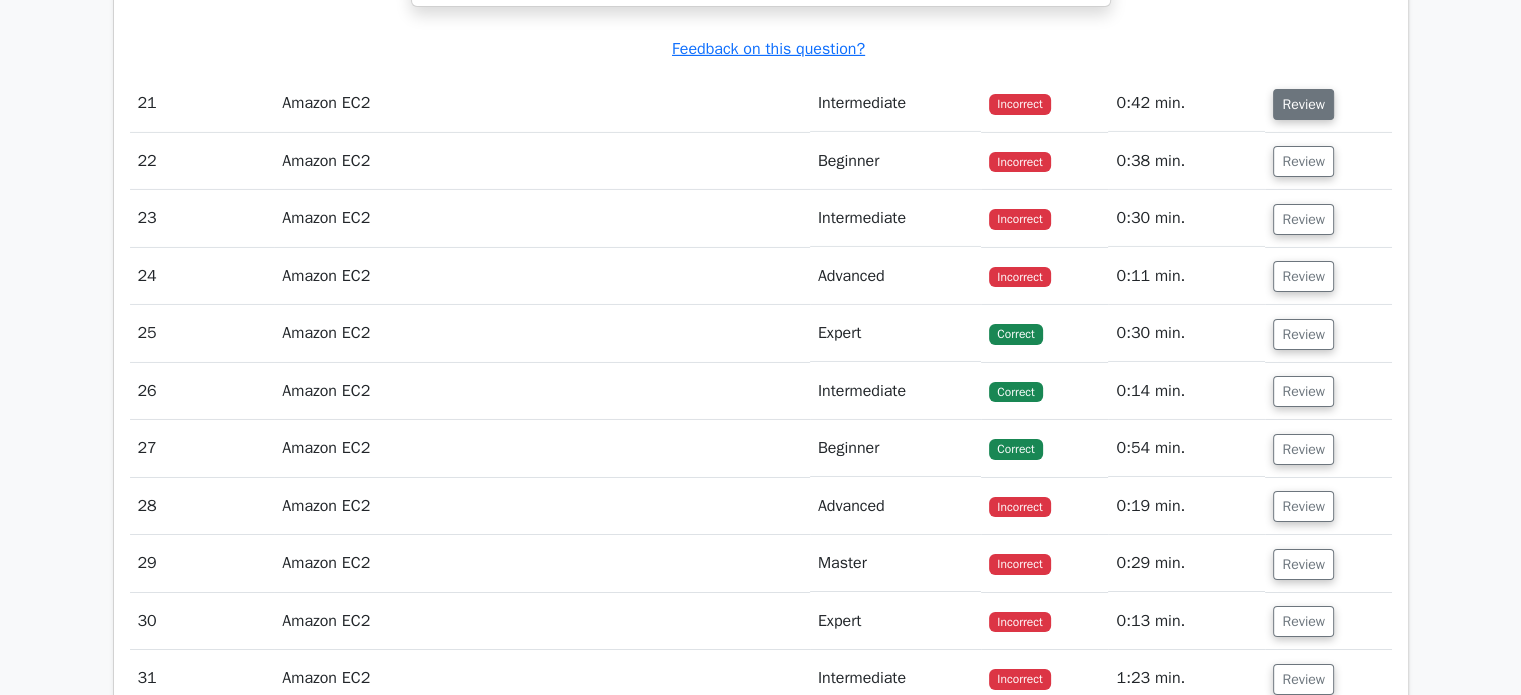 click on "Review" at bounding box center [1303, 104] 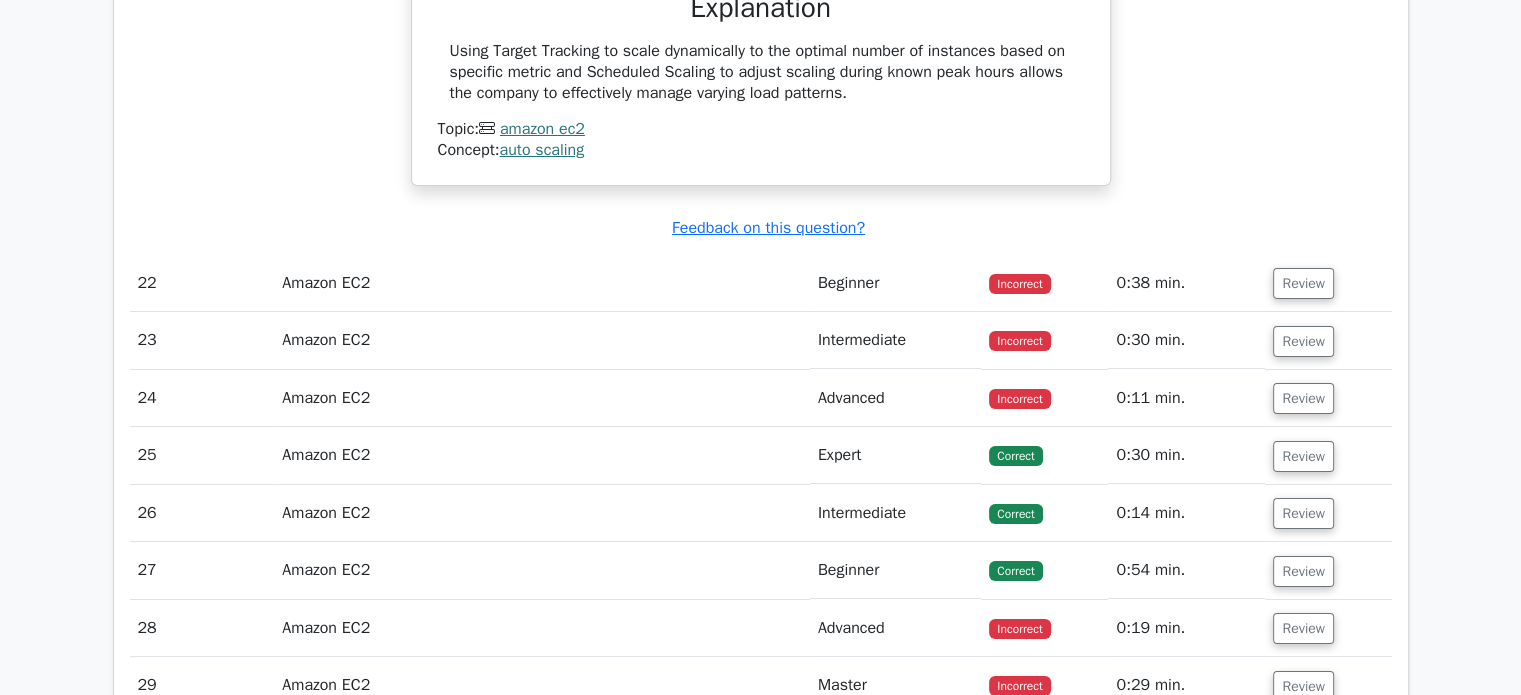 scroll, scrollTop: 7483, scrollLeft: 0, axis: vertical 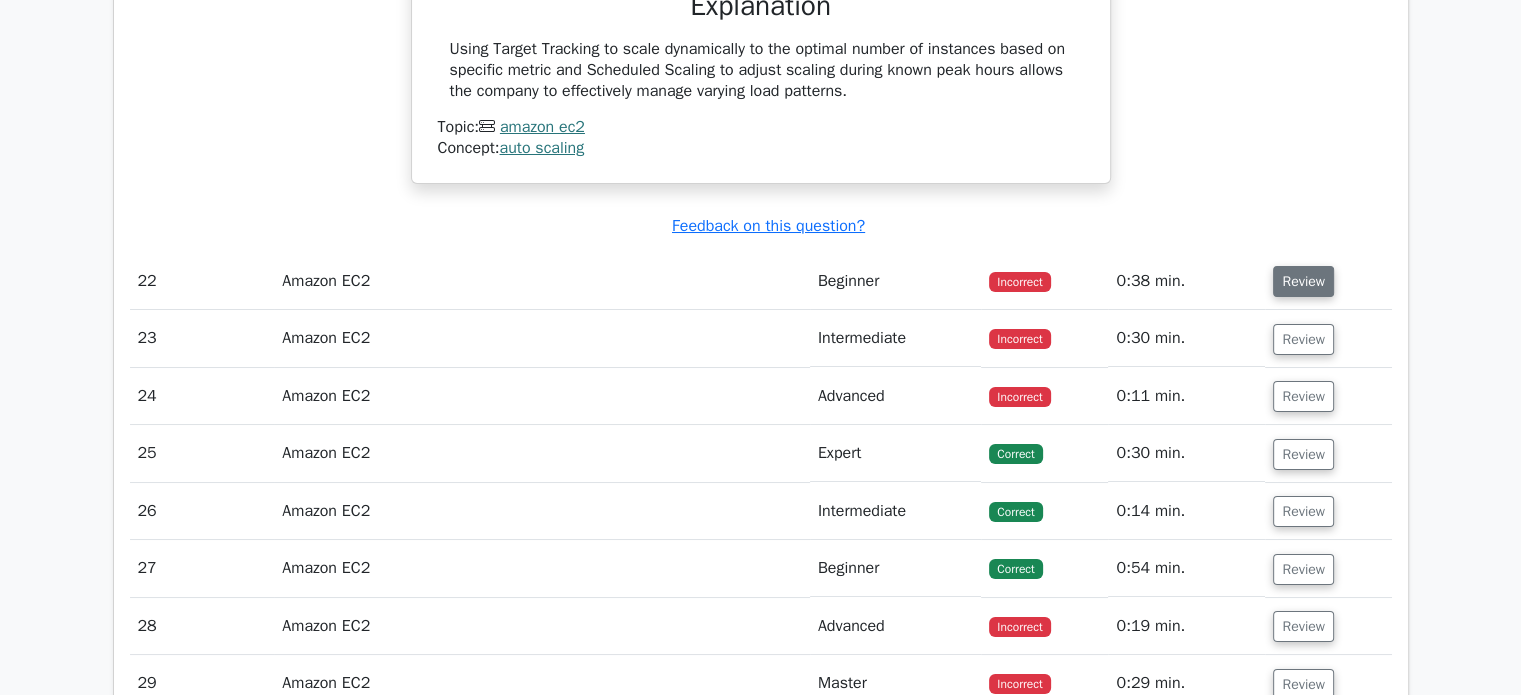 click on "Review" at bounding box center [1303, 281] 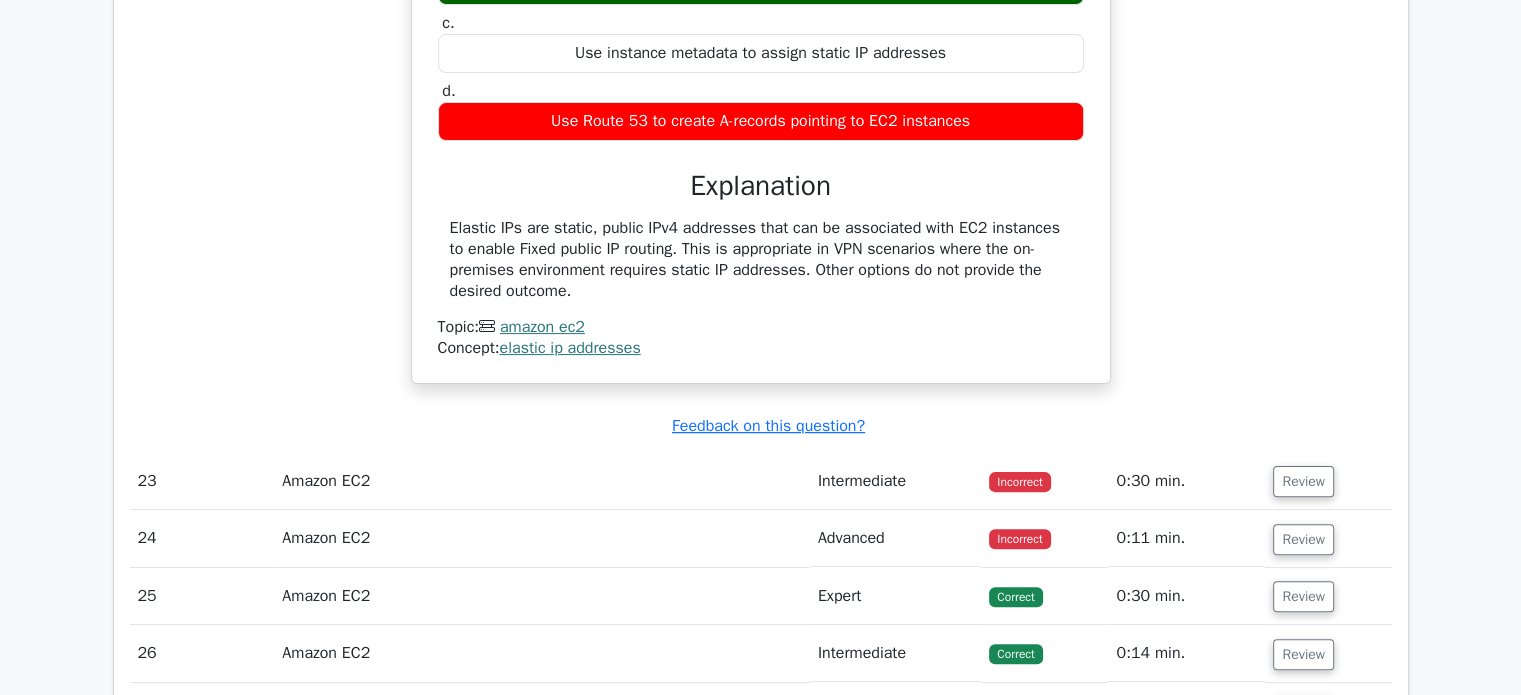 scroll, scrollTop: 8081, scrollLeft: 0, axis: vertical 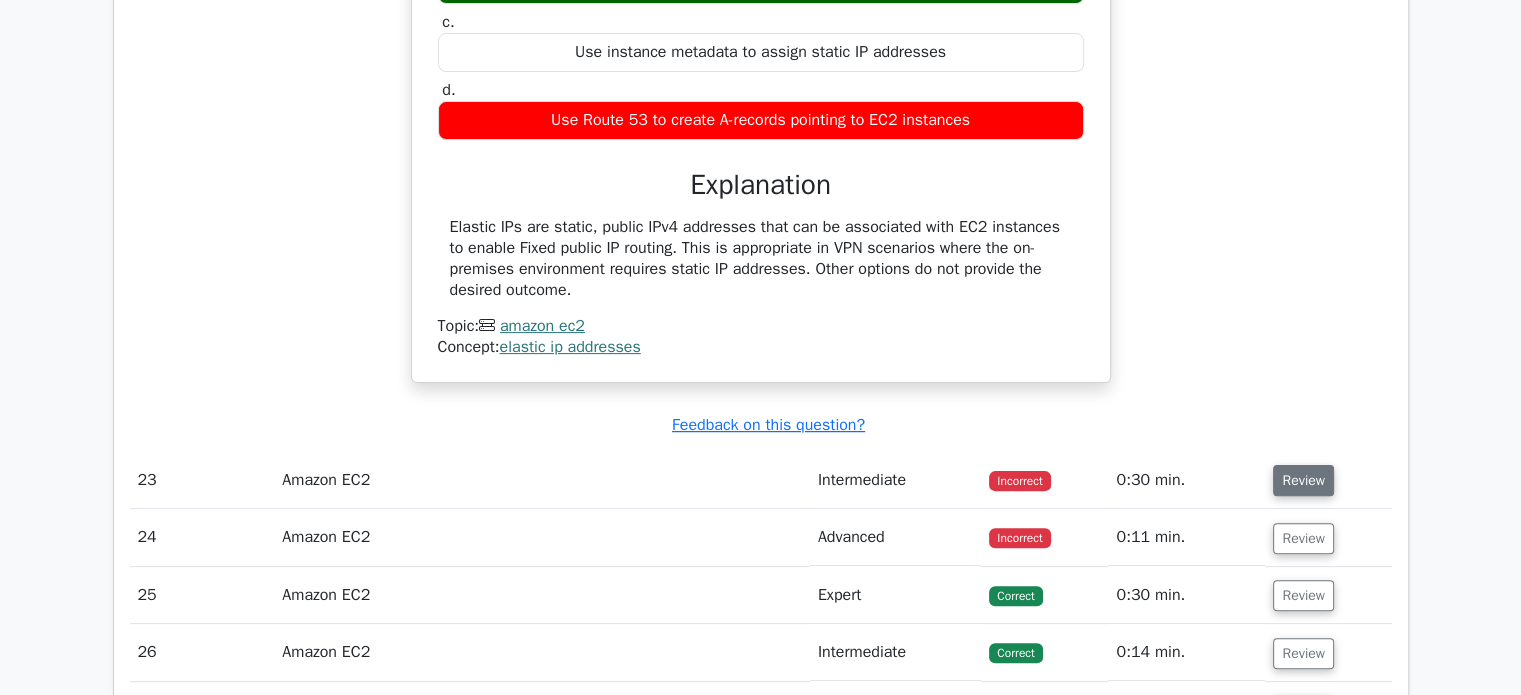 click on "Review" at bounding box center [1303, 480] 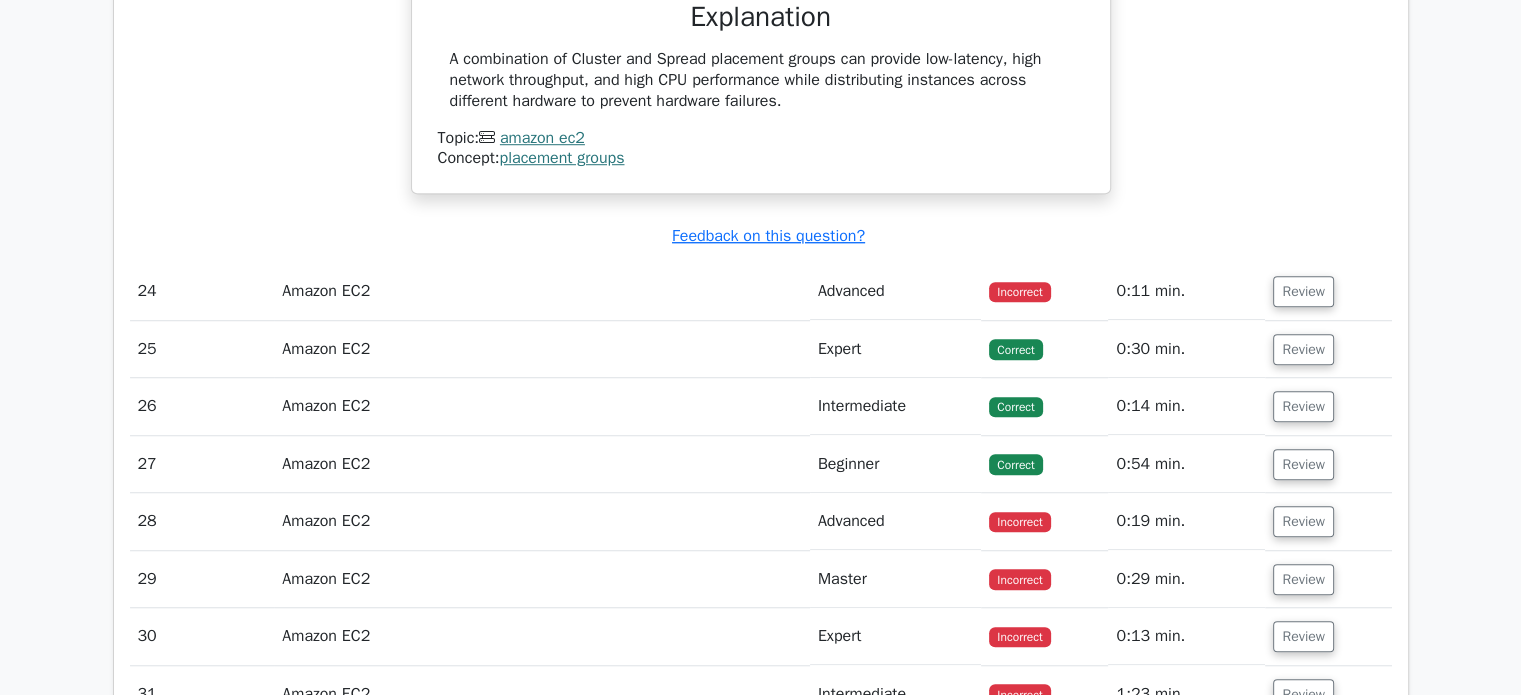 scroll, scrollTop: 9023, scrollLeft: 0, axis: vertical 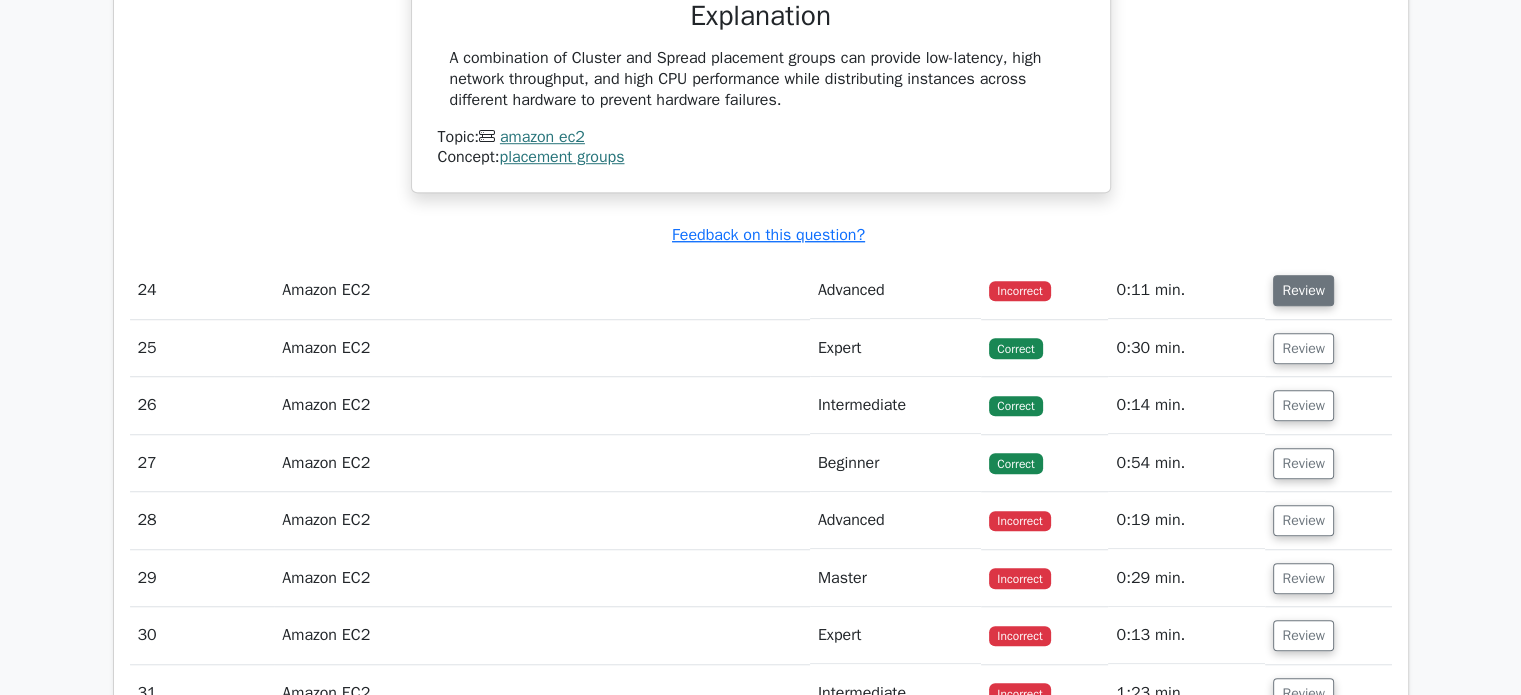 click on "Review" at bounding box center (1303, 290) 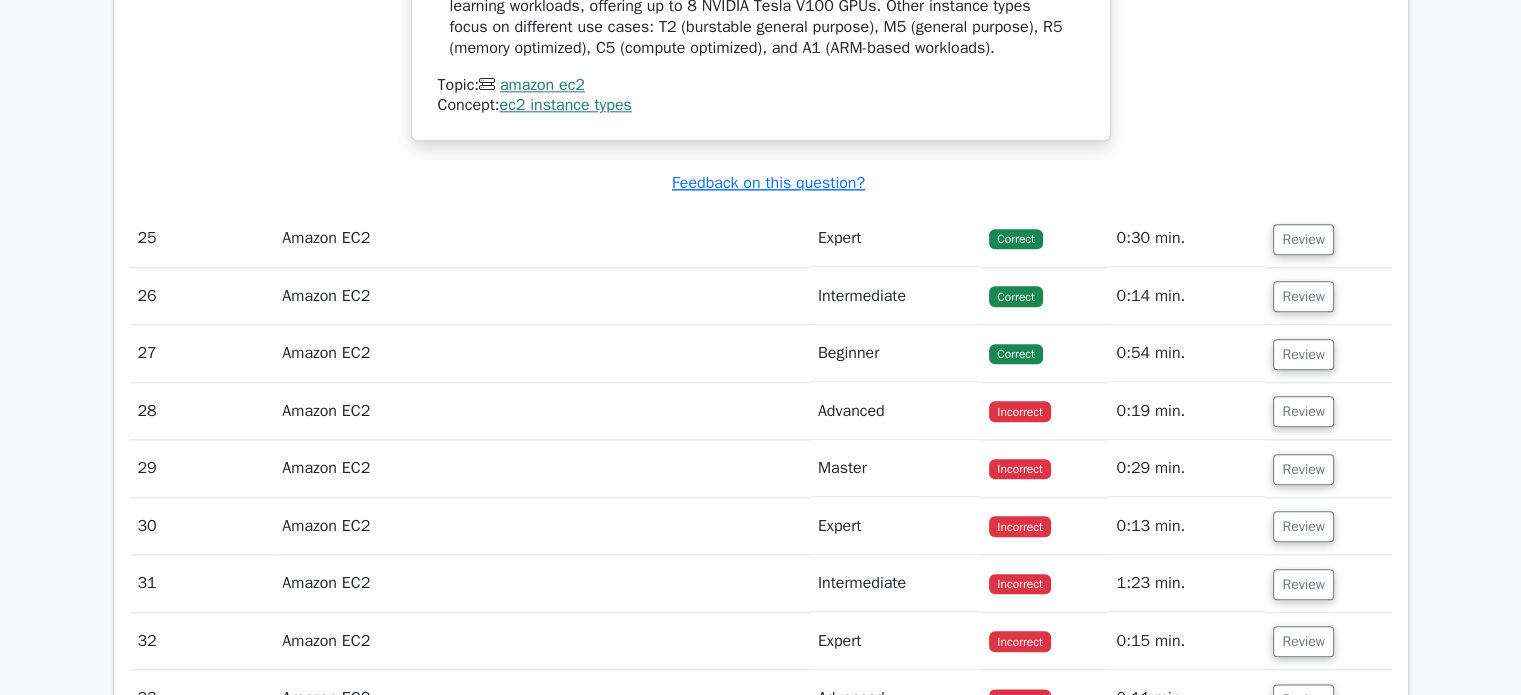 scroll, scrollTop: 9801, scrollLeft: 0, axis: vertical 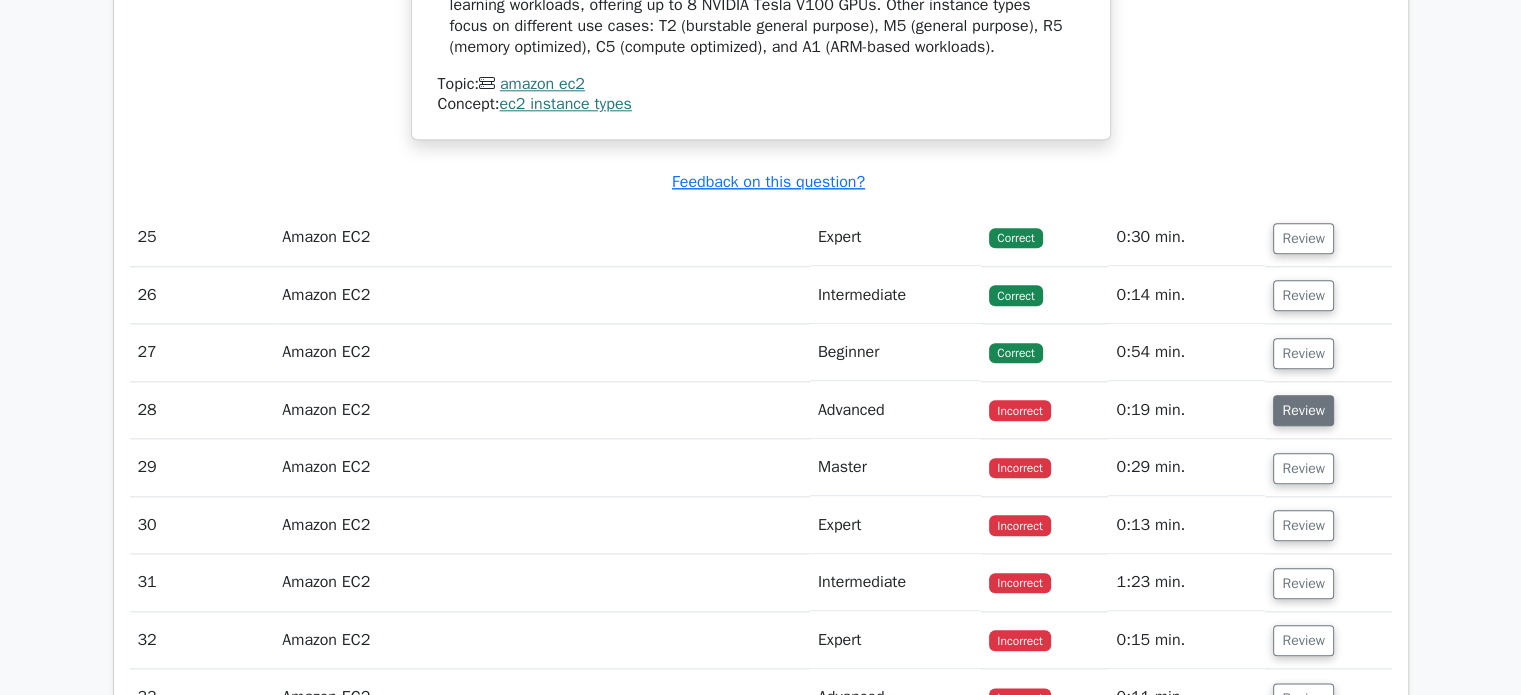 click on "Review" at bounding box center (1303, 410) 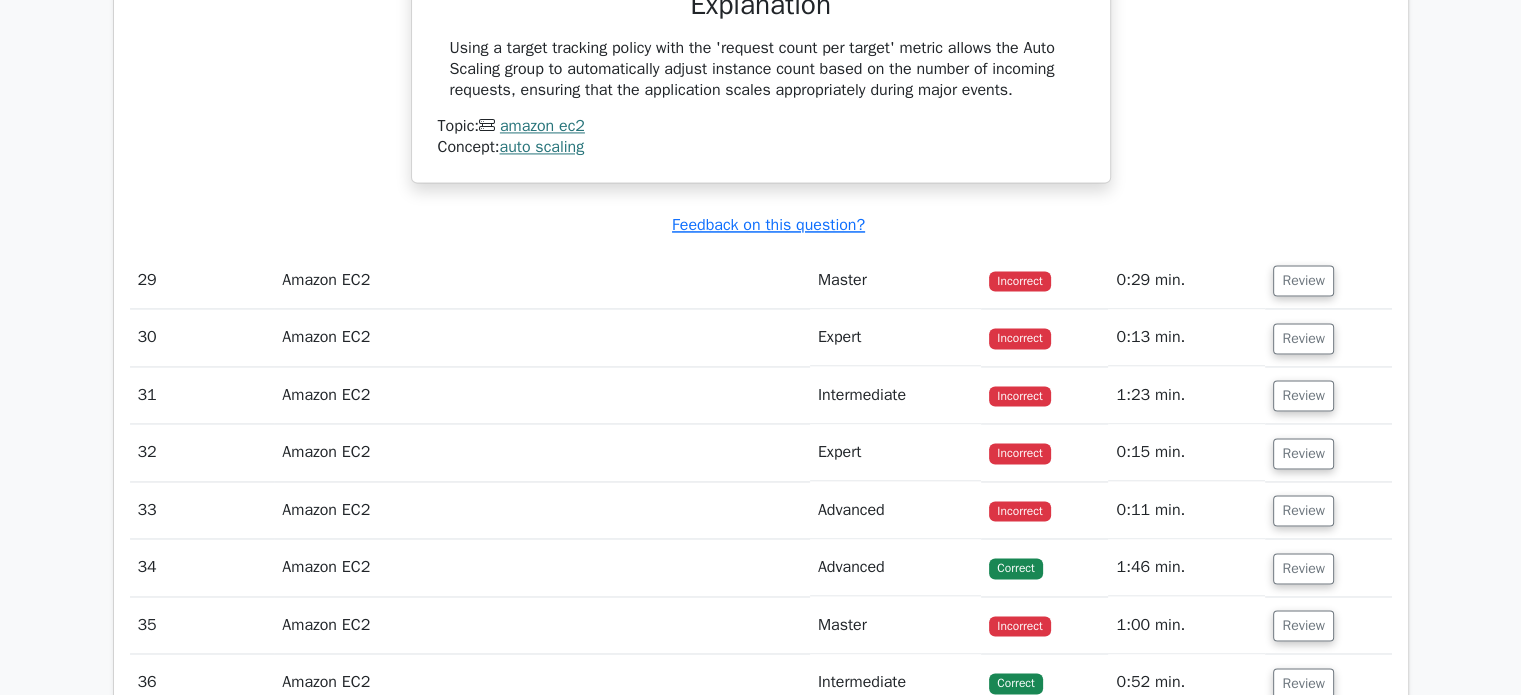 scroll, scrollTop: 10671, scrollLeft: 0, axis: vertical 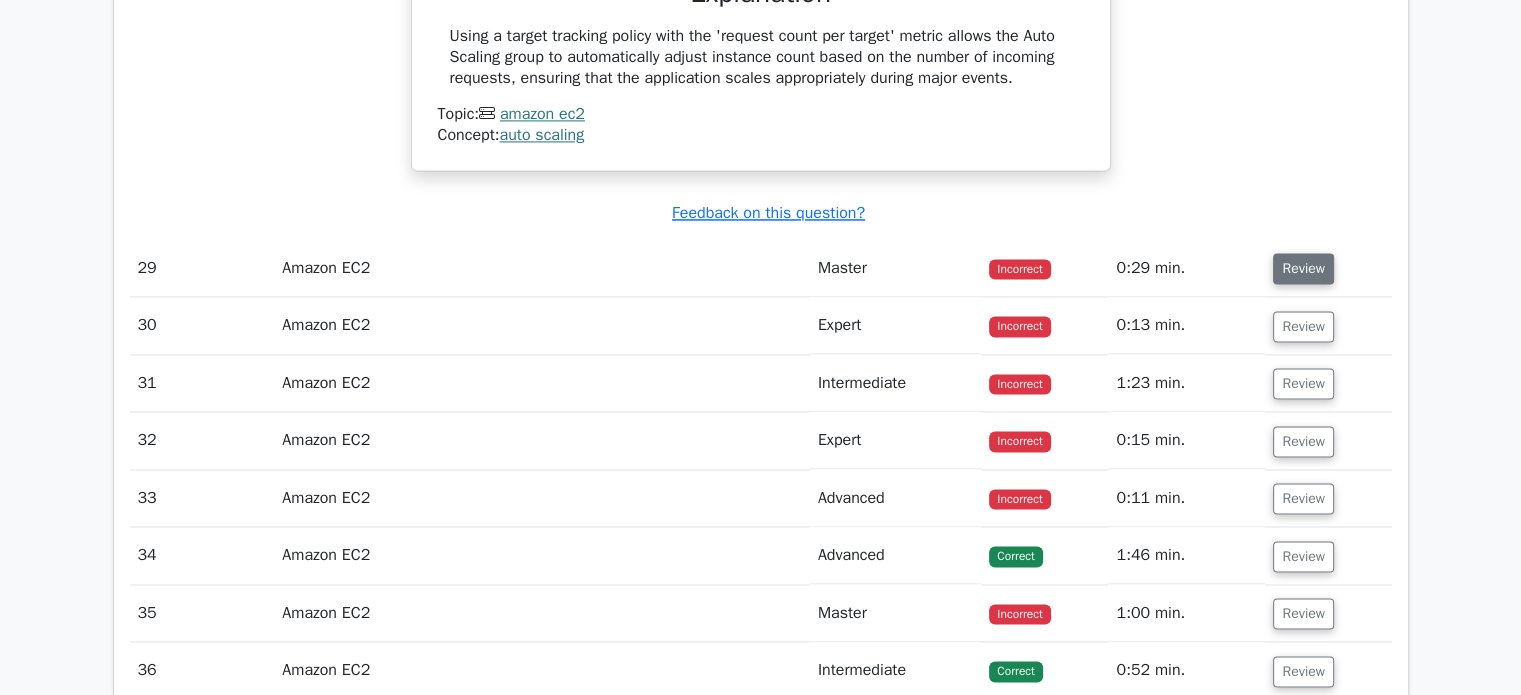 click on "Review" at bounding box center [1303, 268] 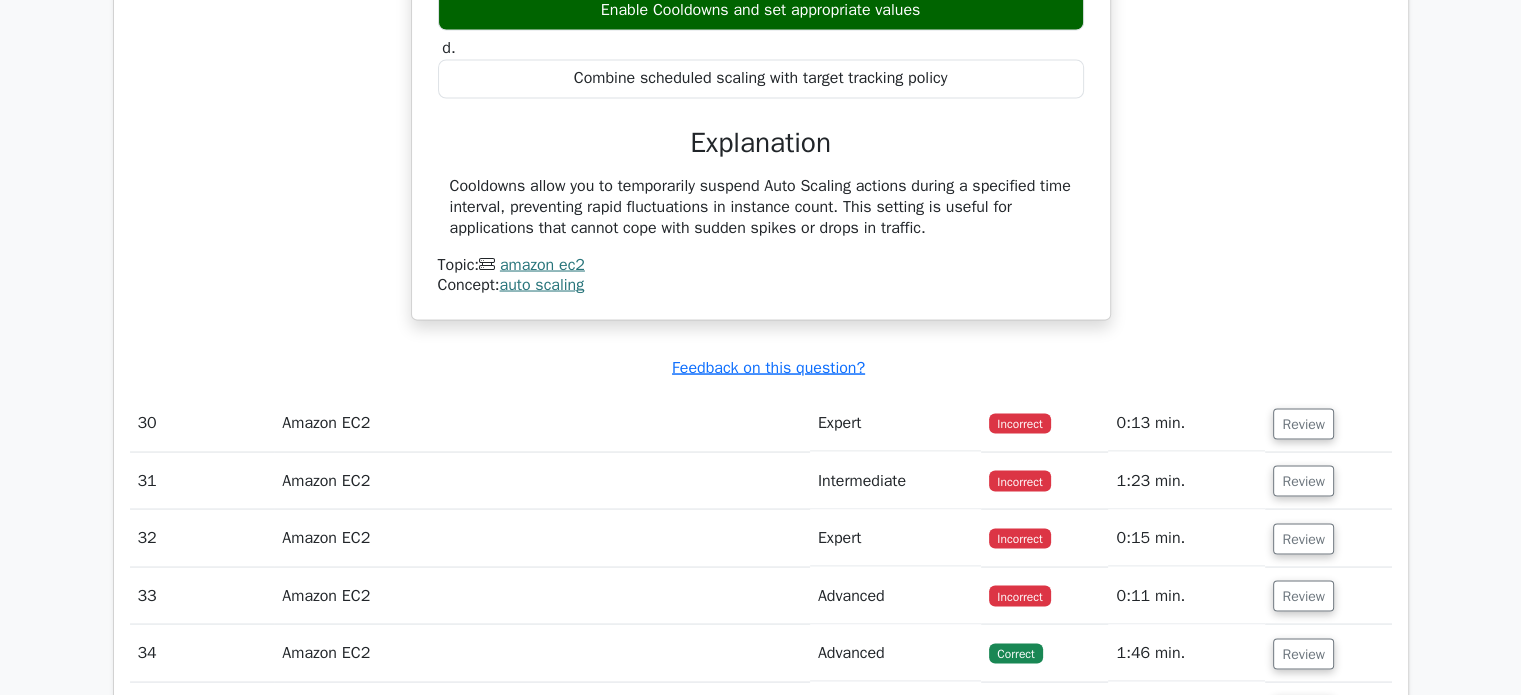 scroll, scrollTop: 11315, scrollLeft: 0, axis: vertical 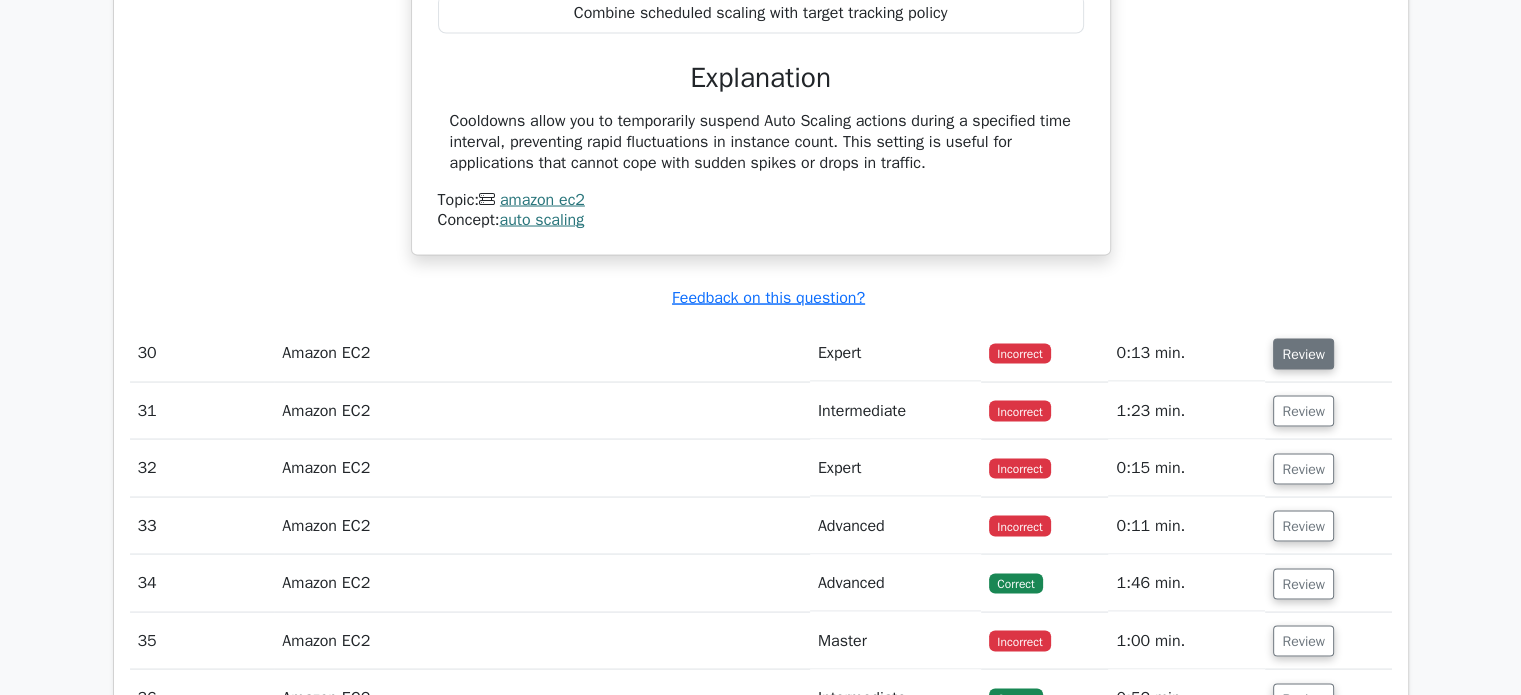 click on "Review" at bounding box center [1303, 353] 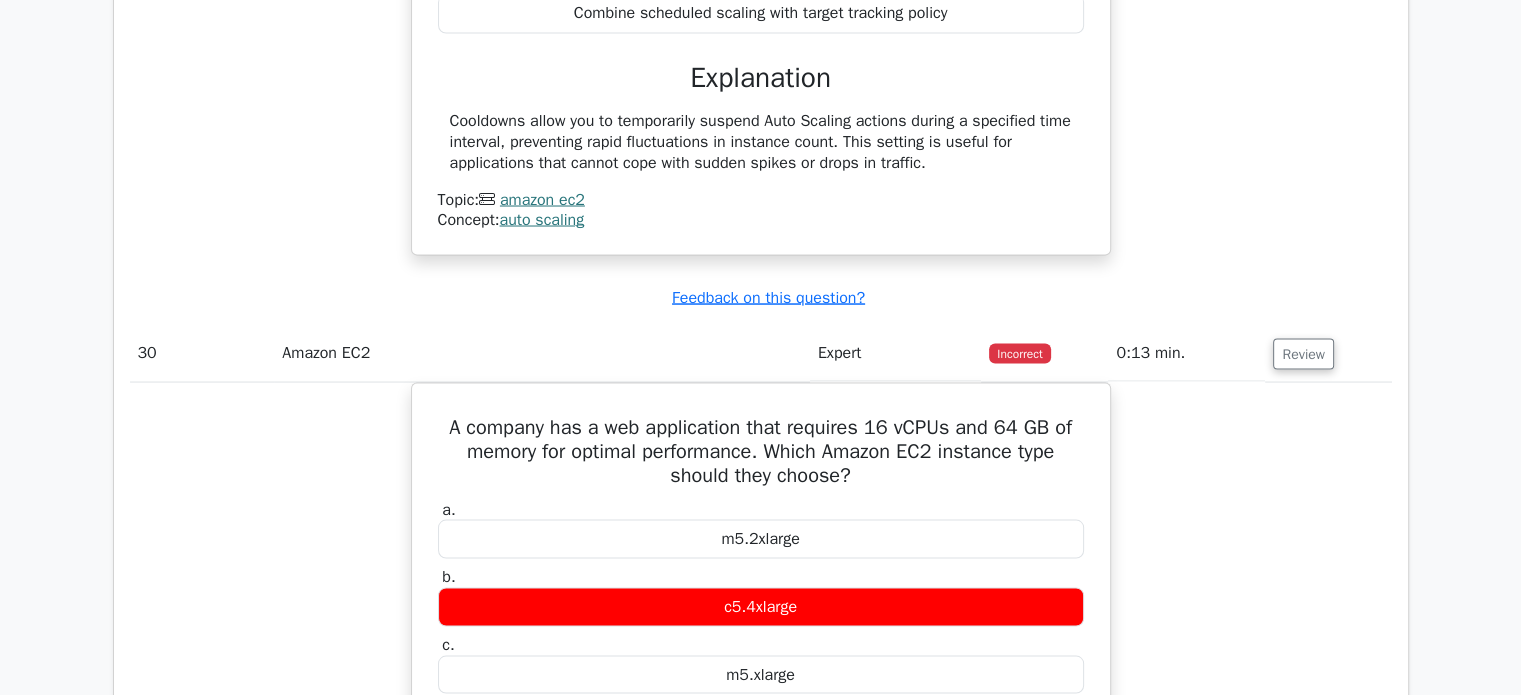scroll, scrollTop: 0, scrollLeft: 12, axis: horizontal 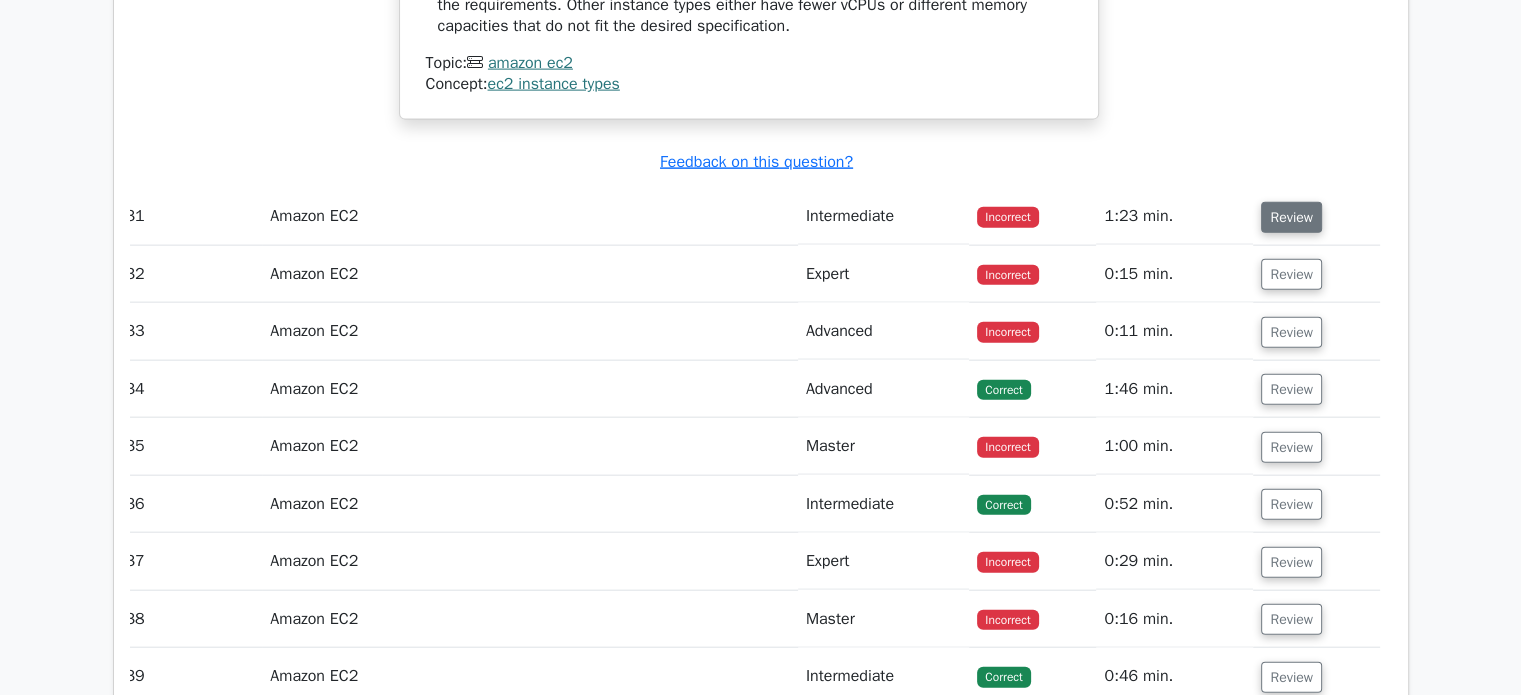 click on "Review" at bounding box center (1291, 217) 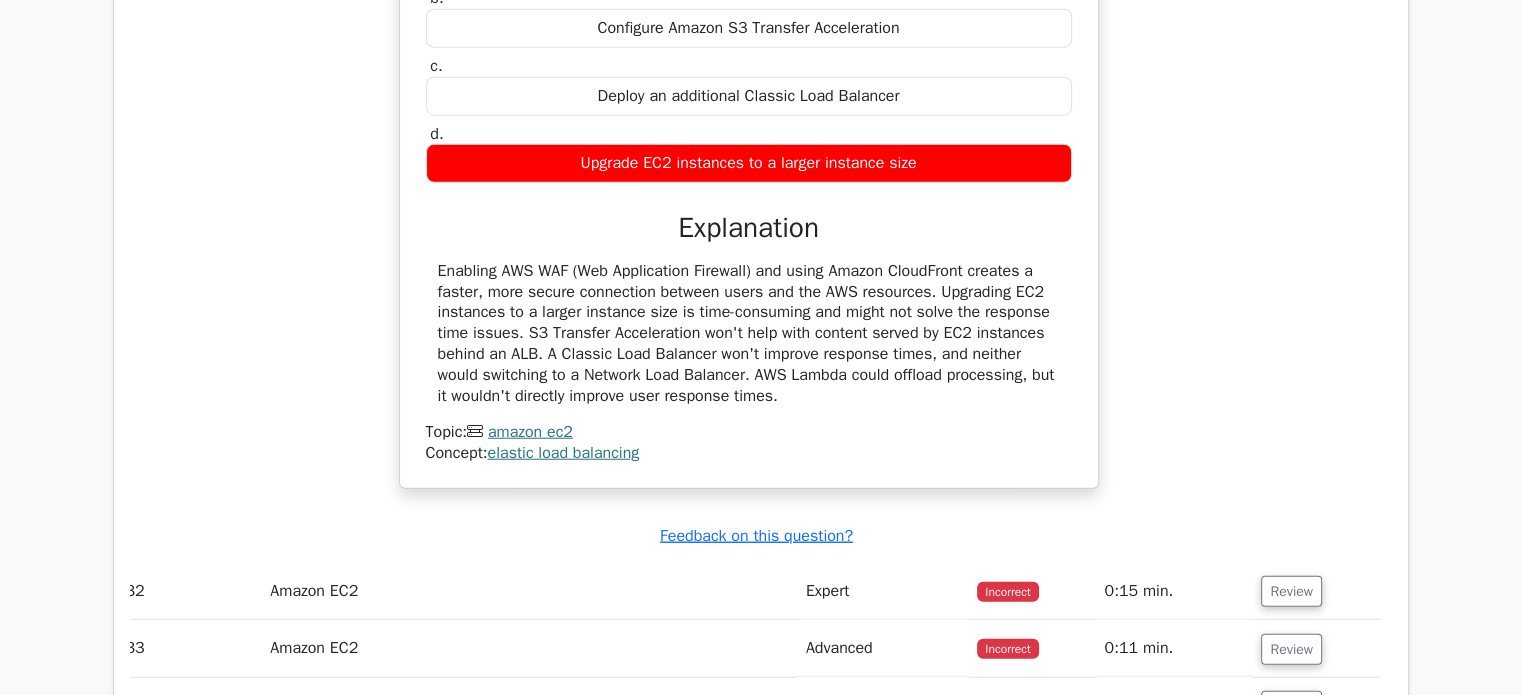 scroll, scrollTop: 12647, scrollLeft: 0, axis: vertical 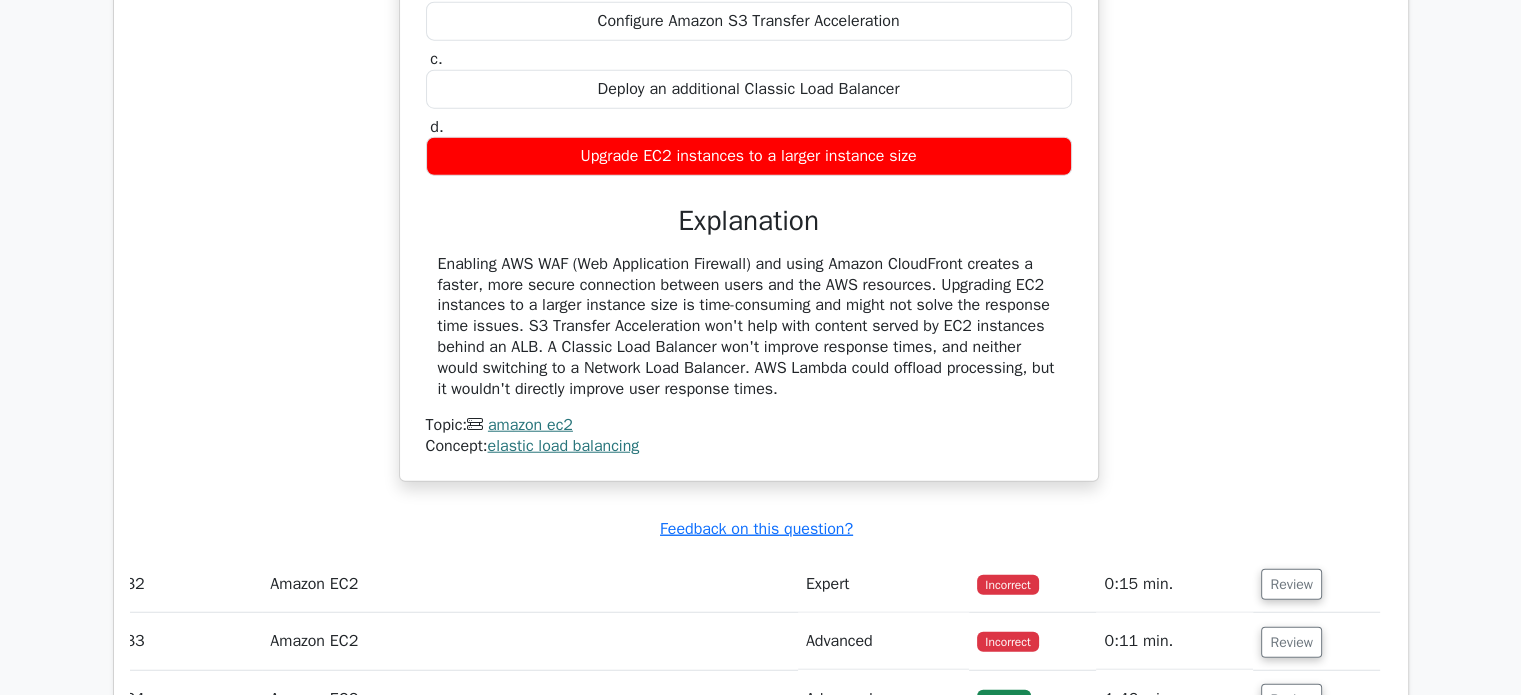 click on "Enabling AWS WAF (Web Application Firewall) and using Amazon CloudFront creates a faster, more secure connection between users and the AWS resources. Upgrading EC2 instances to a larger instance size is time-consuming and might not solve the response time issues. S3 Transfer Acceleration won't help with content served by EC2 instances behind an ALB. A Classic Load Balancer won't improve response times, and neither would switching to a Network Load Balancer. AWS Lambda could offload processing, but it wouldn't directly improve user response times." at bounding box center (749, 327) 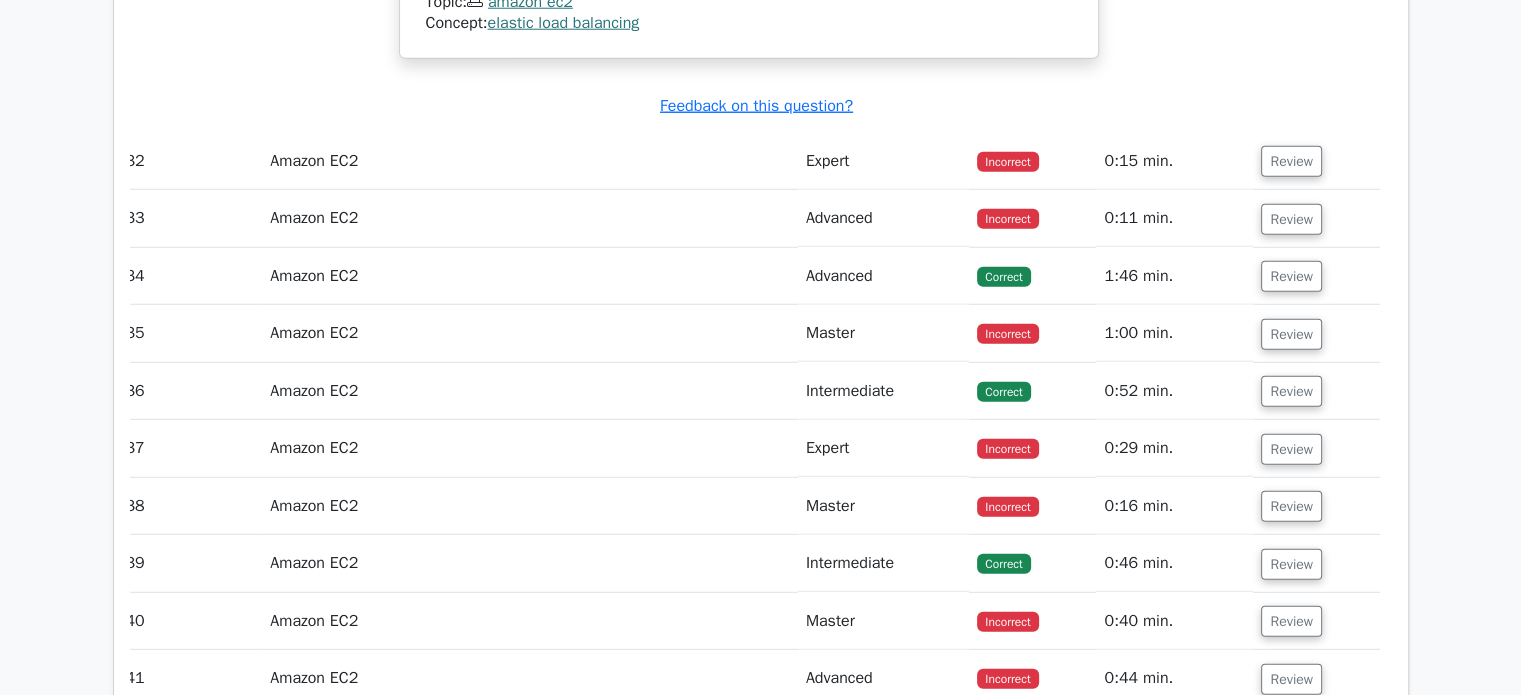 scroll, scrollTop: 13071, scrollLeft: 0, axis: vertical 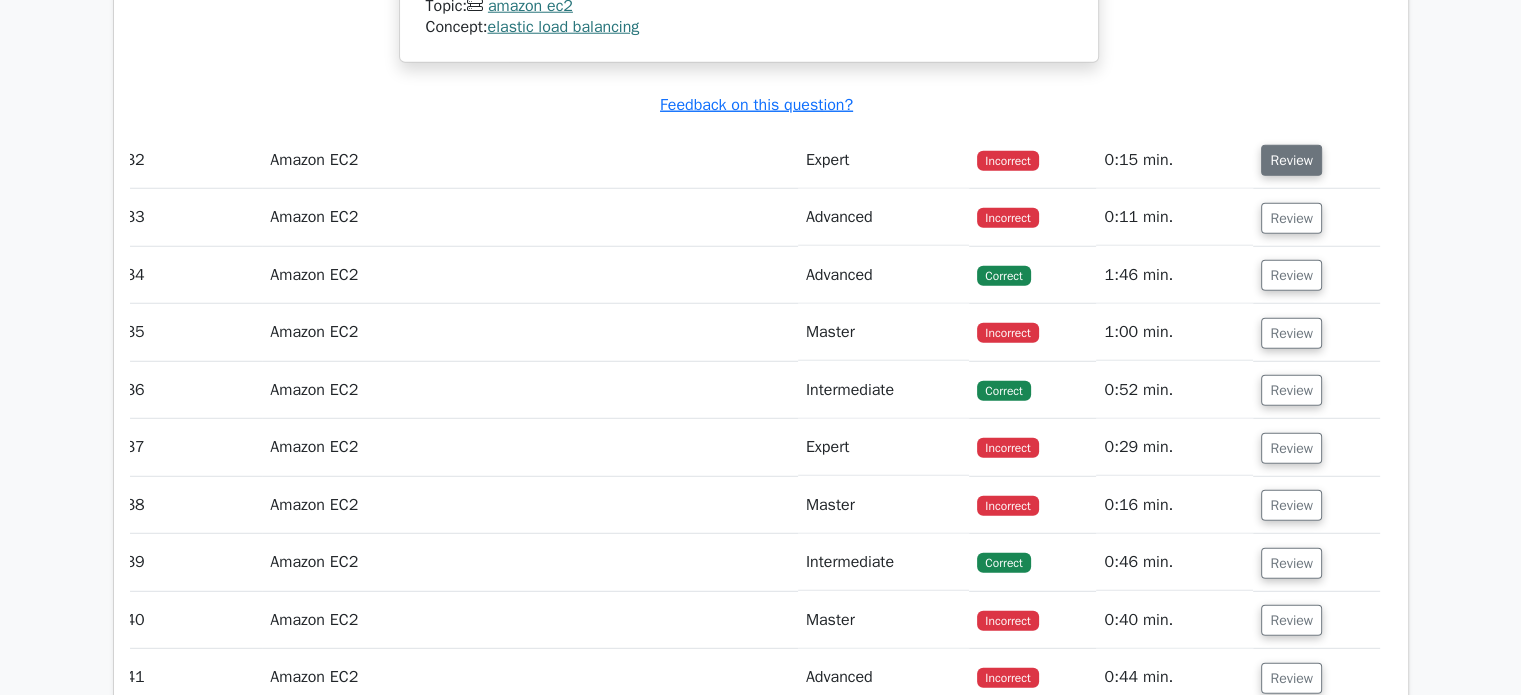 click on "Review" at bounding box center (1291, 160) 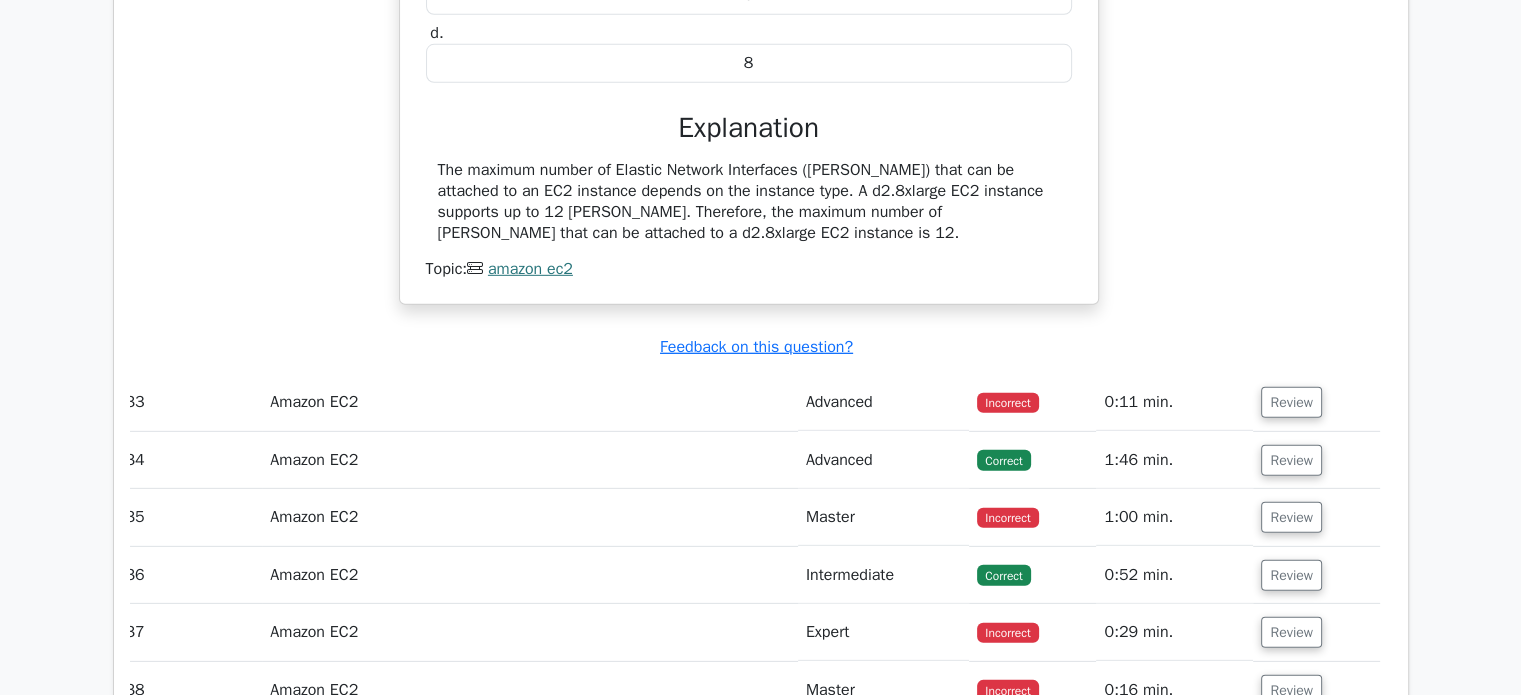 scroll, scrollTop: 13760, scrollLeft: 0, axis: vertical 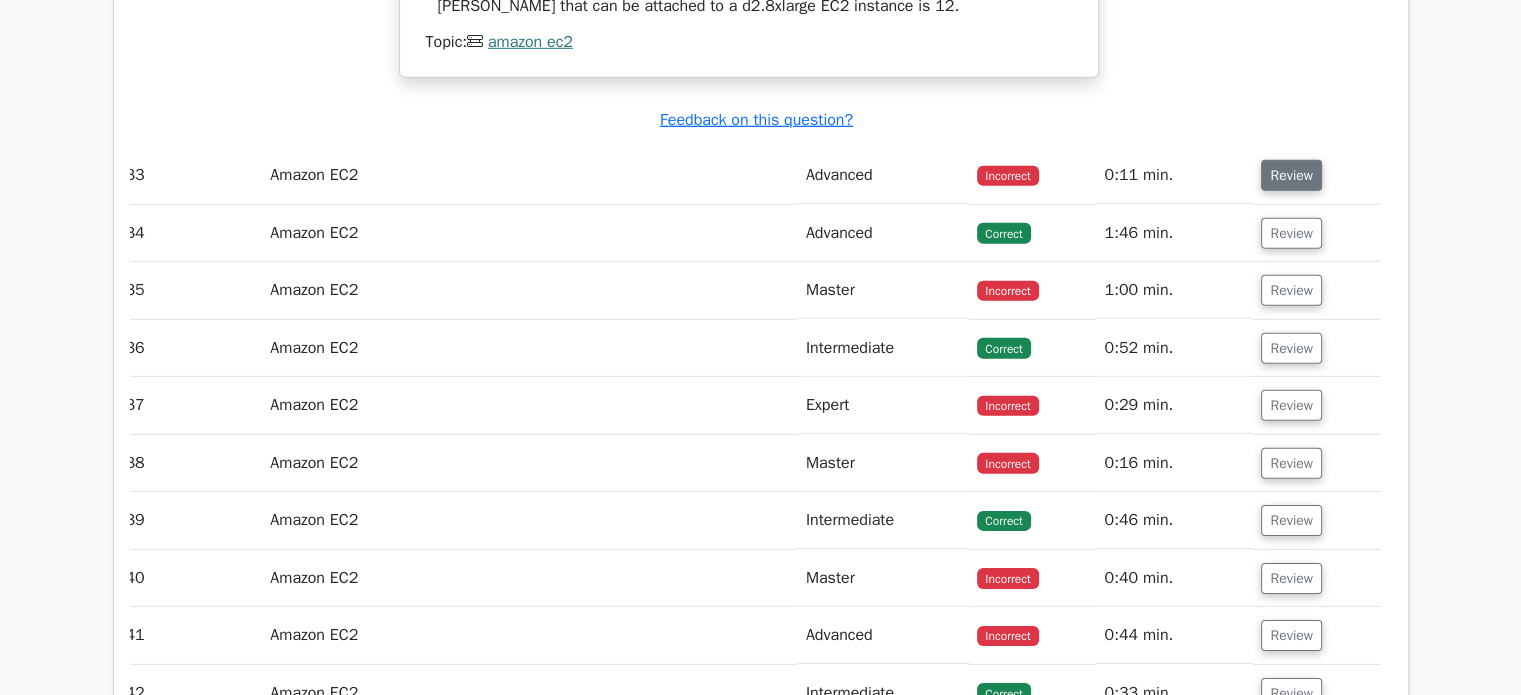 click on "Review" at bounding box center [1291, 175] 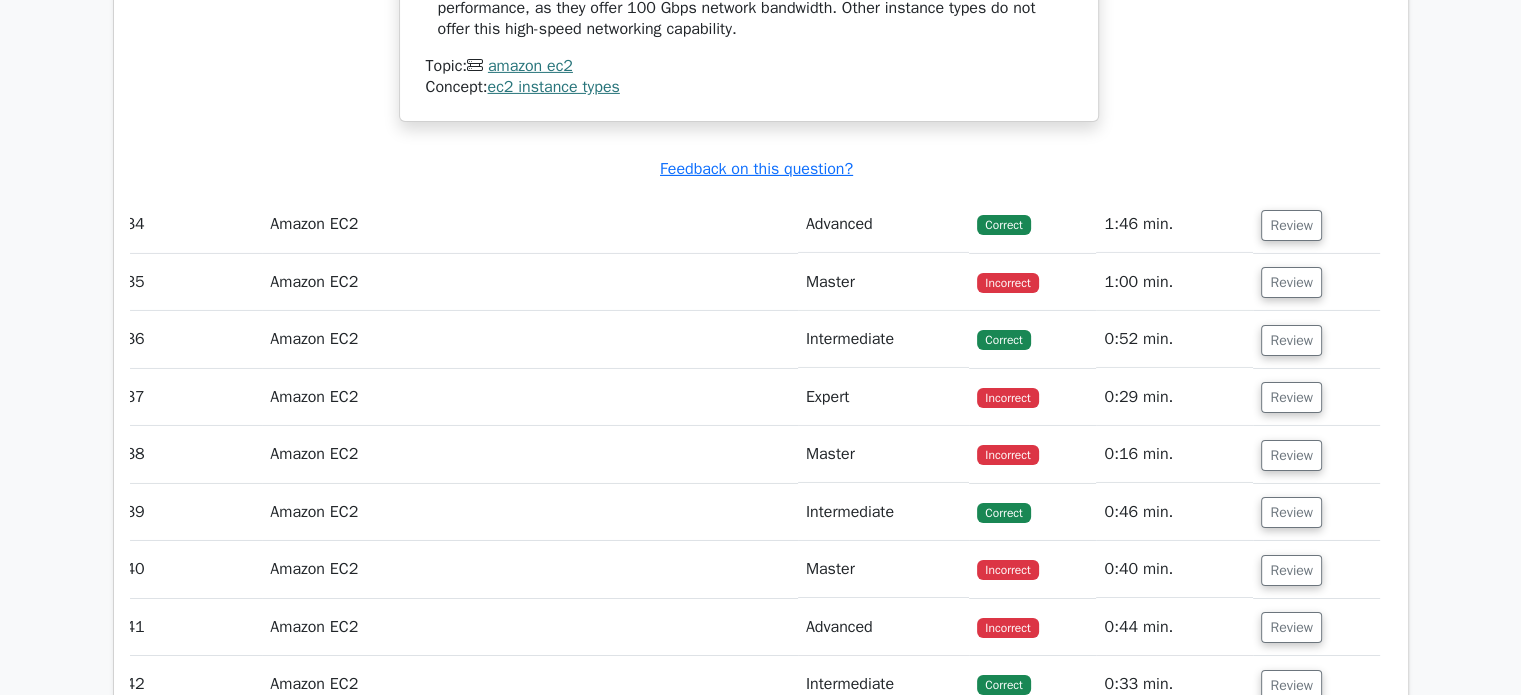 scroll, scrollTop: 14440, scrollLeft: 0, axis: vertical 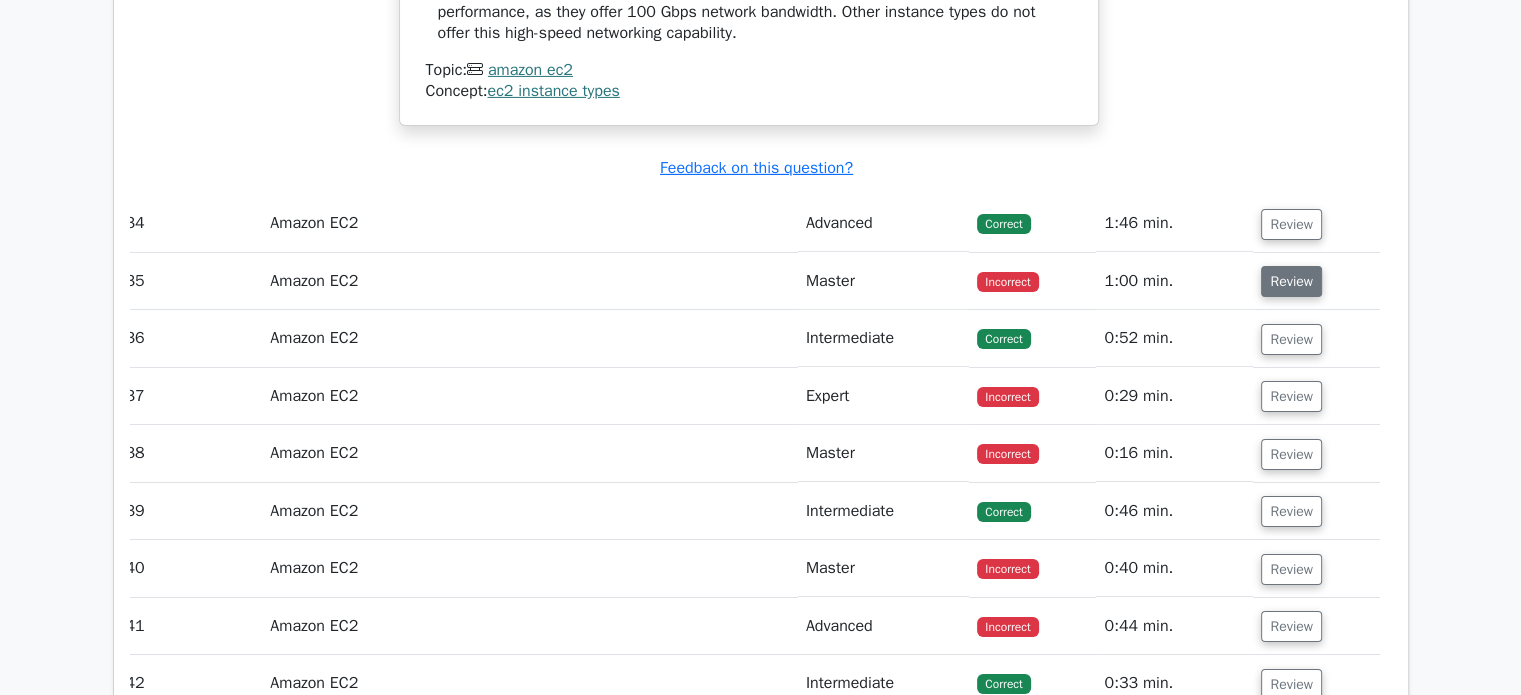click on "Review" at bounding box center [1291, 281] 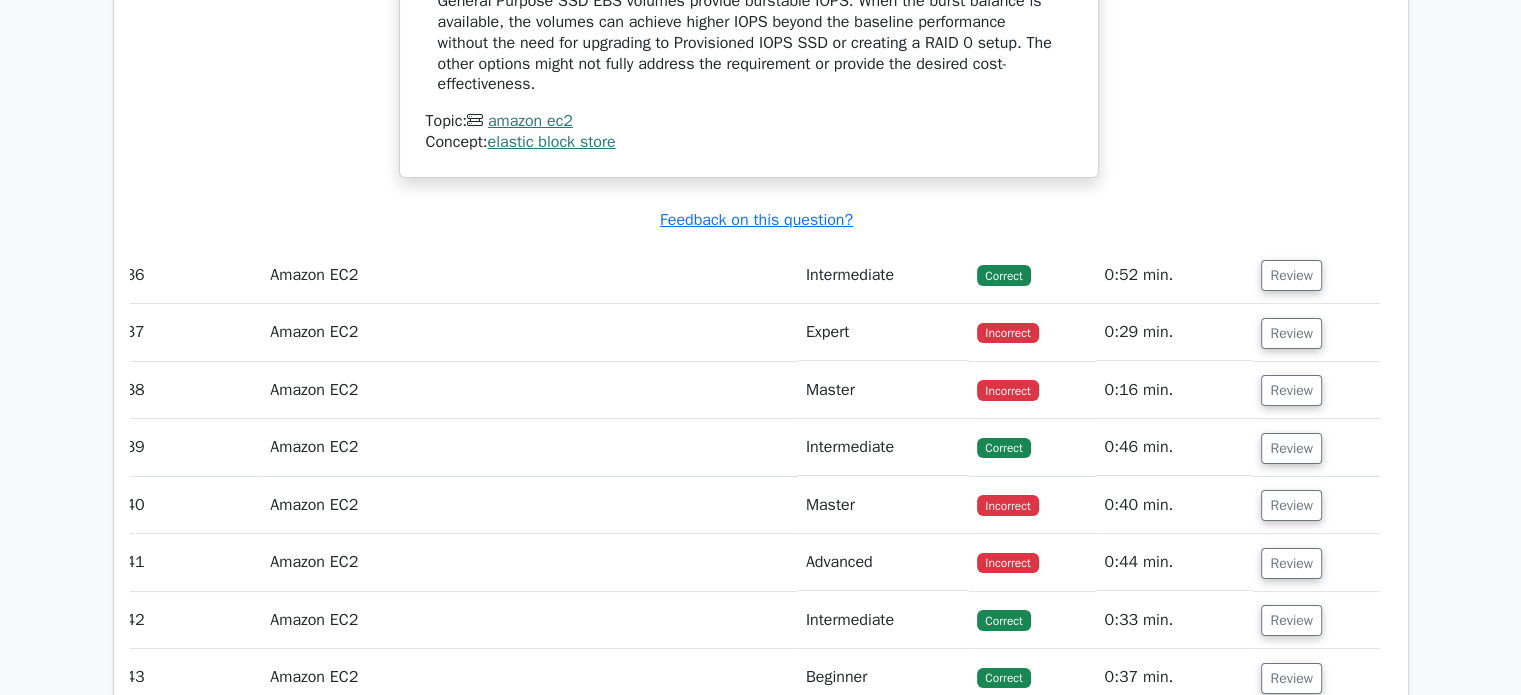 scroll, scrollTop: 15196, scrollLeft: 0, axis: vertical 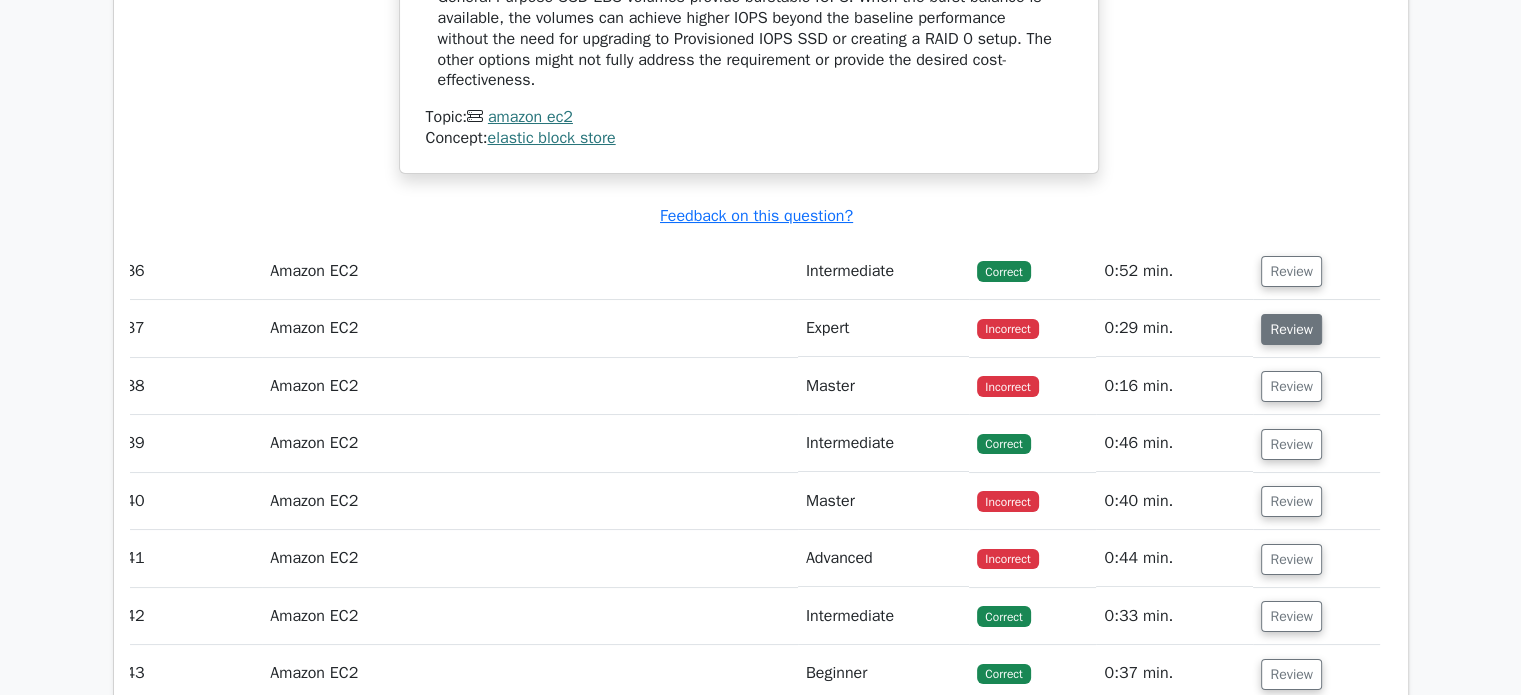 click on "Review" at bounding box center [1291, 329] 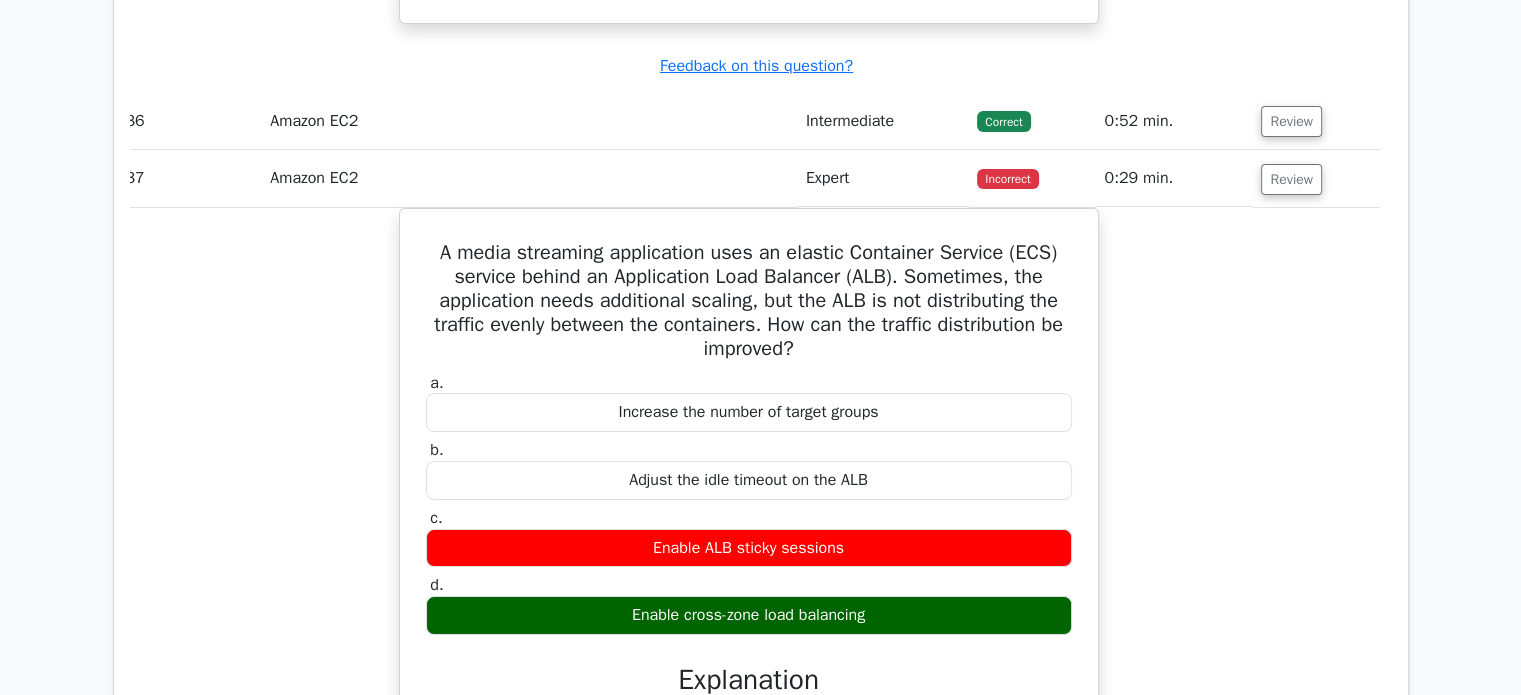 scroll, scrollTop: 15347, scrollLeft: 0, axis: vertical 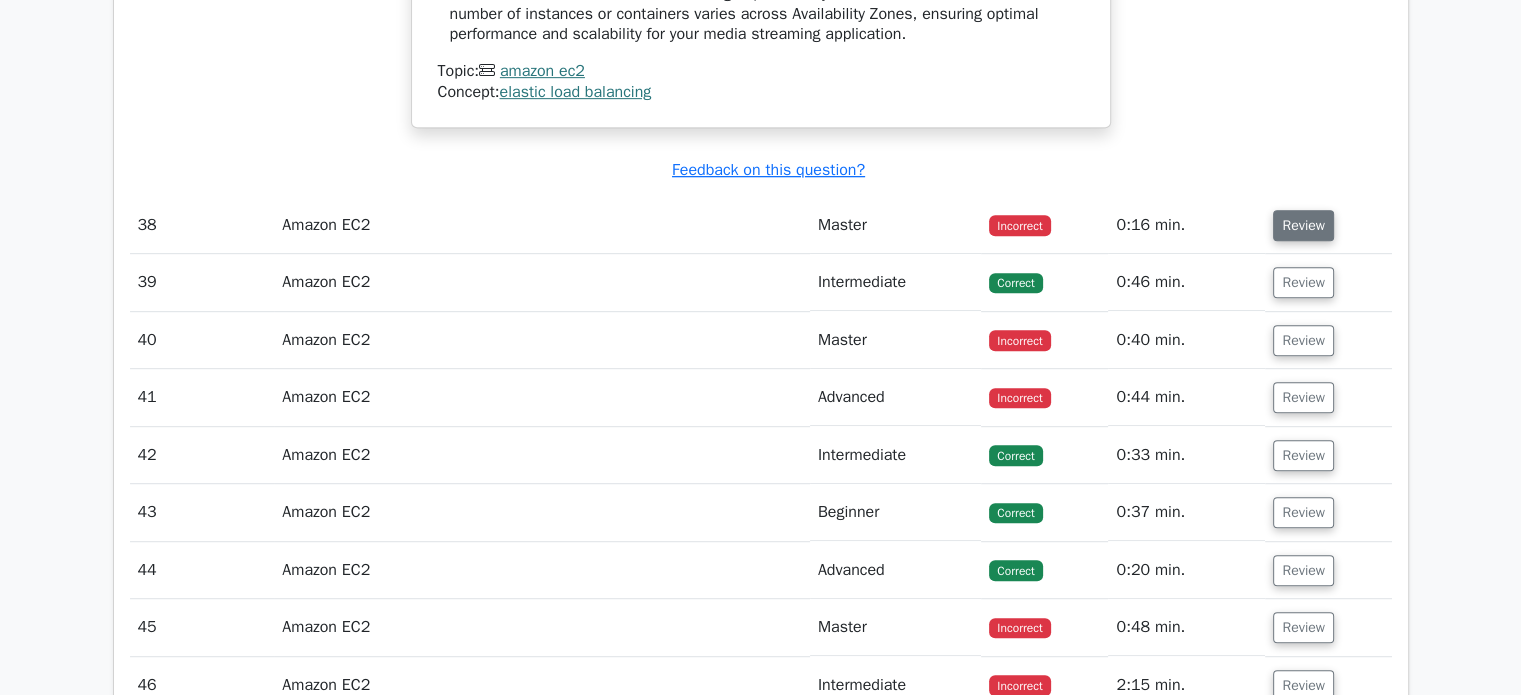 click on "Review" at bounding box center (1303, 225) 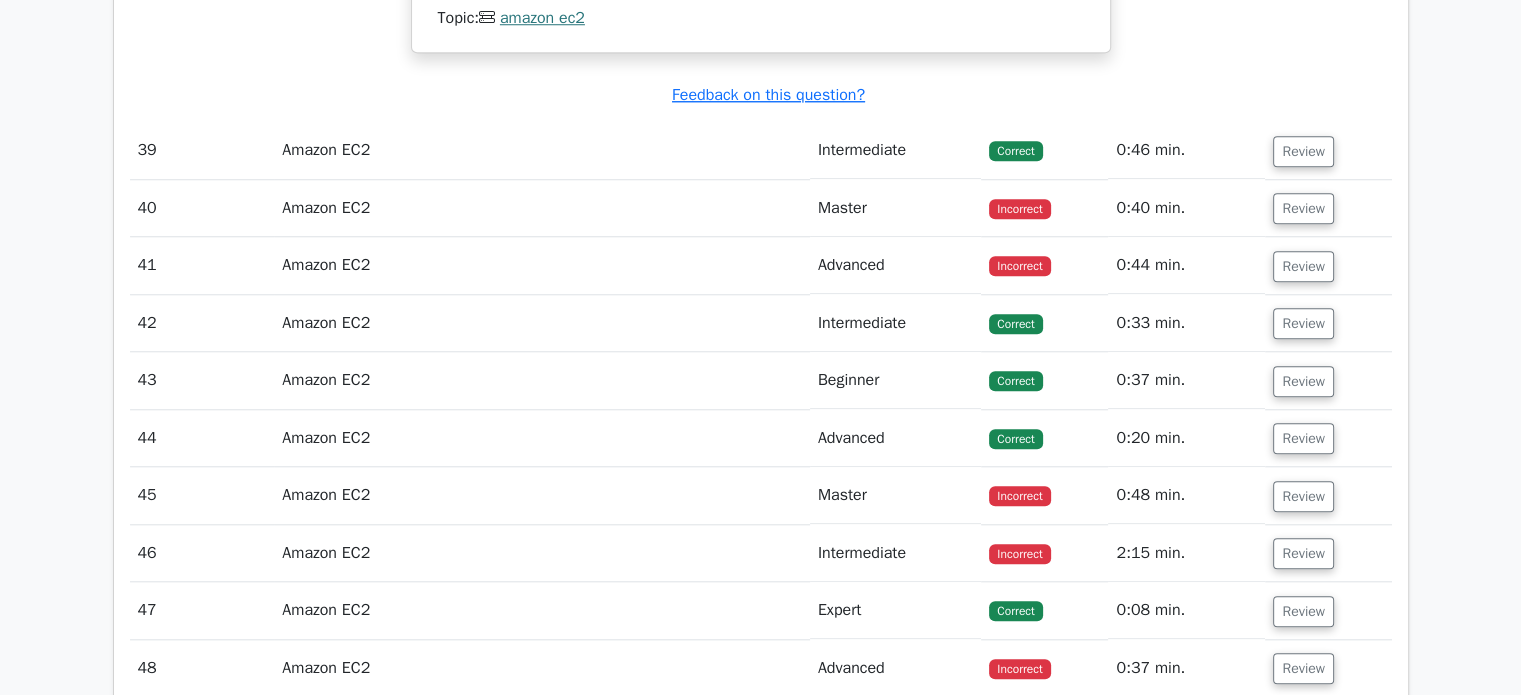 scroll, scrollTop: 17001, scrollLeft: 0, axis: vertical 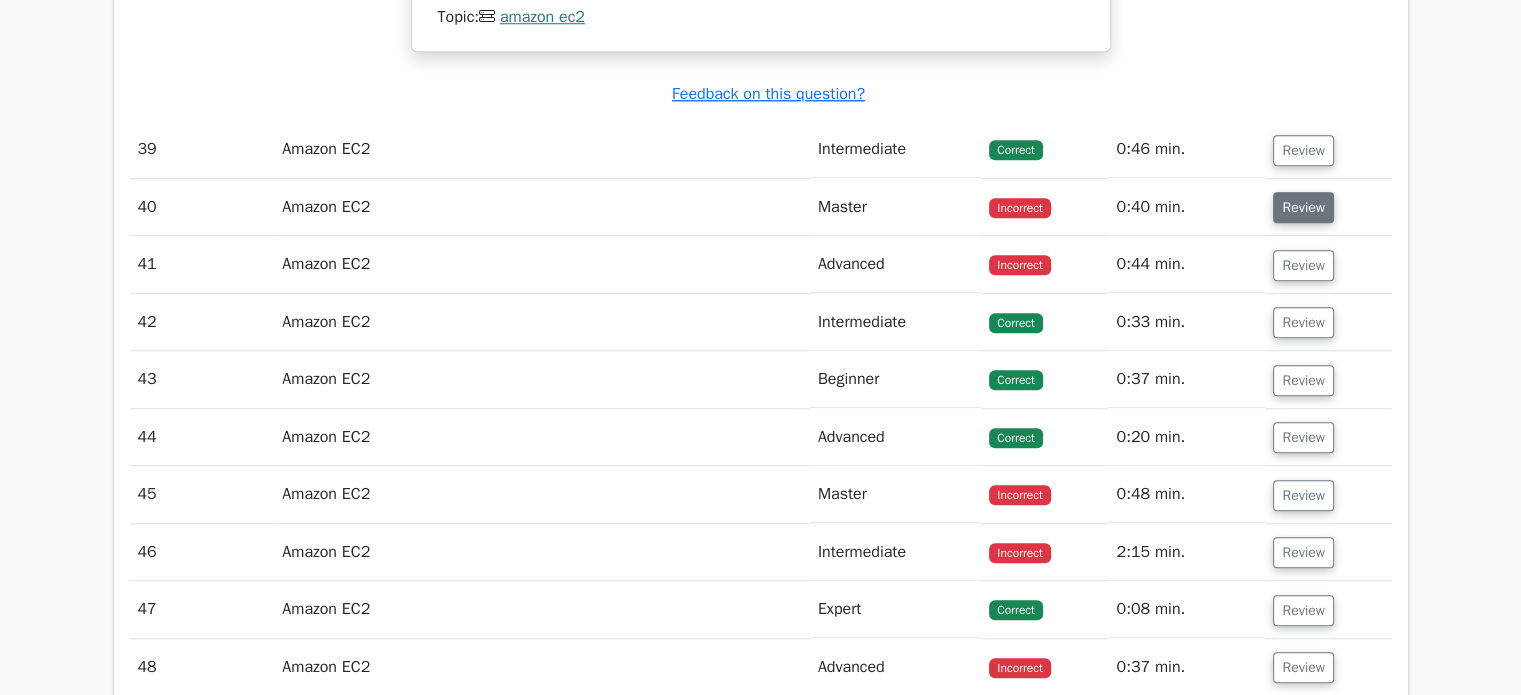 click on "Review" at bounding box center [1303, 207] 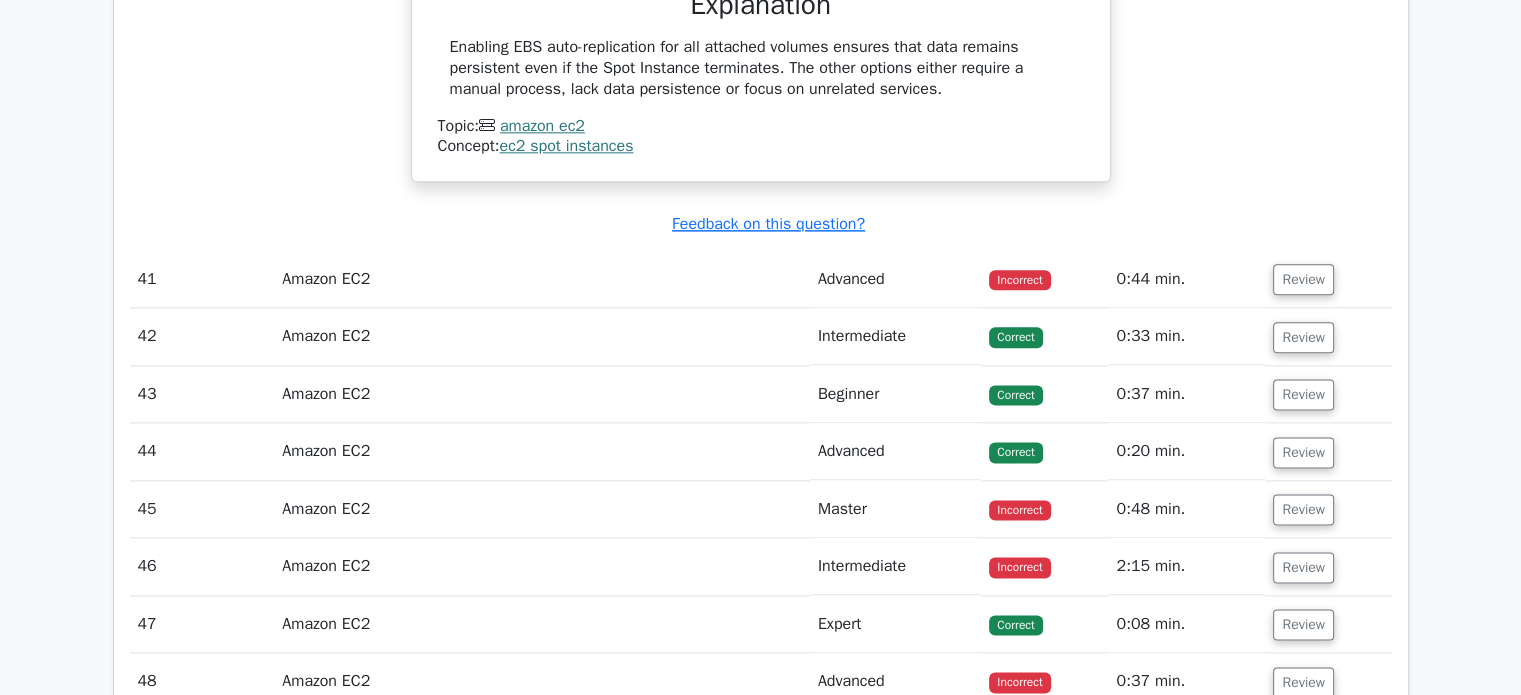 scroll, scrollTop: 17689, scrollLeft: 0, axis: vertical 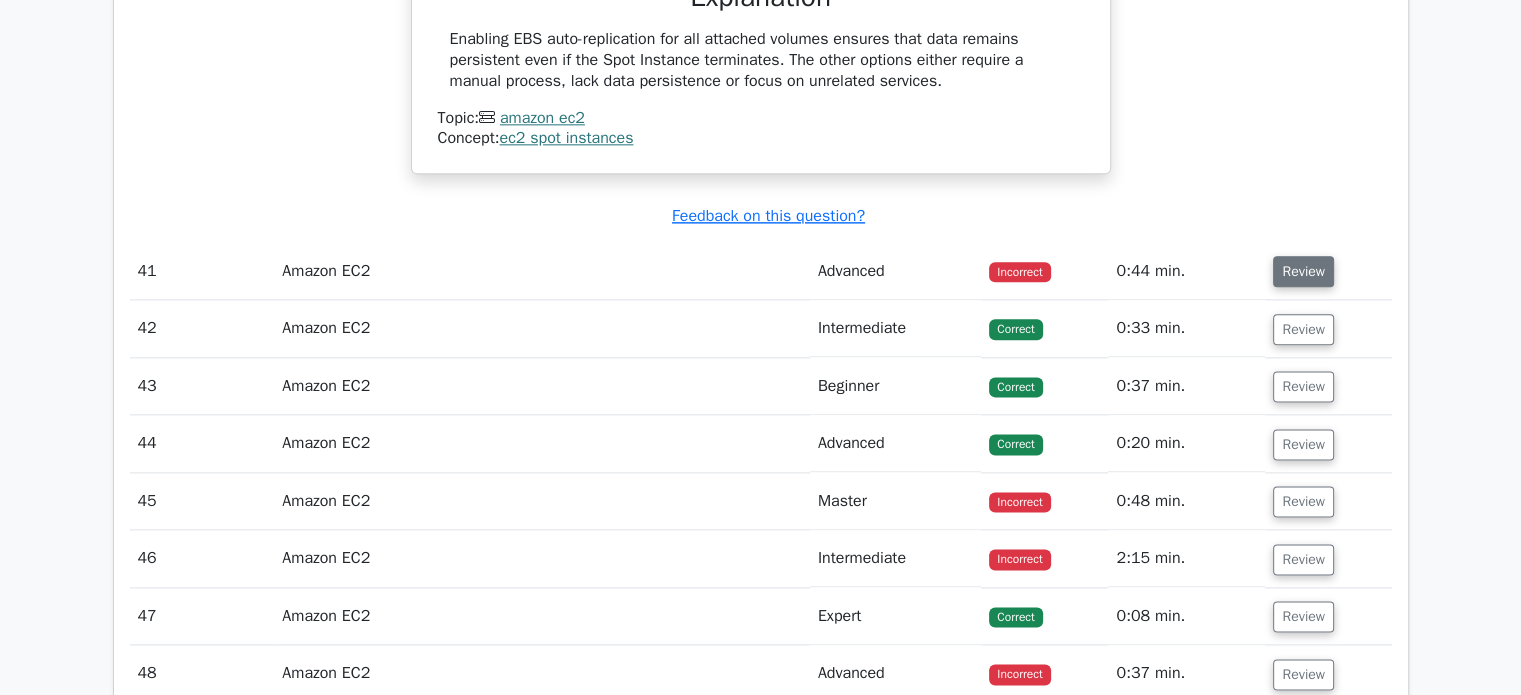 click on "Review" at bounding box center (1303, 271) 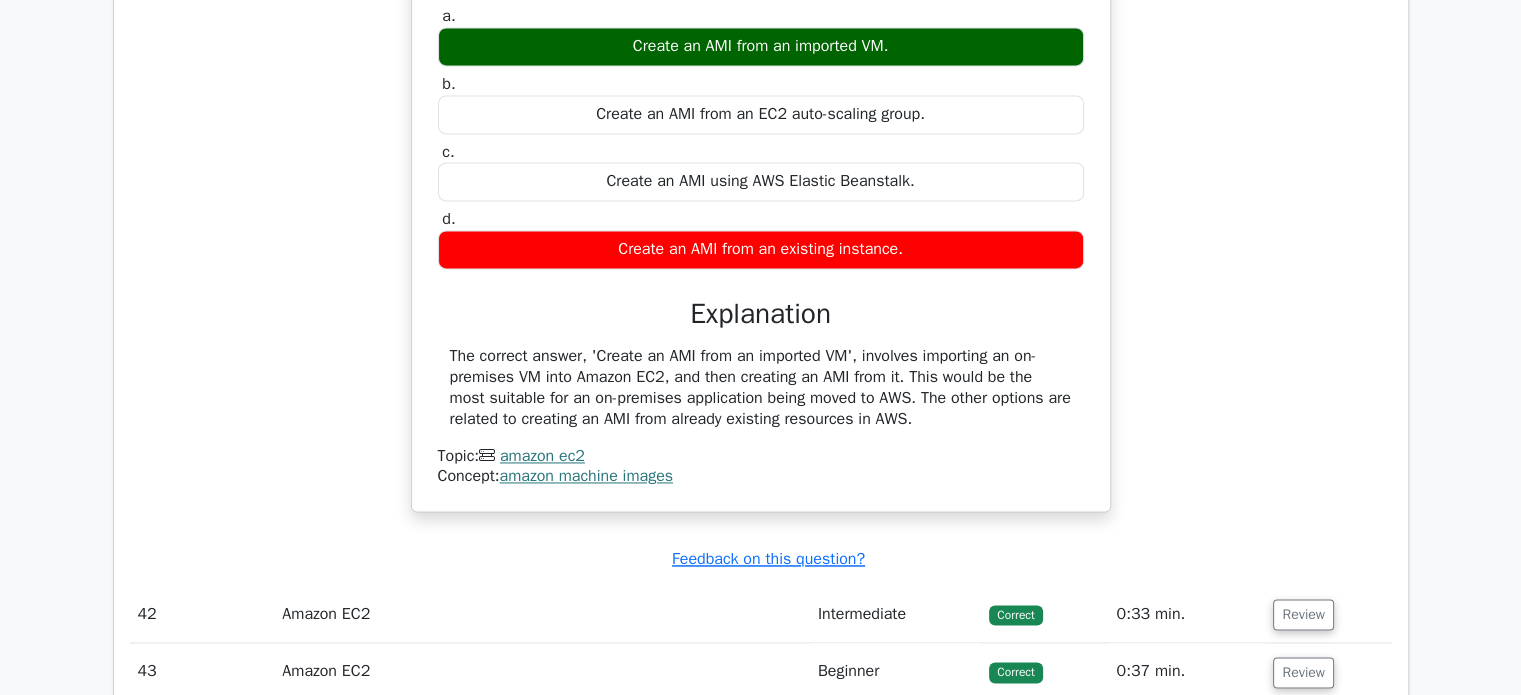 scroll, scrollTop: 18120, scrollLeft: 0, axis: vertical 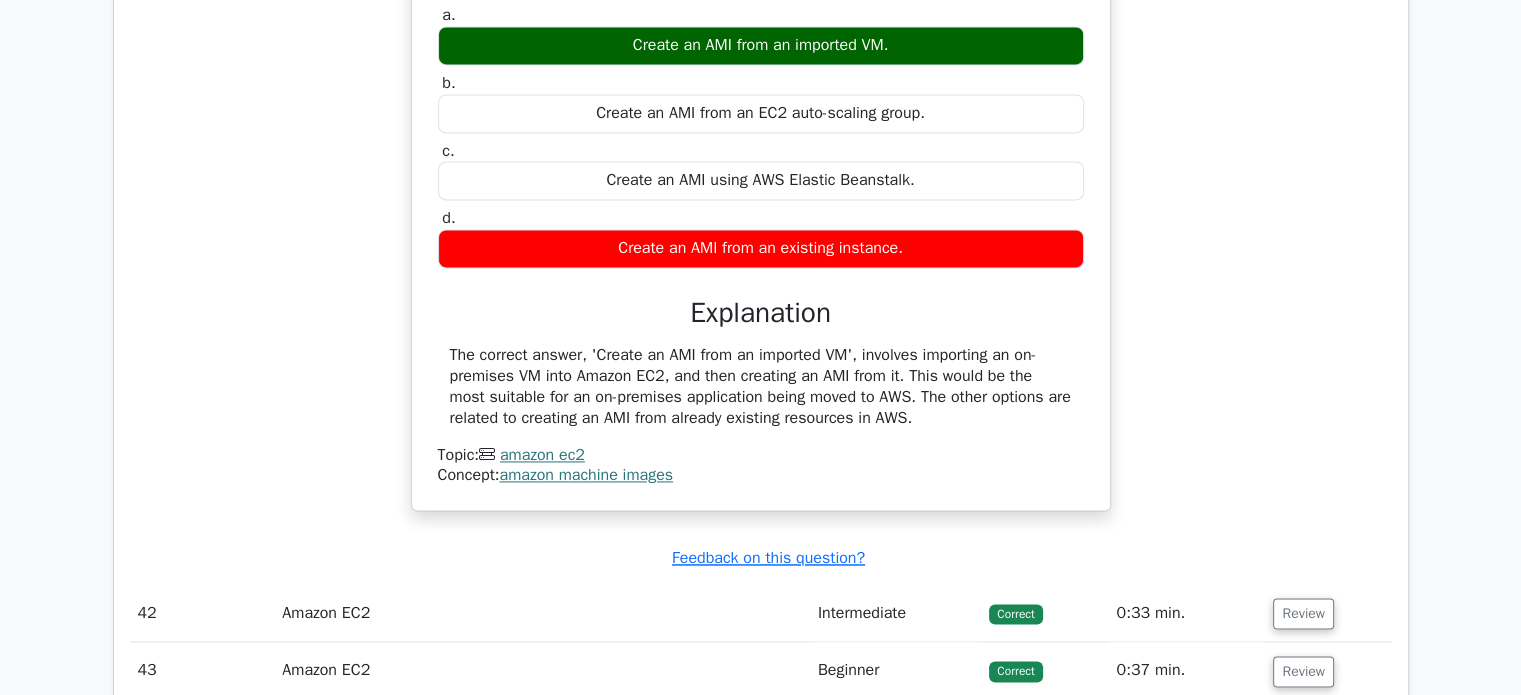 click on "The correct answer, 'Create an AMI from an imported VM', involves importing an on-premises VM into Amazon EC2, and then creating an AMI from it. This would be the most suitable for an on-premises application being moved to AWS. The other options are related to creating an AMI from already existing resources in AWS." at bounding box center [761, 386] 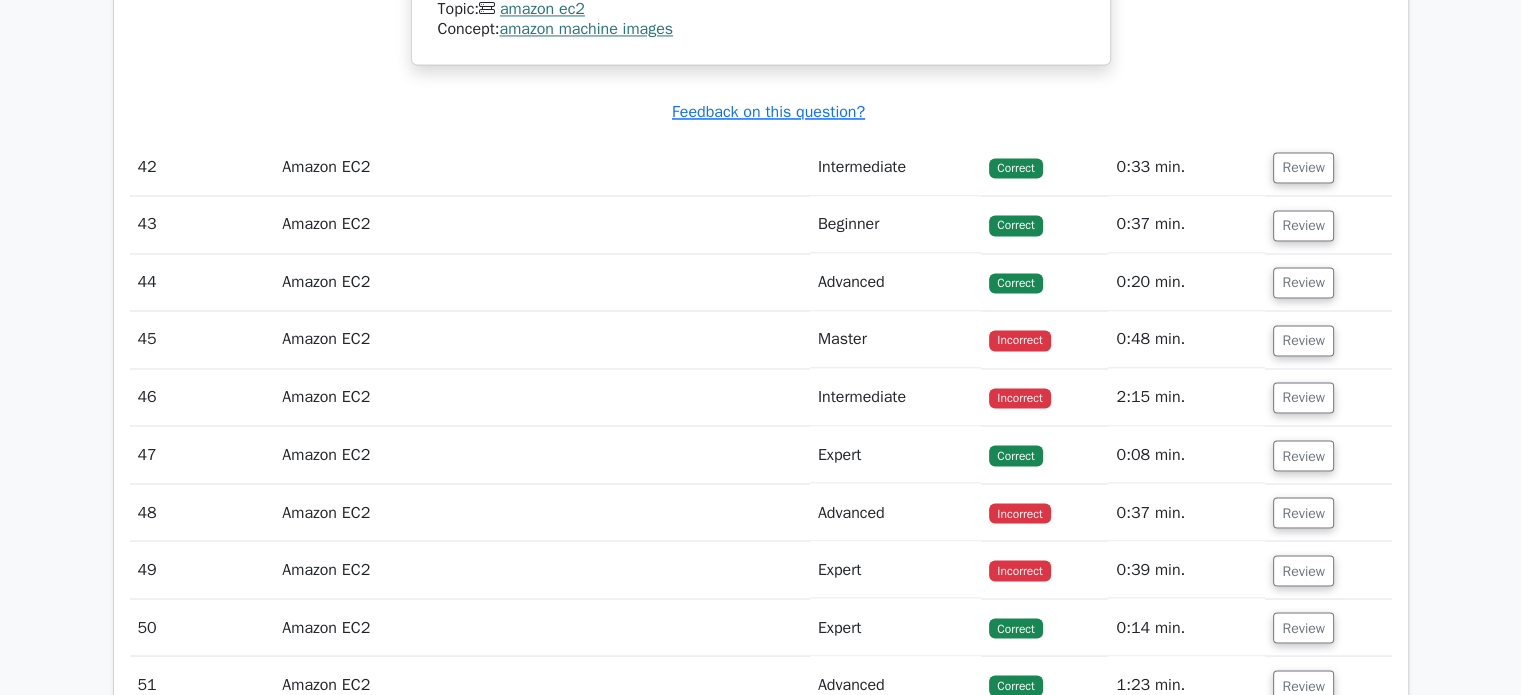 scroll, scrollTop: 18568, scrollLeft: 0, axis: vertical 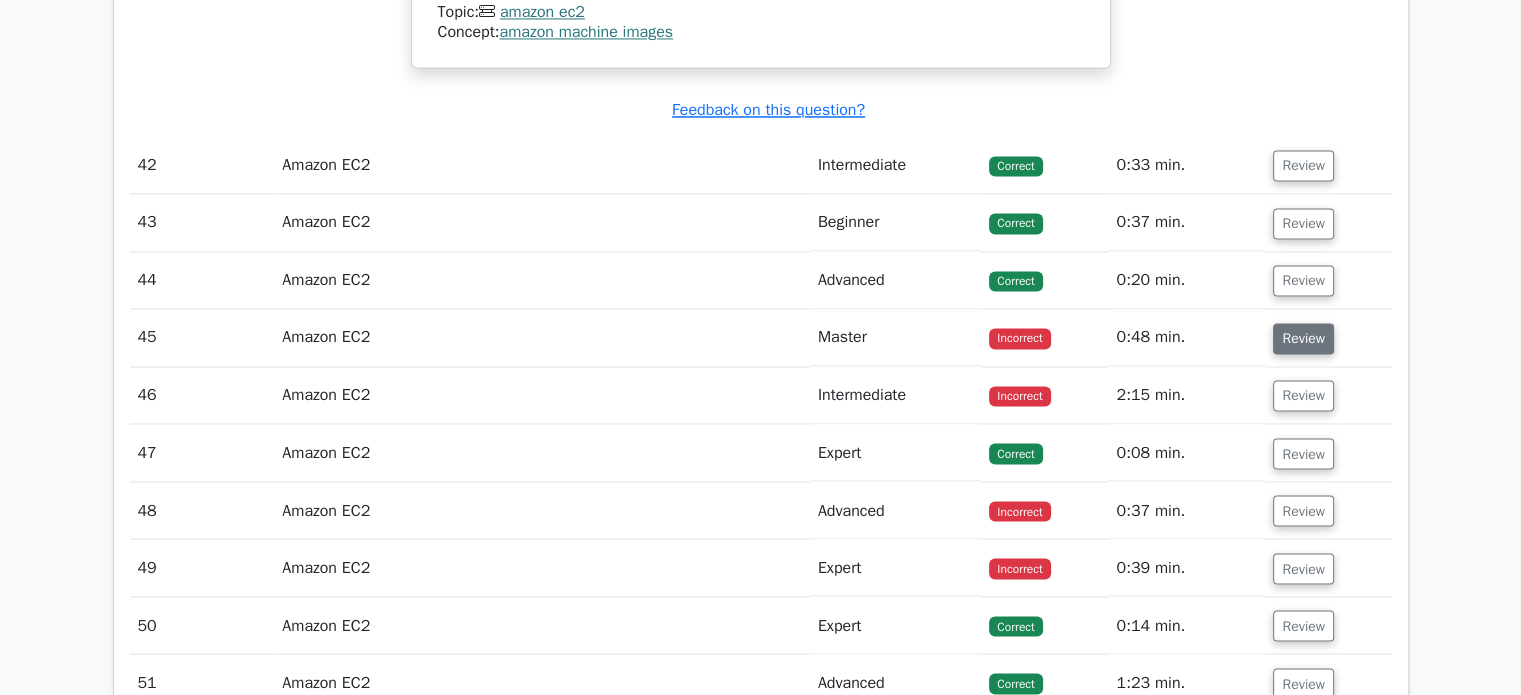 click on "Review" at bounding box center (1303, 338) 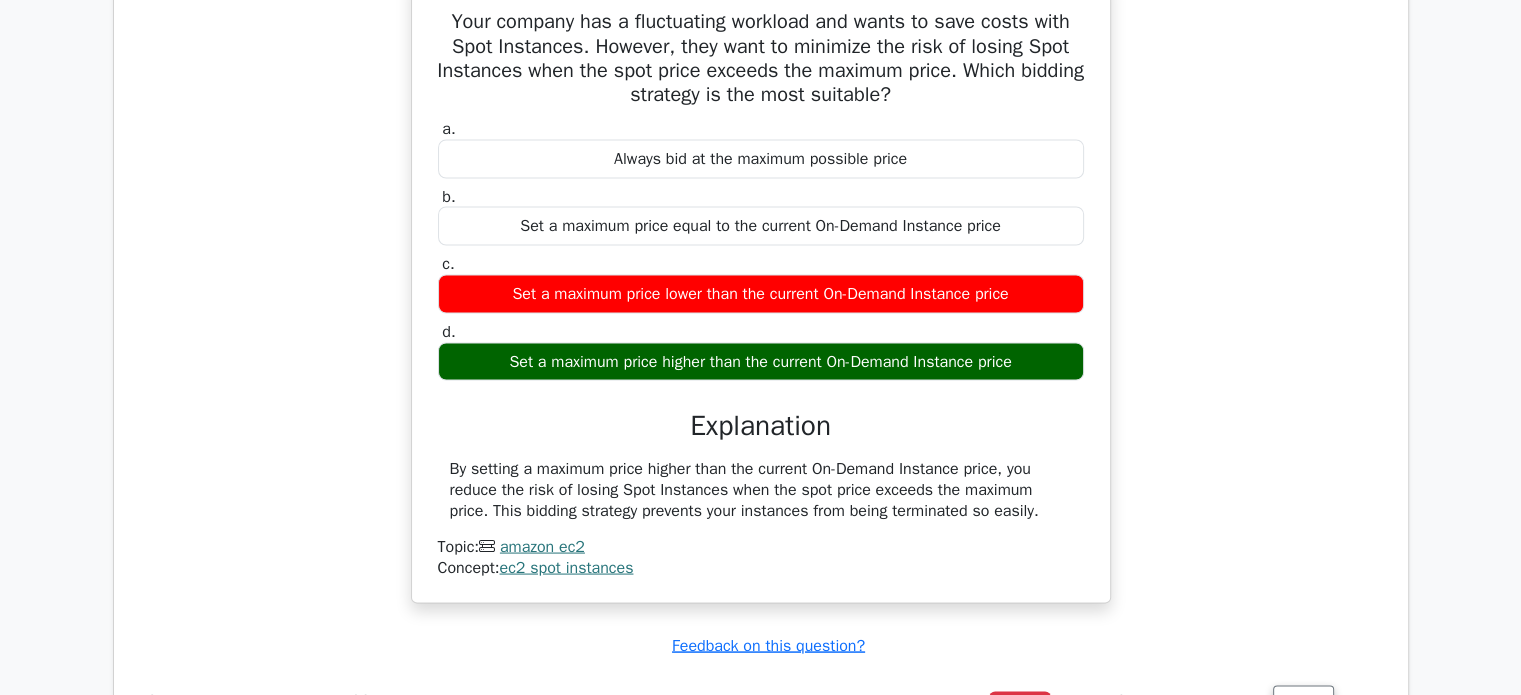 scroll, scrollTop: 18990, scrollLeft: 0, axis: vertical 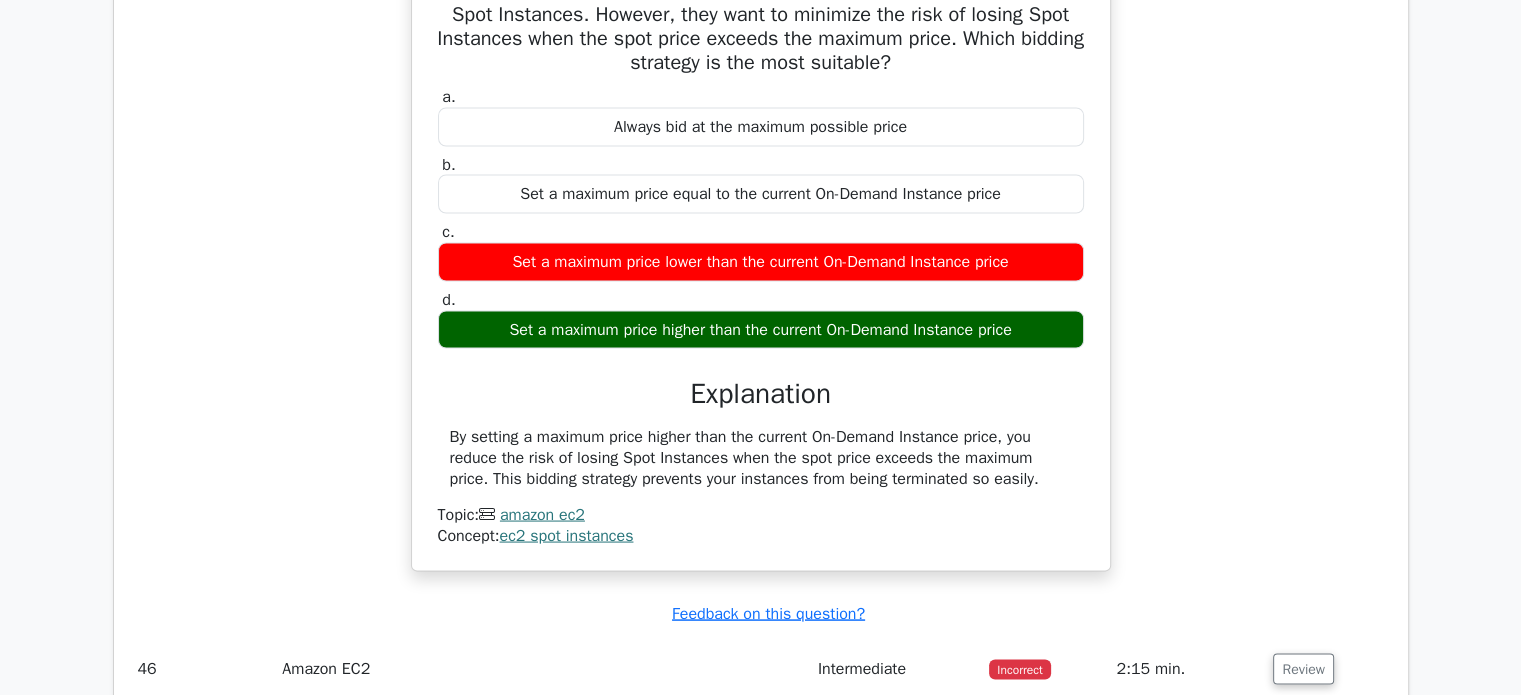 click on "Your company has a fluctuating workload and wants to save costs with Spot Instances. However, they want to minimize the risk of losing Spot Instances when the spot price exceeds the maximum price. Which bidding strategy is the most suitable?
a.
Always bid at the maximum possible price
b.
c. d." at bounding box center [761, 270] 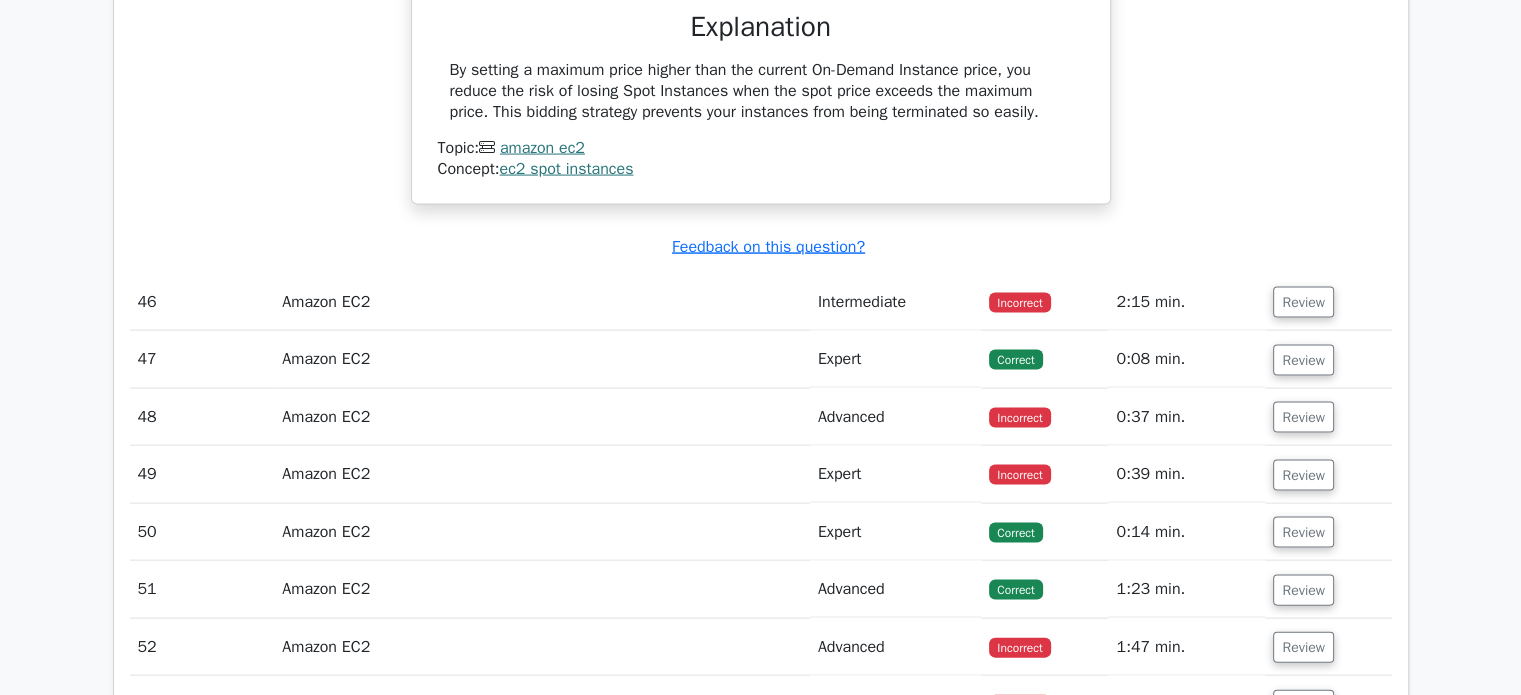 scroll, scrollTop: 19476, scrollLeft: 0, axis: vertical 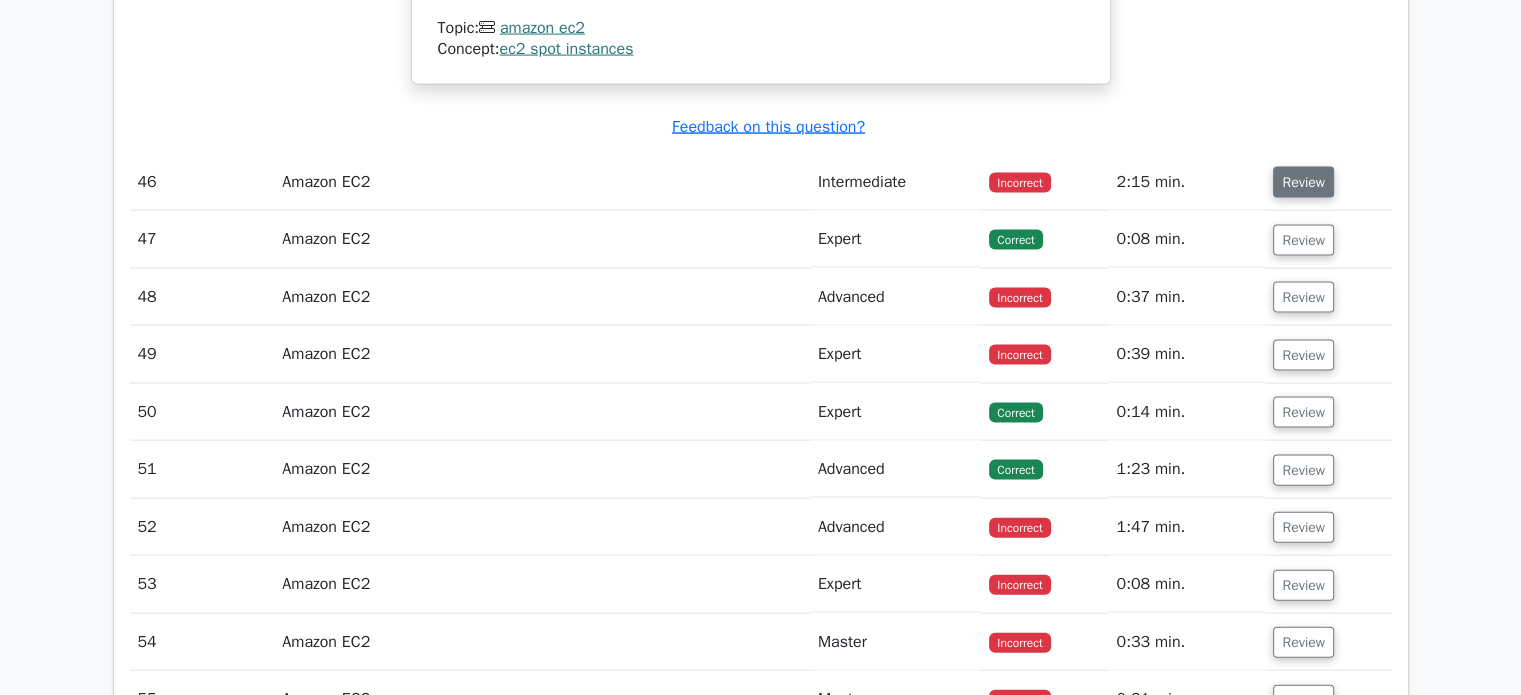 click on "Review" at bounding box center [1303, 182] 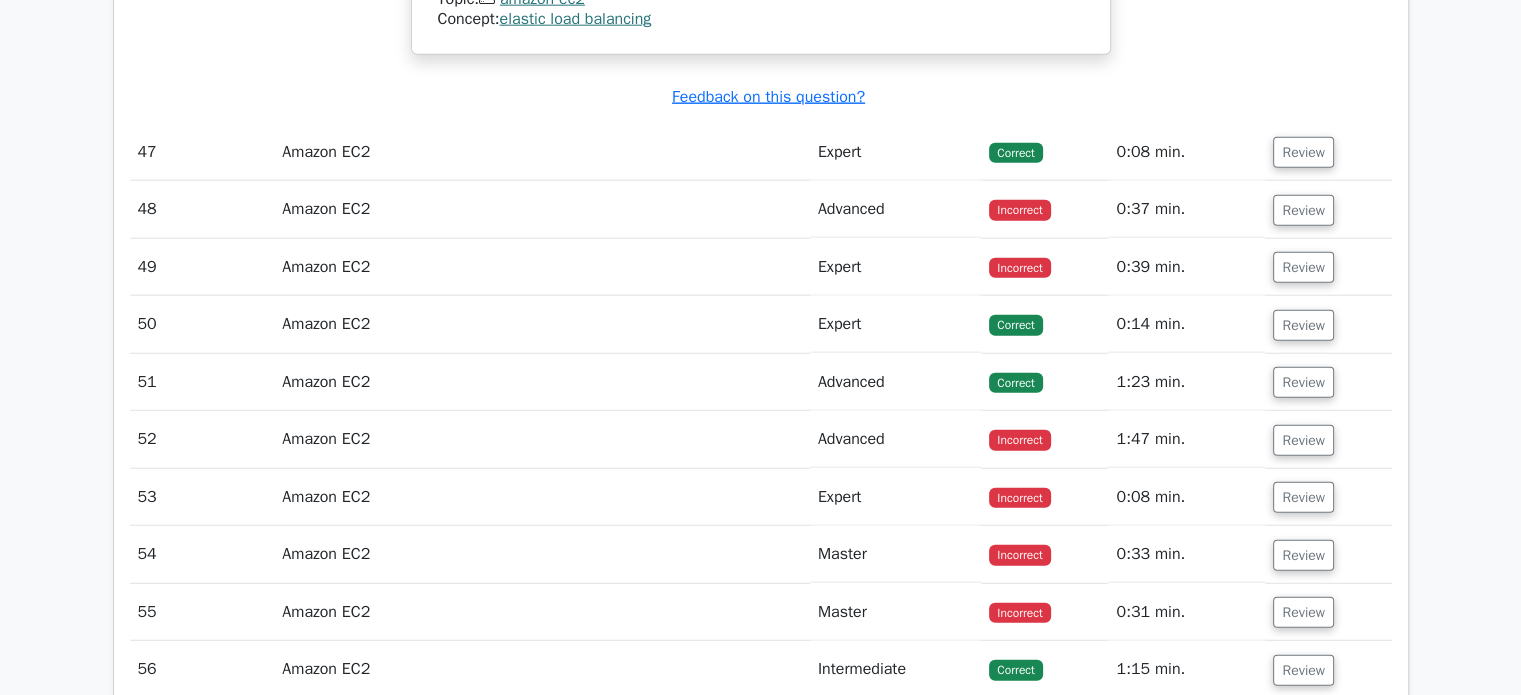 scroll, scrollTop: 20236, scrollLeft: 0, axis: vertical 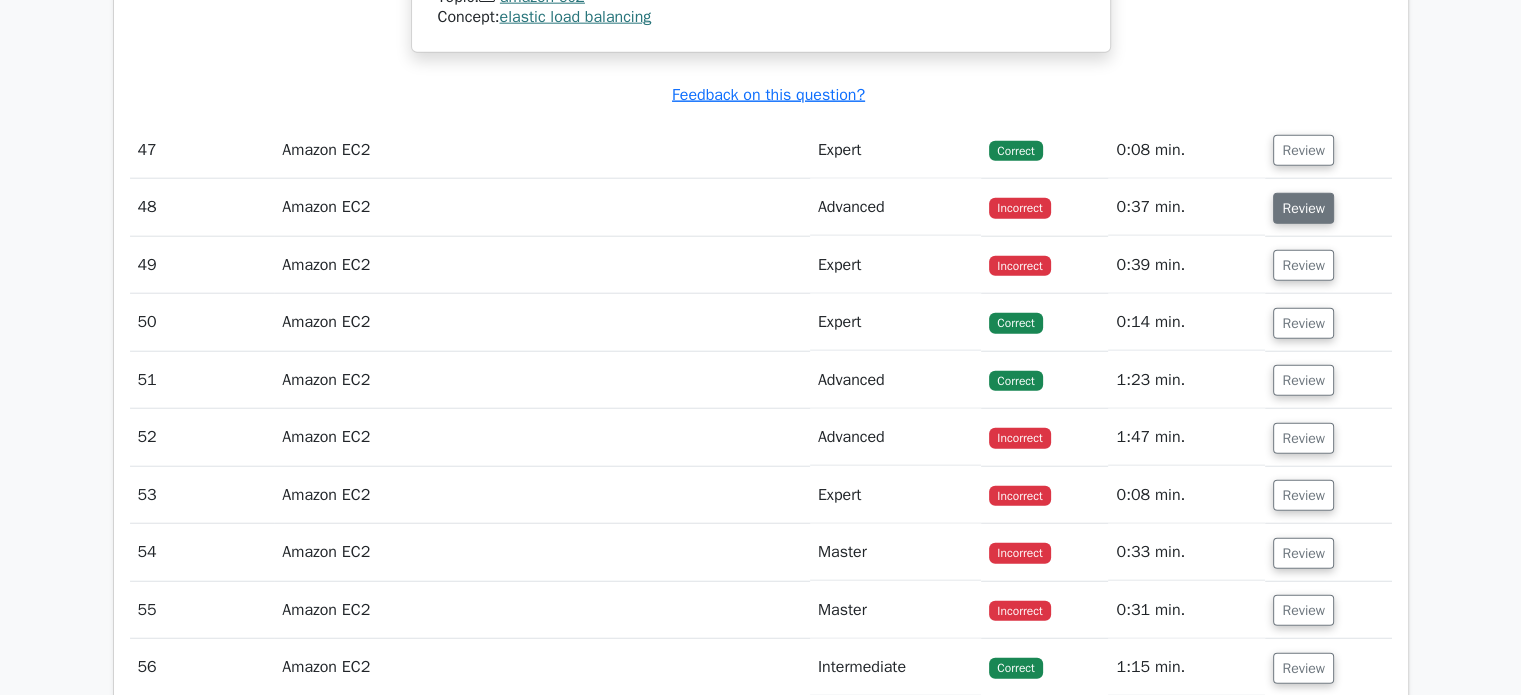 click on "Review" at bounding box center [1303, 208] 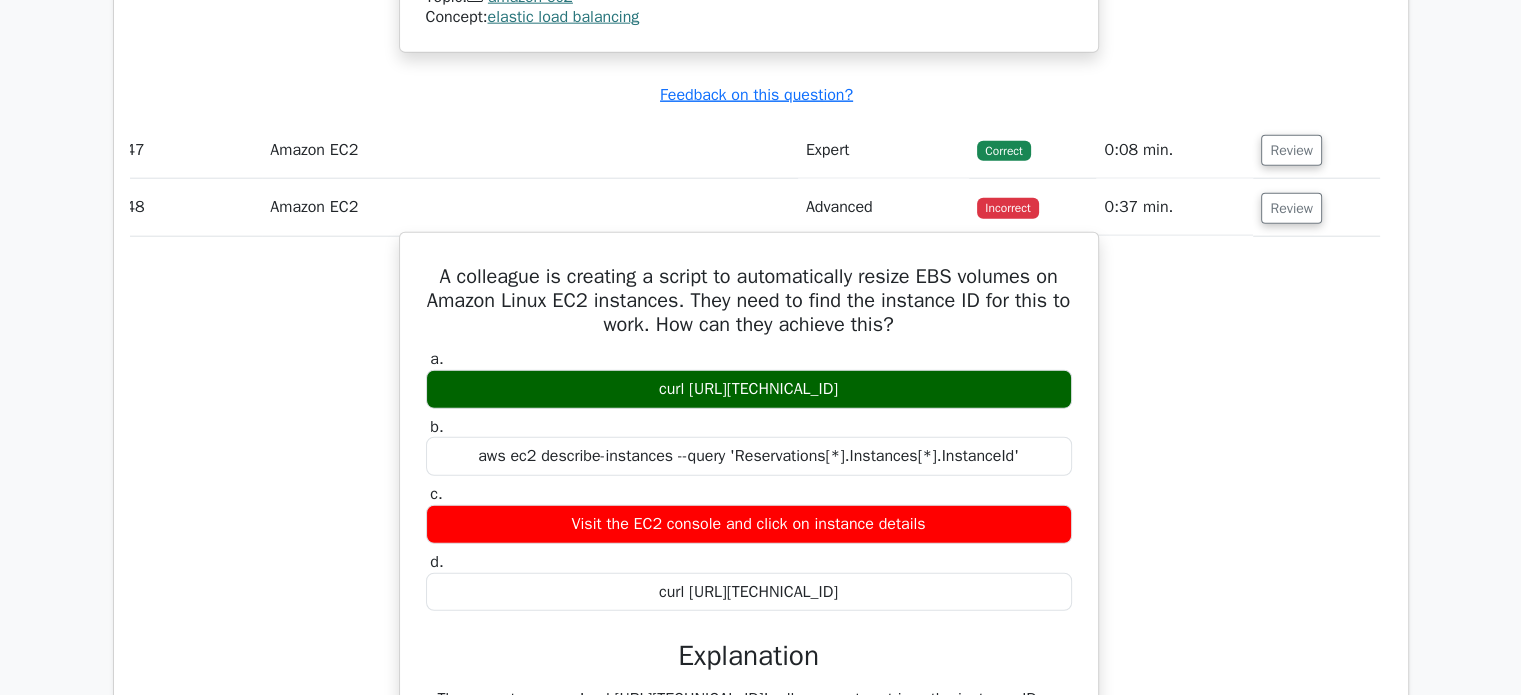 scroll, scrollTop: 0, scrollLeft: 11, axis: horizontal 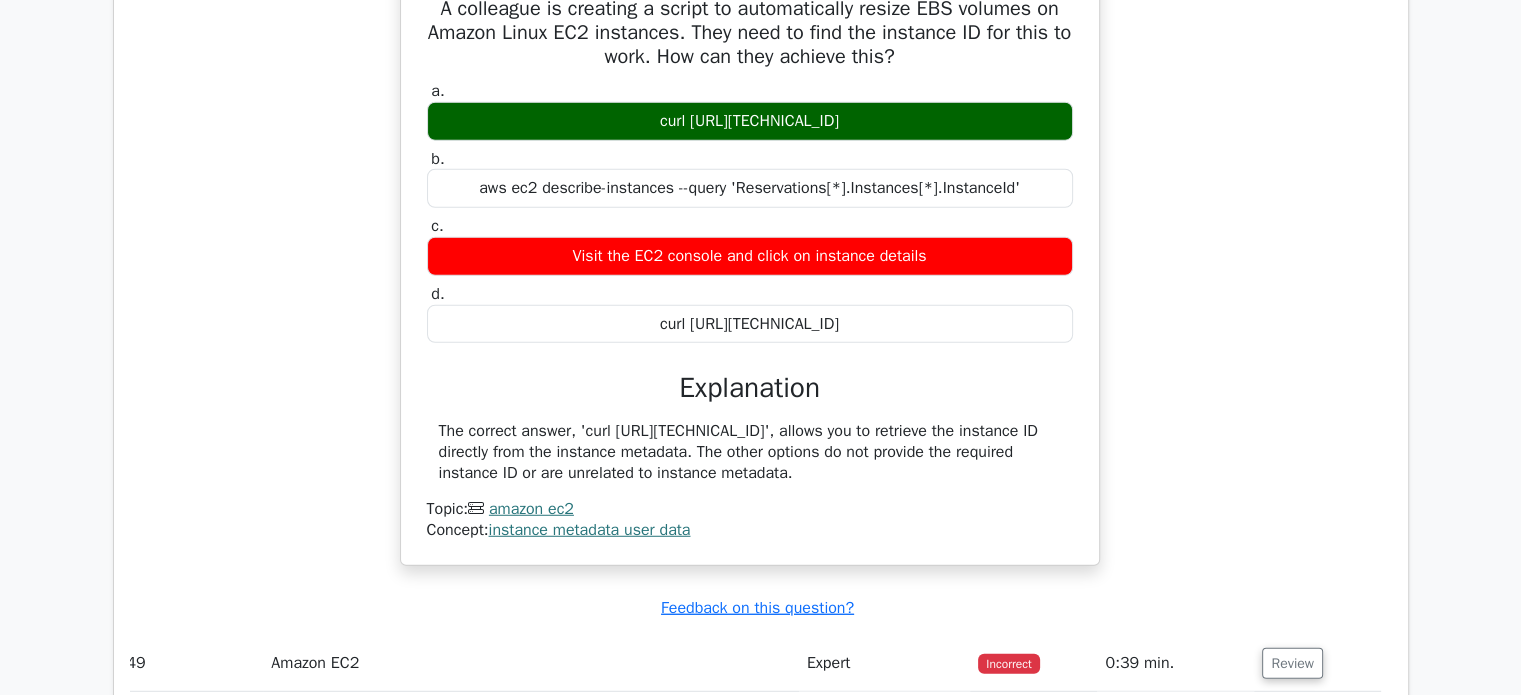 click on "A colleague is creating a script to automatically resize EBS volumes on Amazon Linux EC2 instances. They need to find the instance ID for this to work. How can they achieve this?
a.
curl http://169.254.169.254/latest/meta-data/instance-id
b.
c. d." at bounding box center (750, 277) 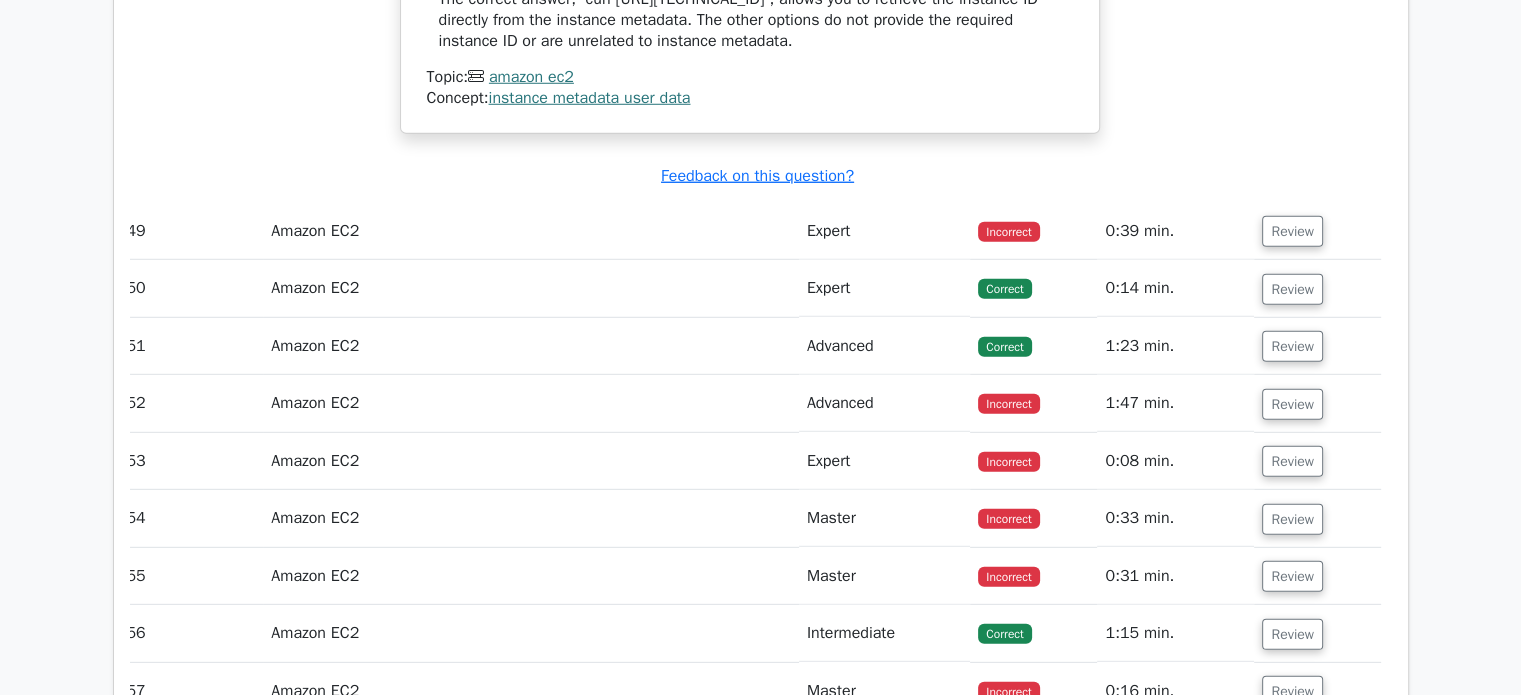 scroll, scrollTop: 20988, scrollLeft: 0, axis: vertical 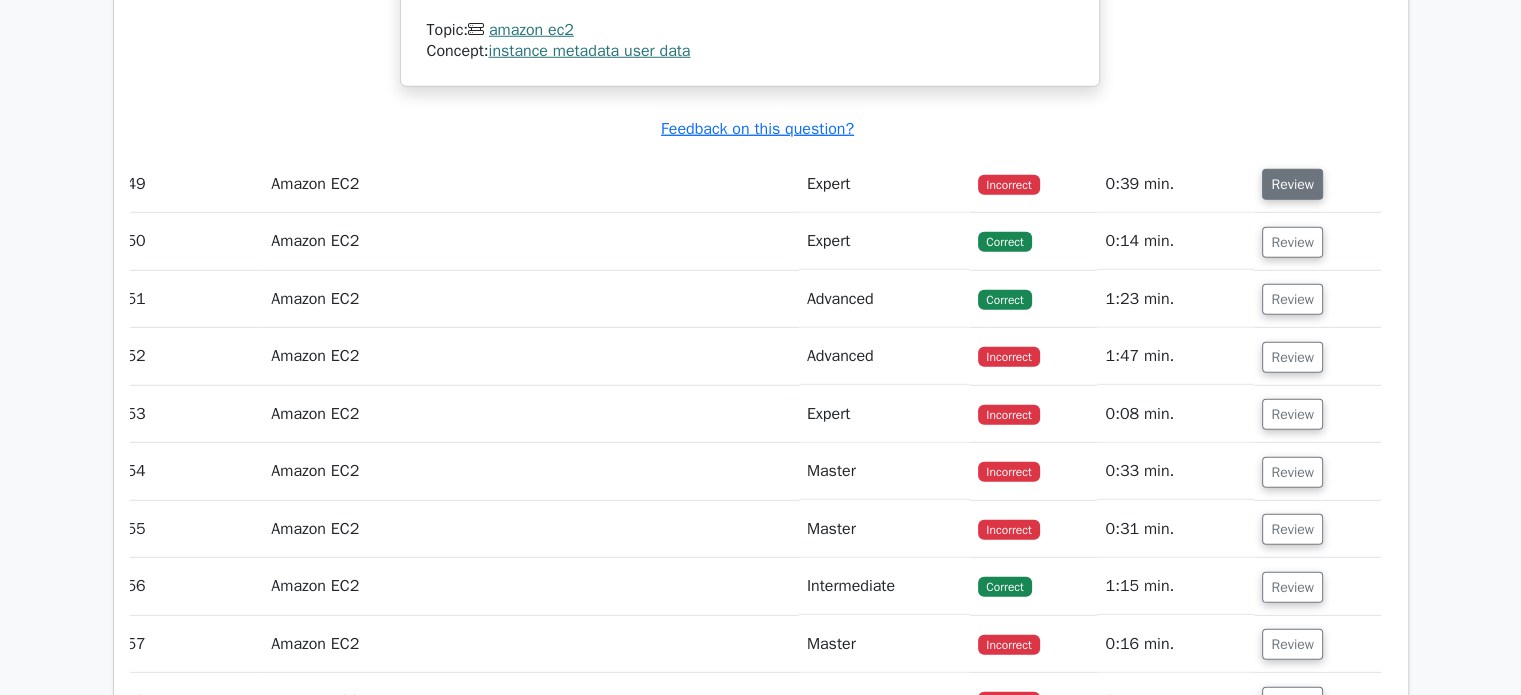 click on "Review" at bounding box center (1292, 184) 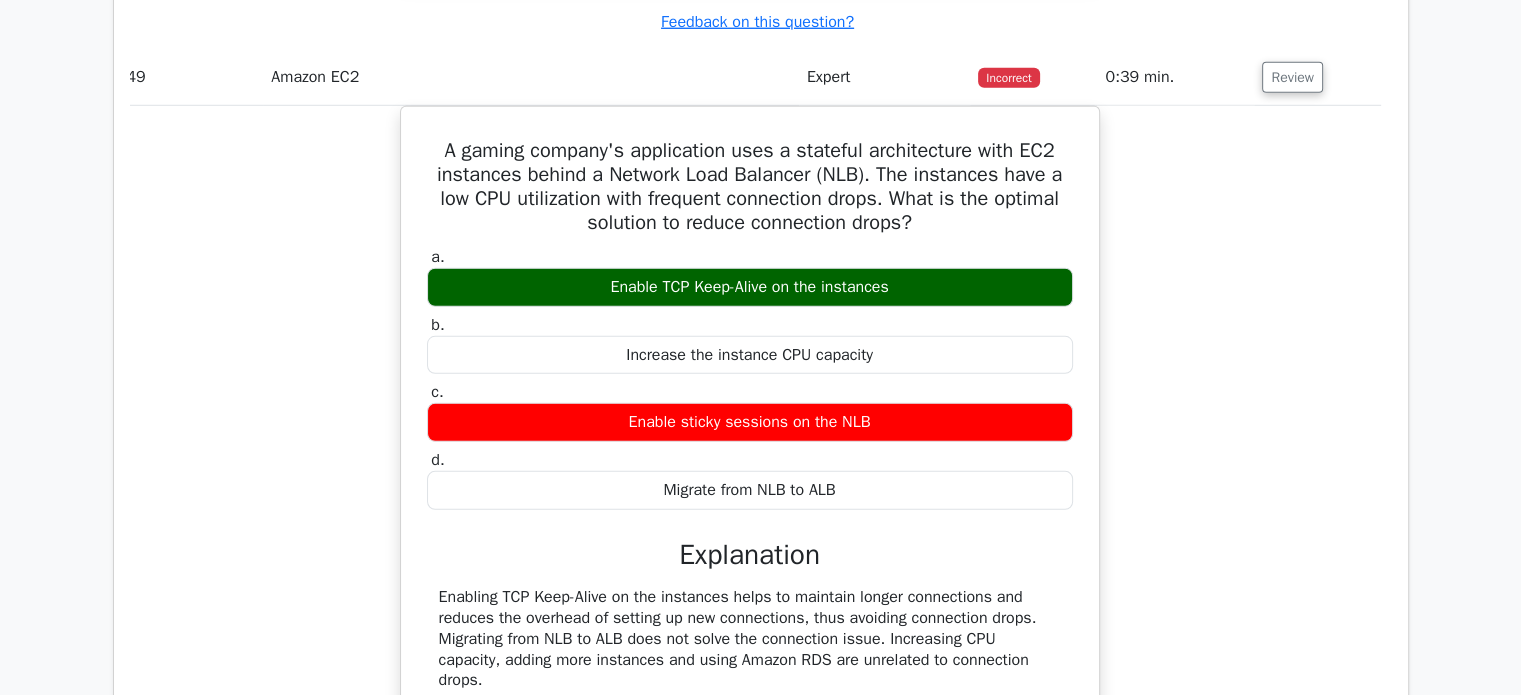 scroll, scrollTop: 21098, scrollLeft: 0, axis: vertical 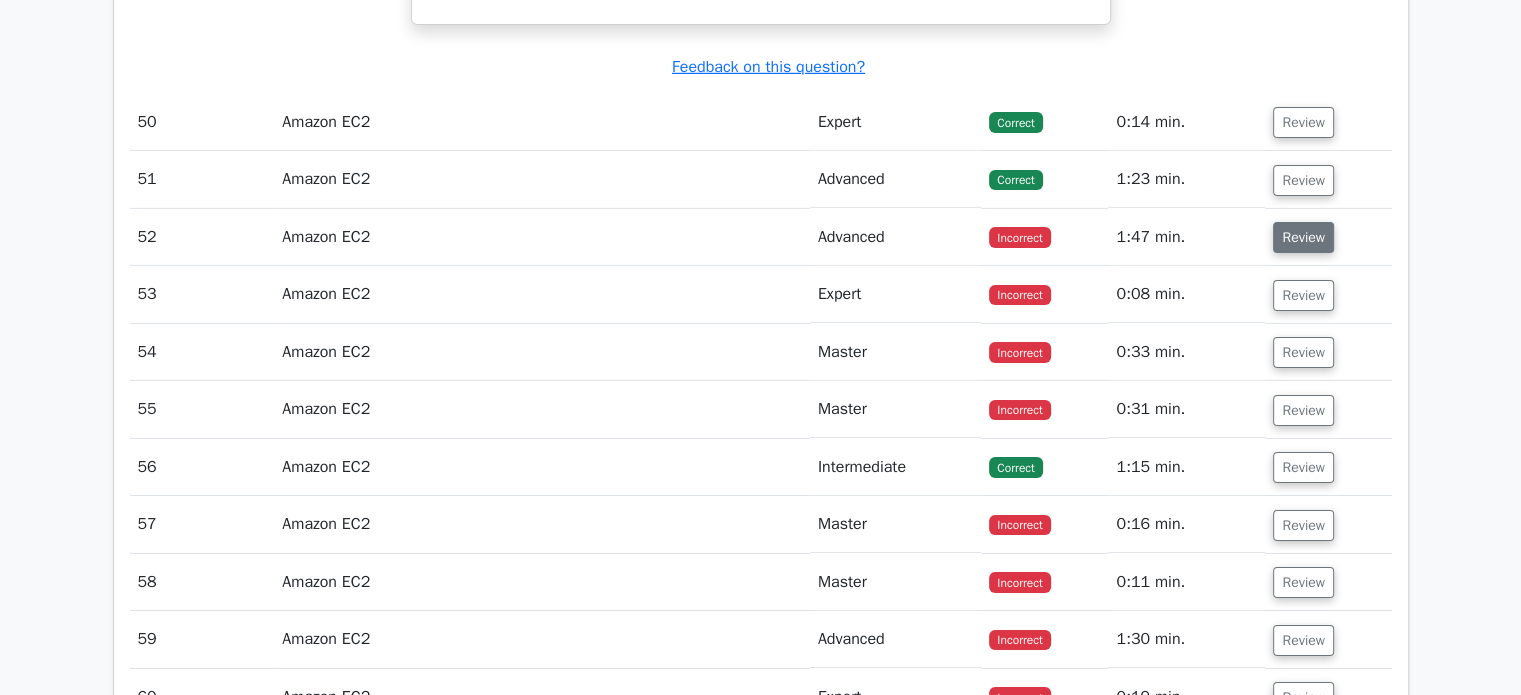 click on "Review" at bounding box center (1303, 237) 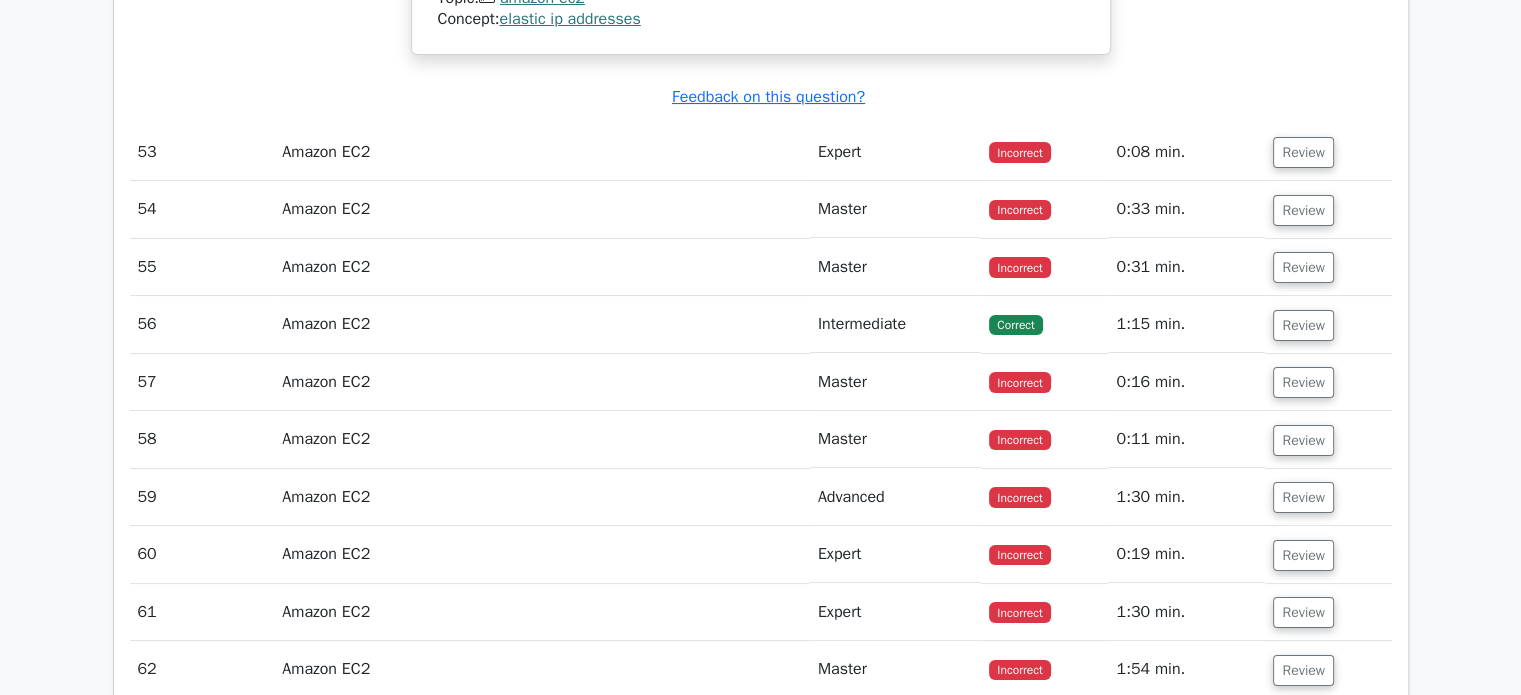 scroll, scrollTop: 23025, scrollLeft: 0, axis: vertical 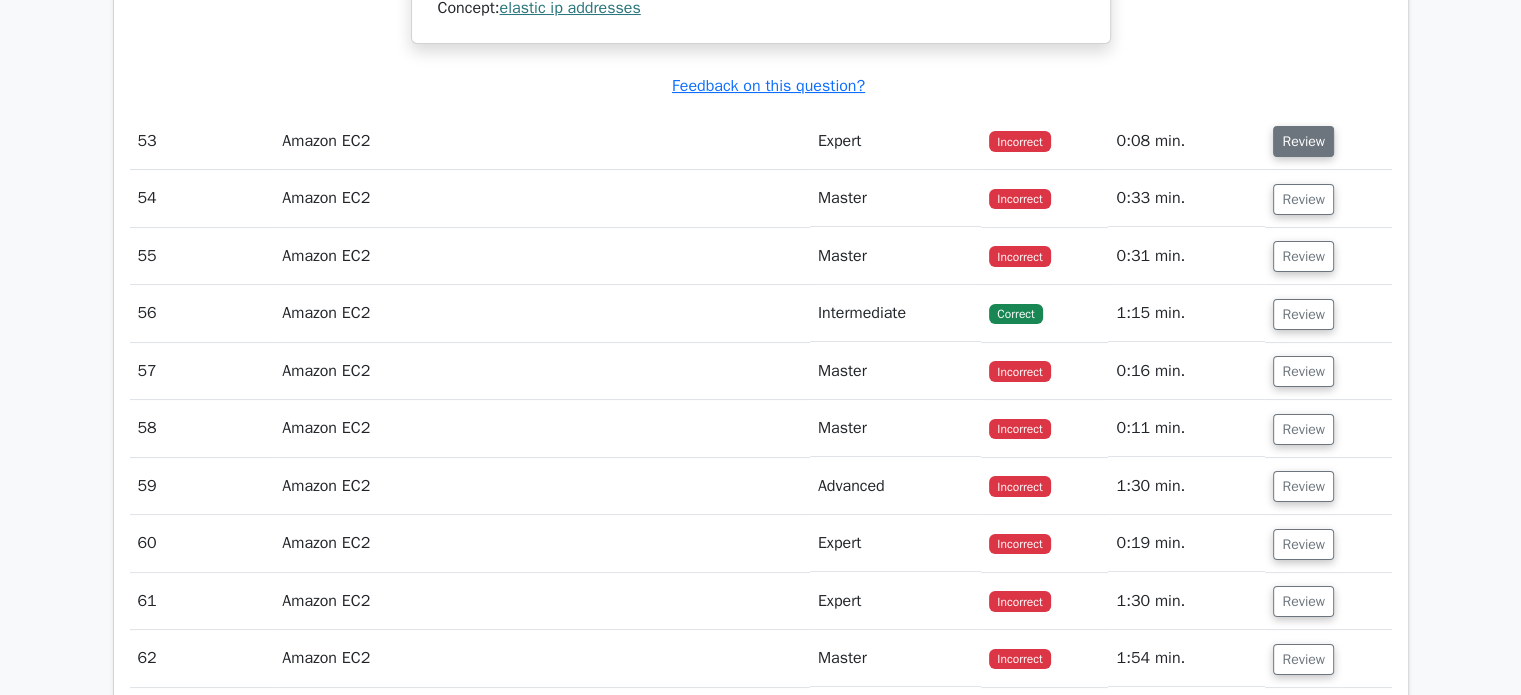 click on "Review" at bounding box center (1303, 141) 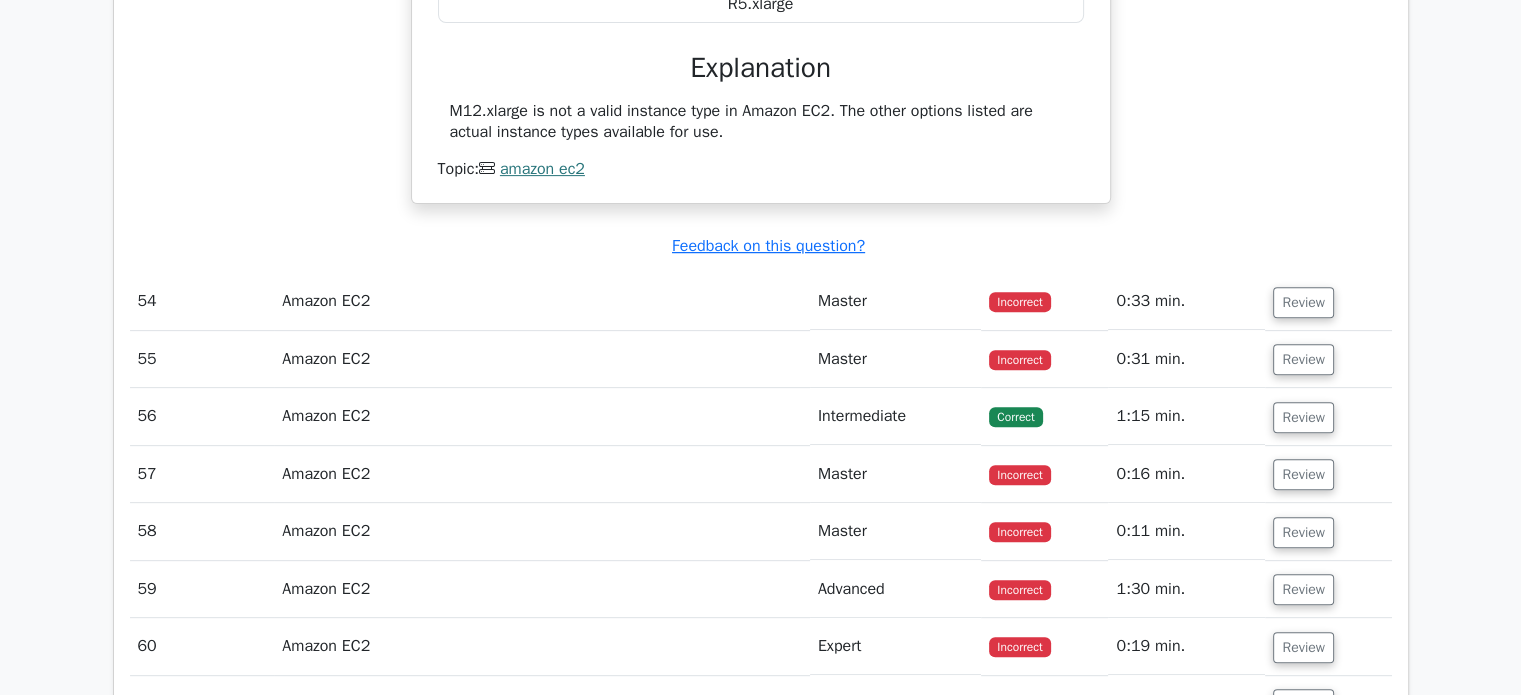scroll, scrollTop: 23504, scrollLeft: 0, axis: vertical 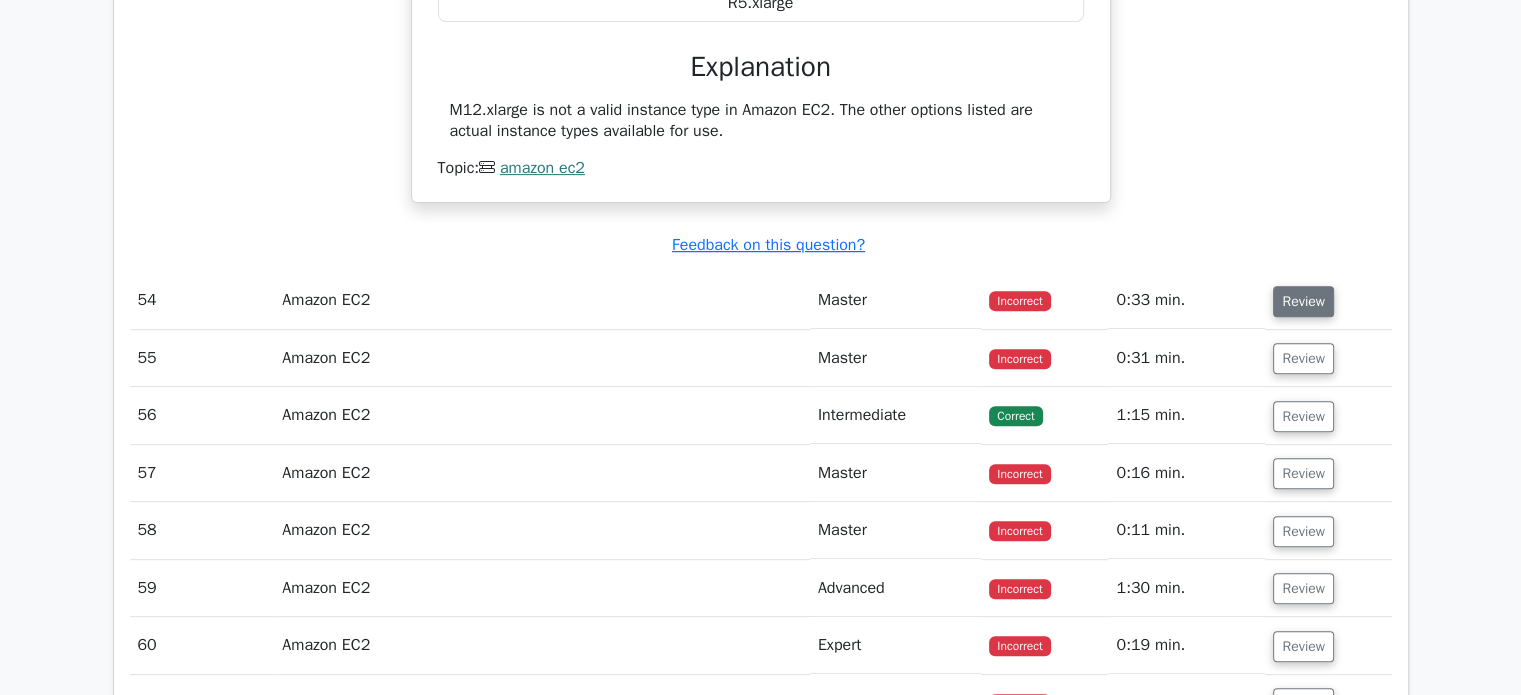 click on "Review" at bounding box center [1303, 301] 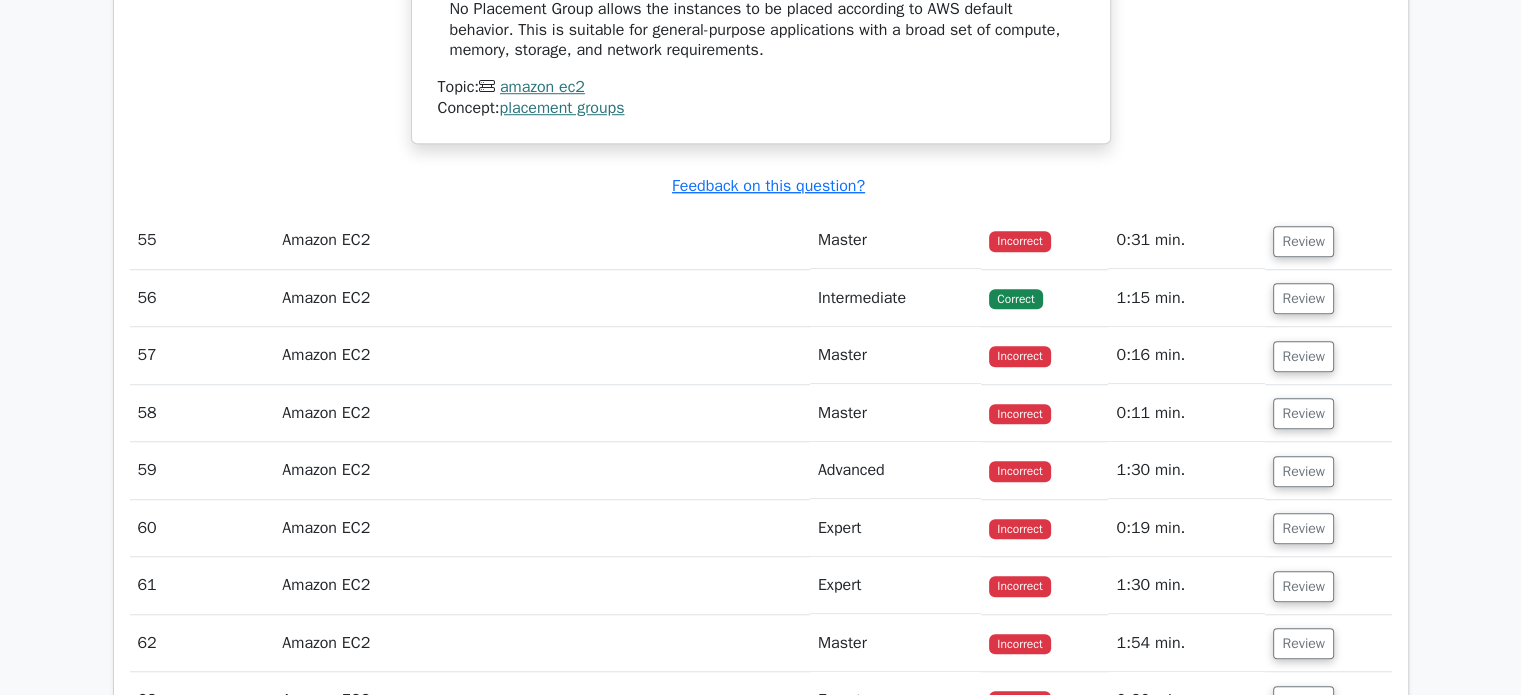 scroll, scrollTop: 24317, scrollLeft: 0, axis: vertical 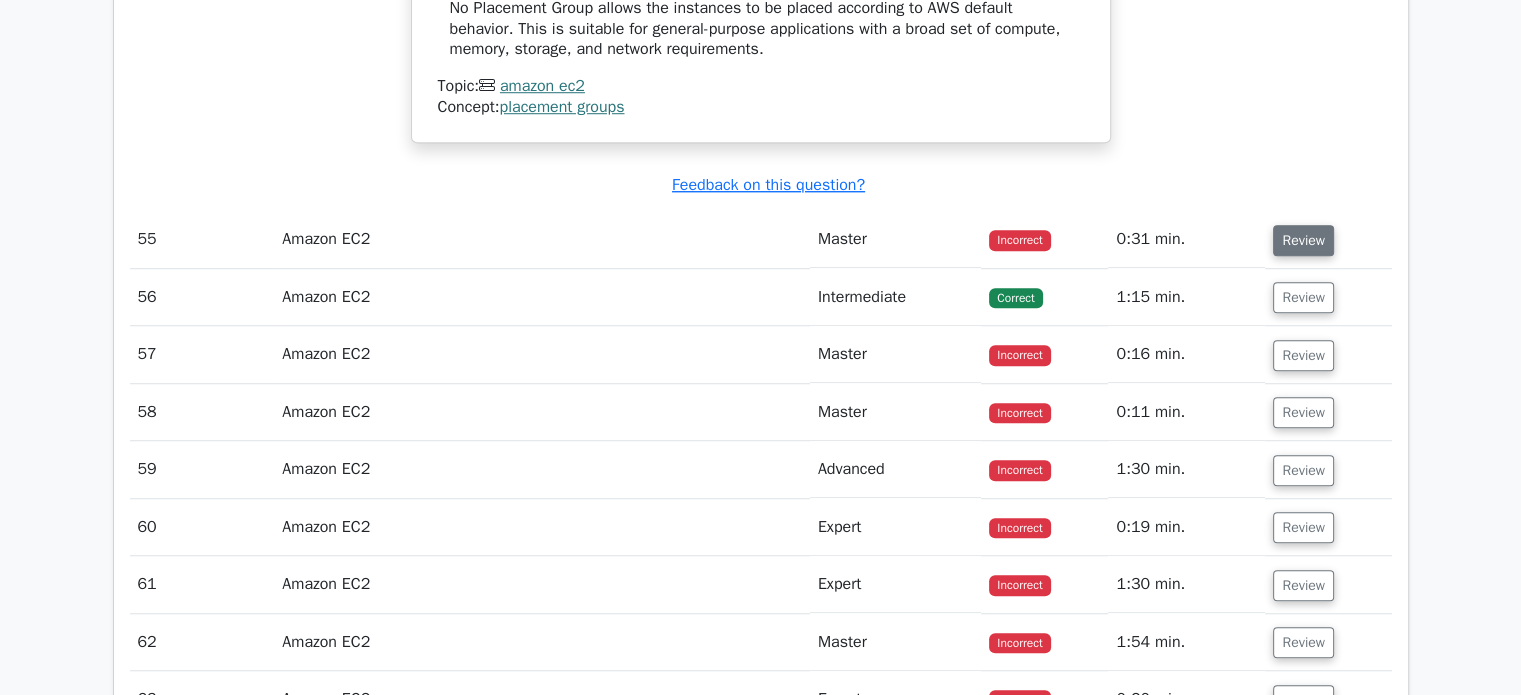 click on "Review" at bounding box center [1303, 240] 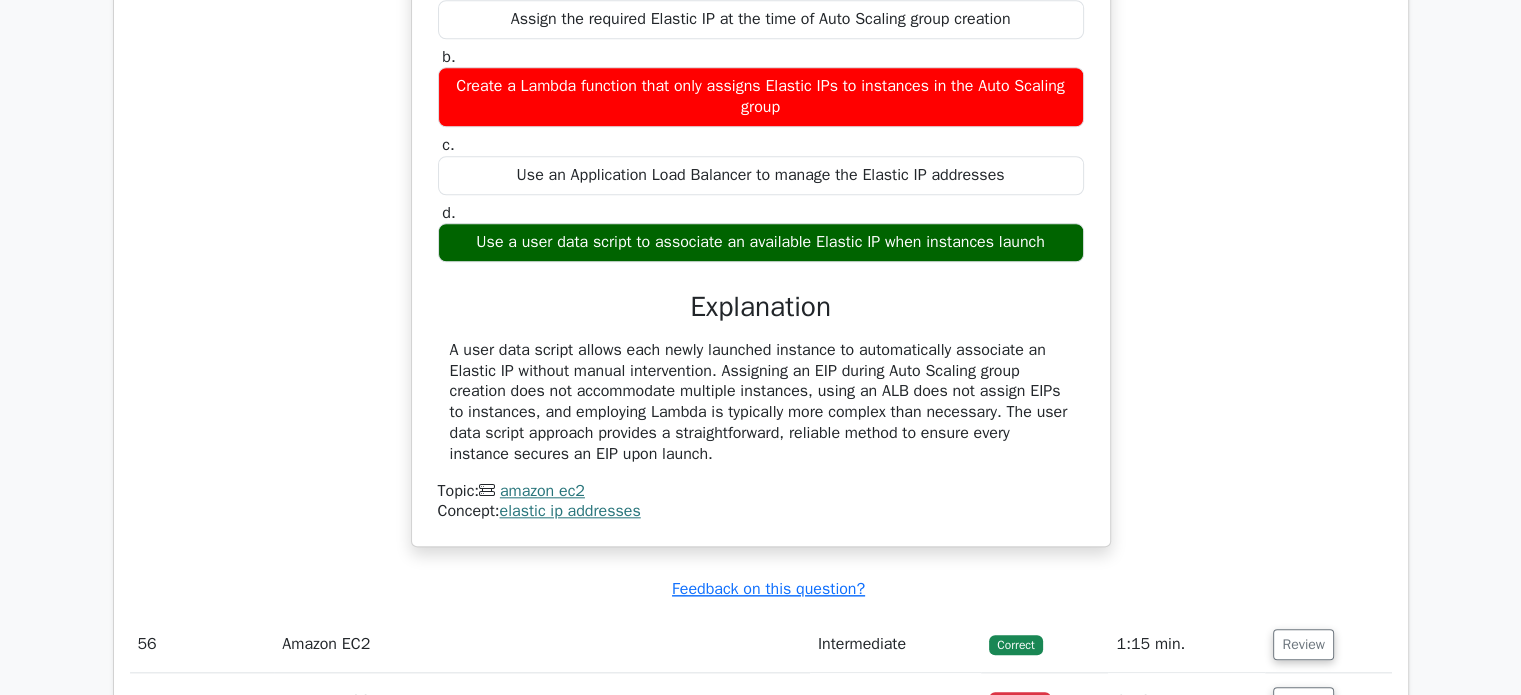scroll, scrollTop: 24776, scrollLeft: 0, axis: vertical 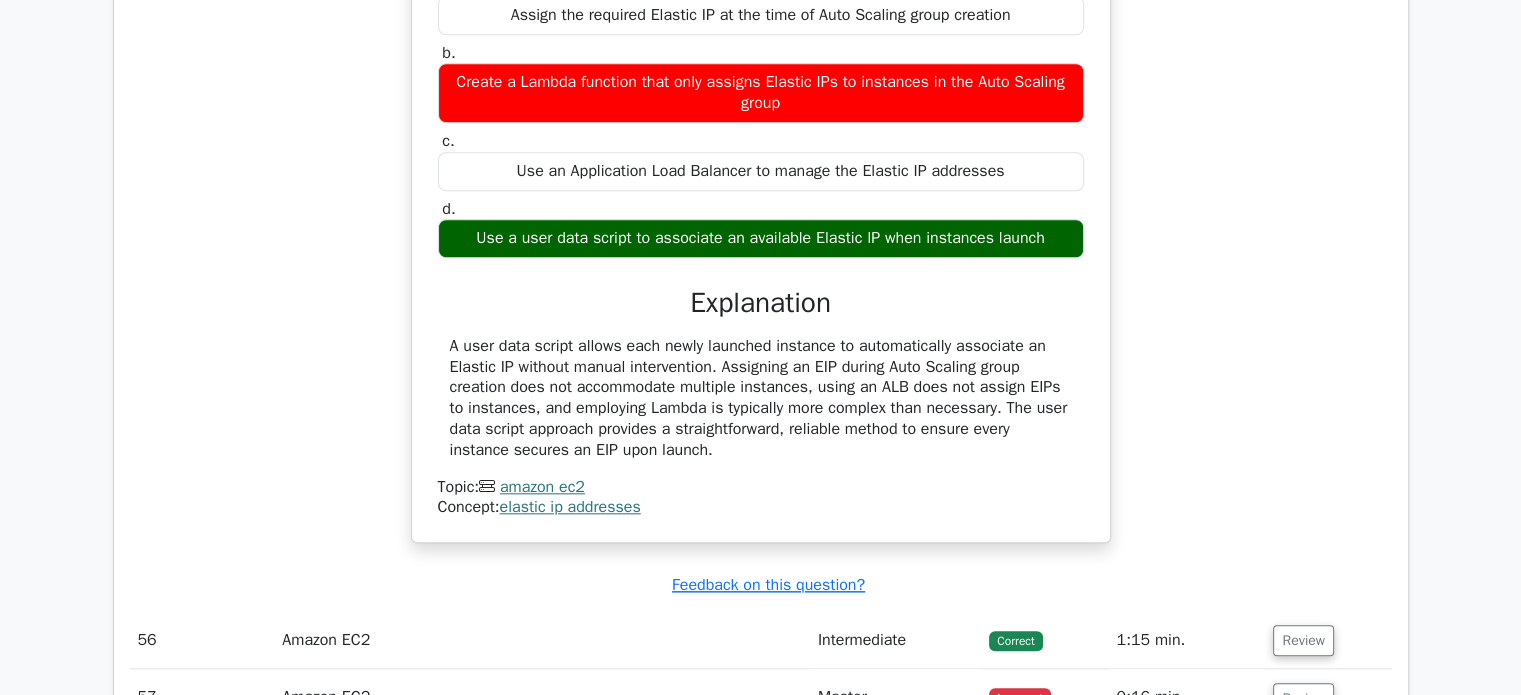 click on "You have an application hosted on an EC2 instance which relies on Elastic IPs for connecting with on-premises resources. Your responsibility is to ensure high availability for the application. You decide to configure an Auto Scaling group. What is the correct way to associate Elastic IPs to instances launched in this group?
a.
Assign the required Elastic IP at the time of Auto Scaling group creation
b. c. d." at bounding box center (761, 188) 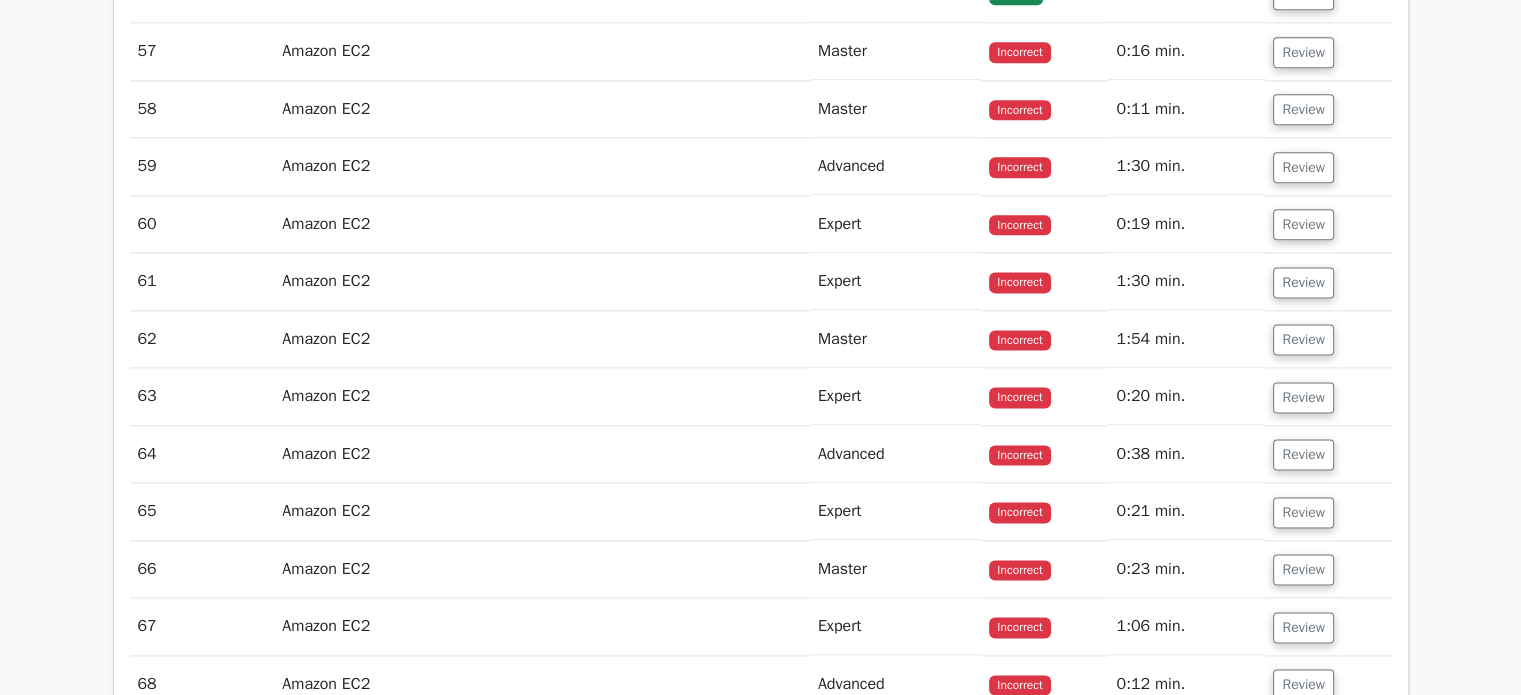 scroll, scrollTop: 25354, scrollLeft: 0, axis: vertical 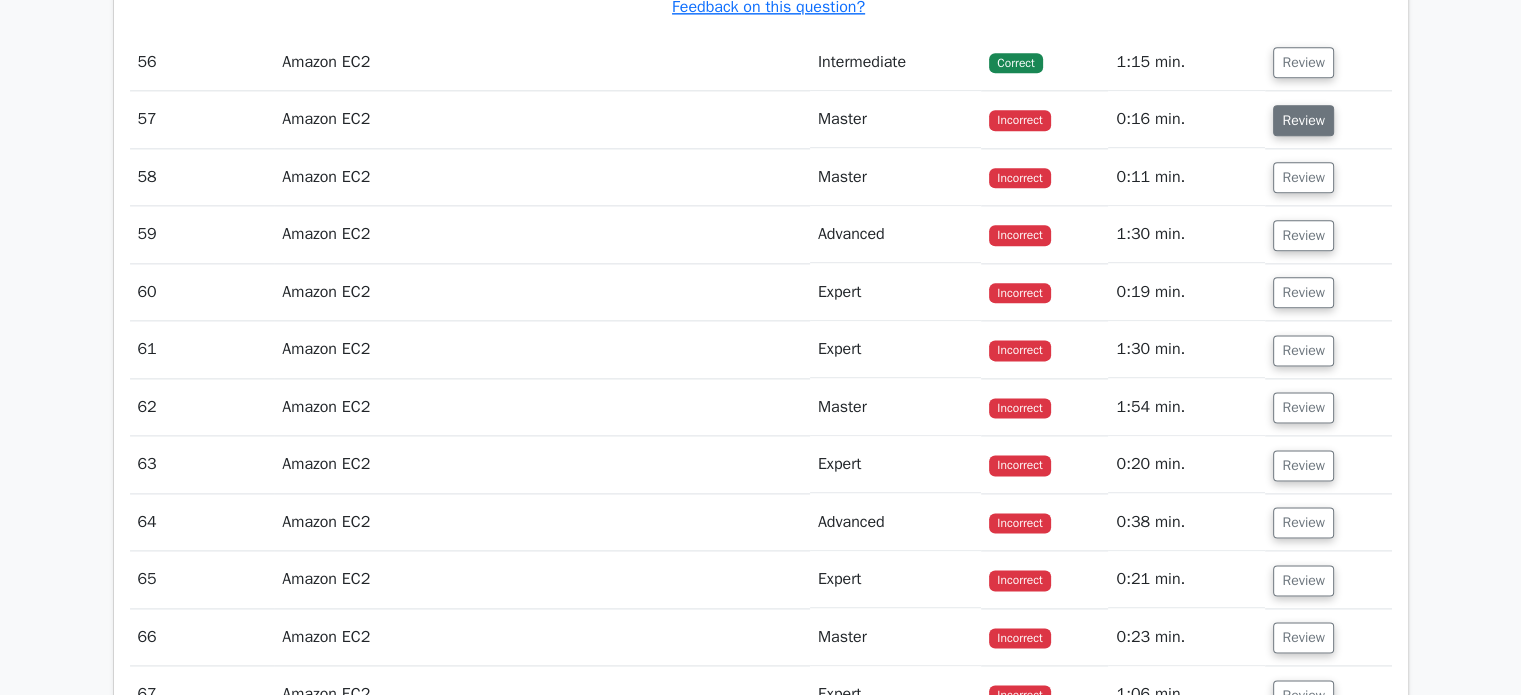 click on "Review" at bounding box center [1303, 120] 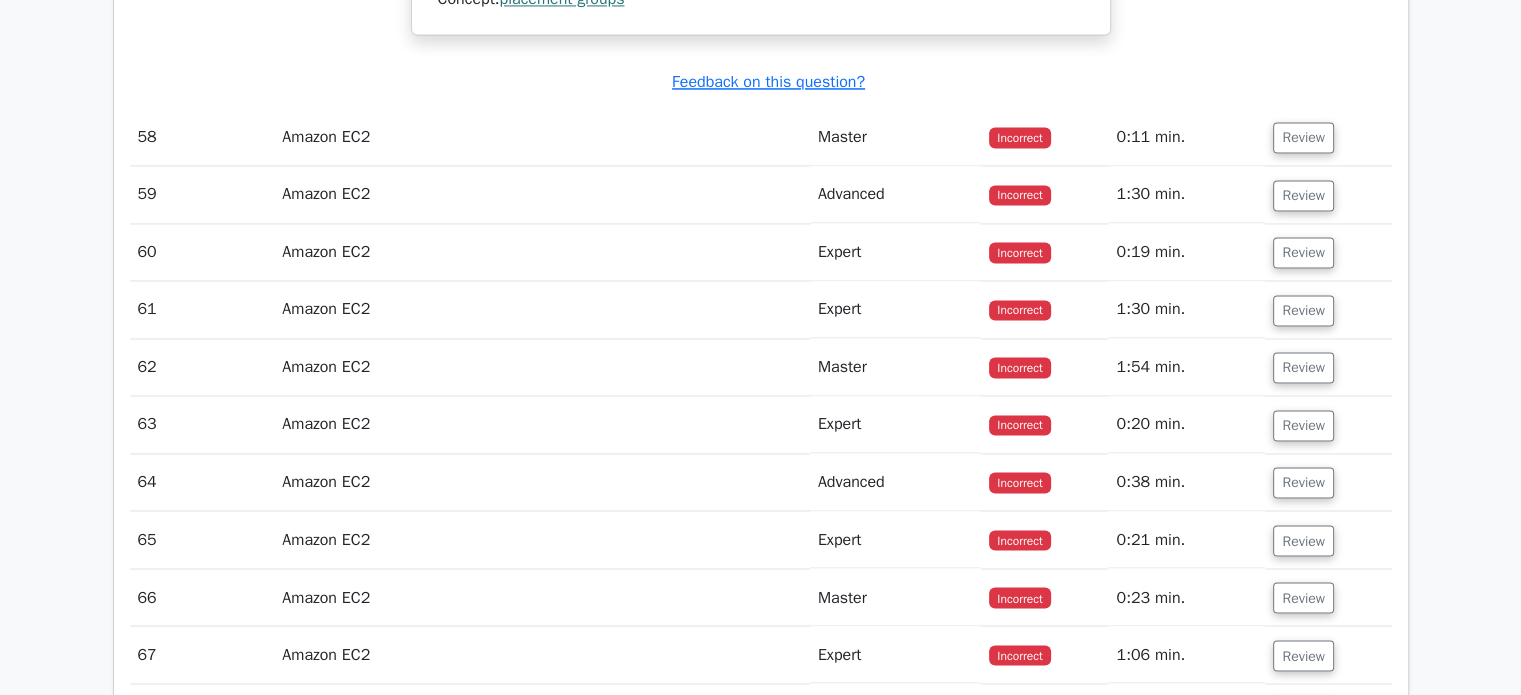 scroll, scrollTop: 26196, scrollLeft: 0, axis: vertical 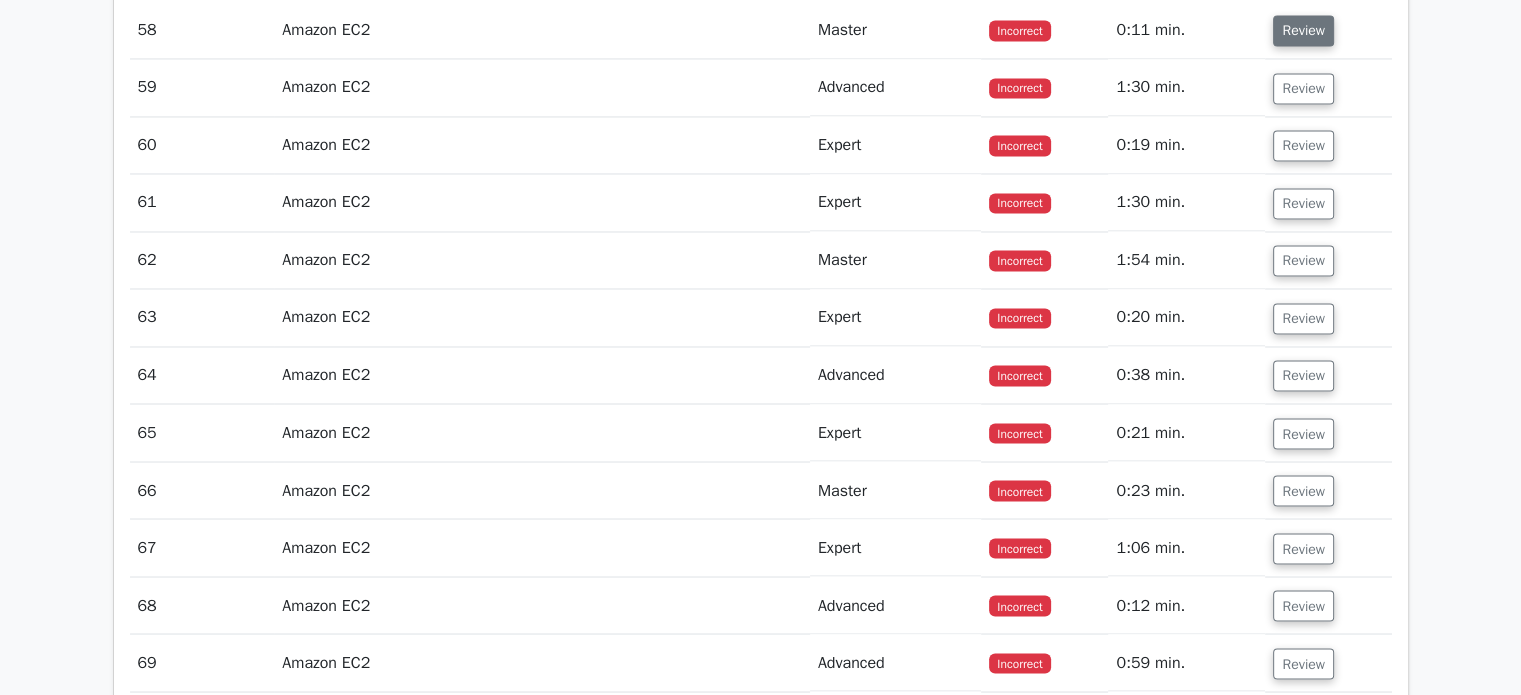 click on "Review" at bounding box center [1303, 30] 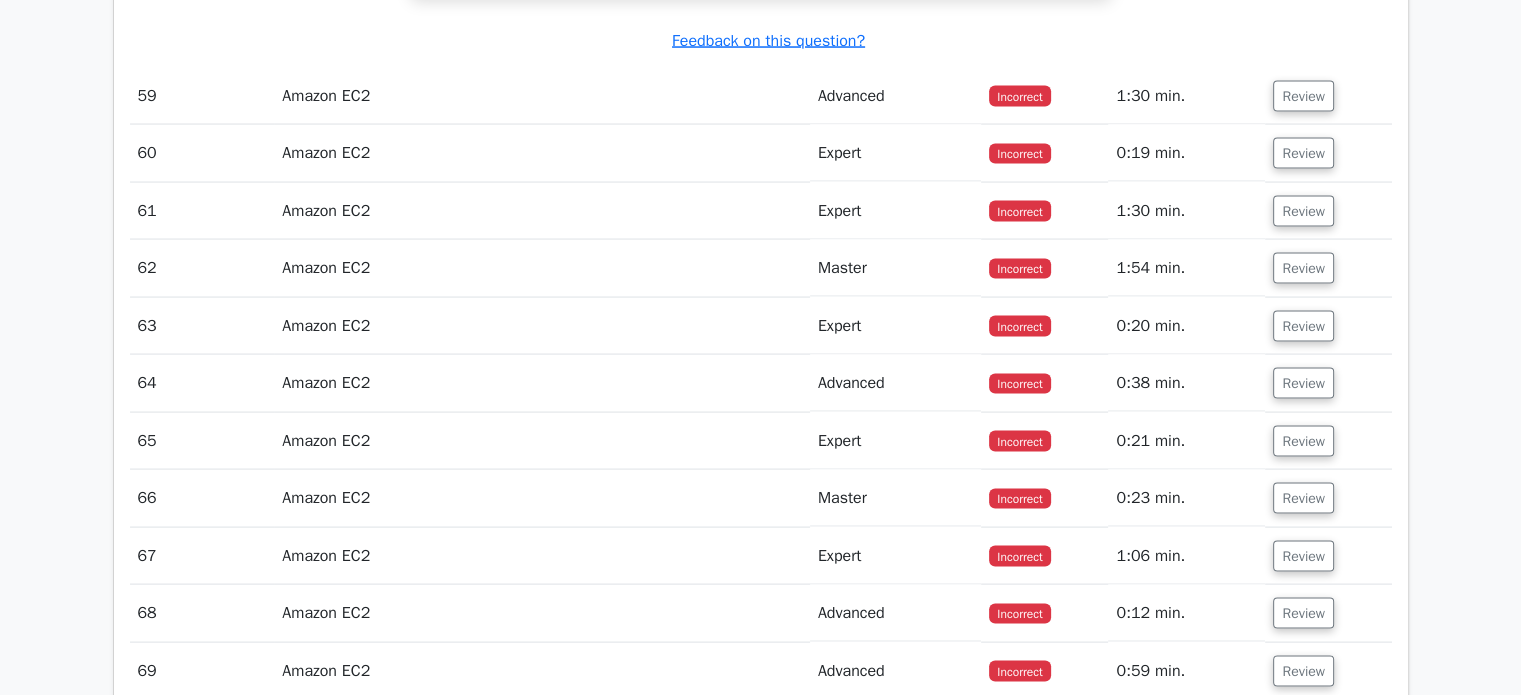 scroll, scrollTop: 26773, scrollLeft: 0, axis: vertical 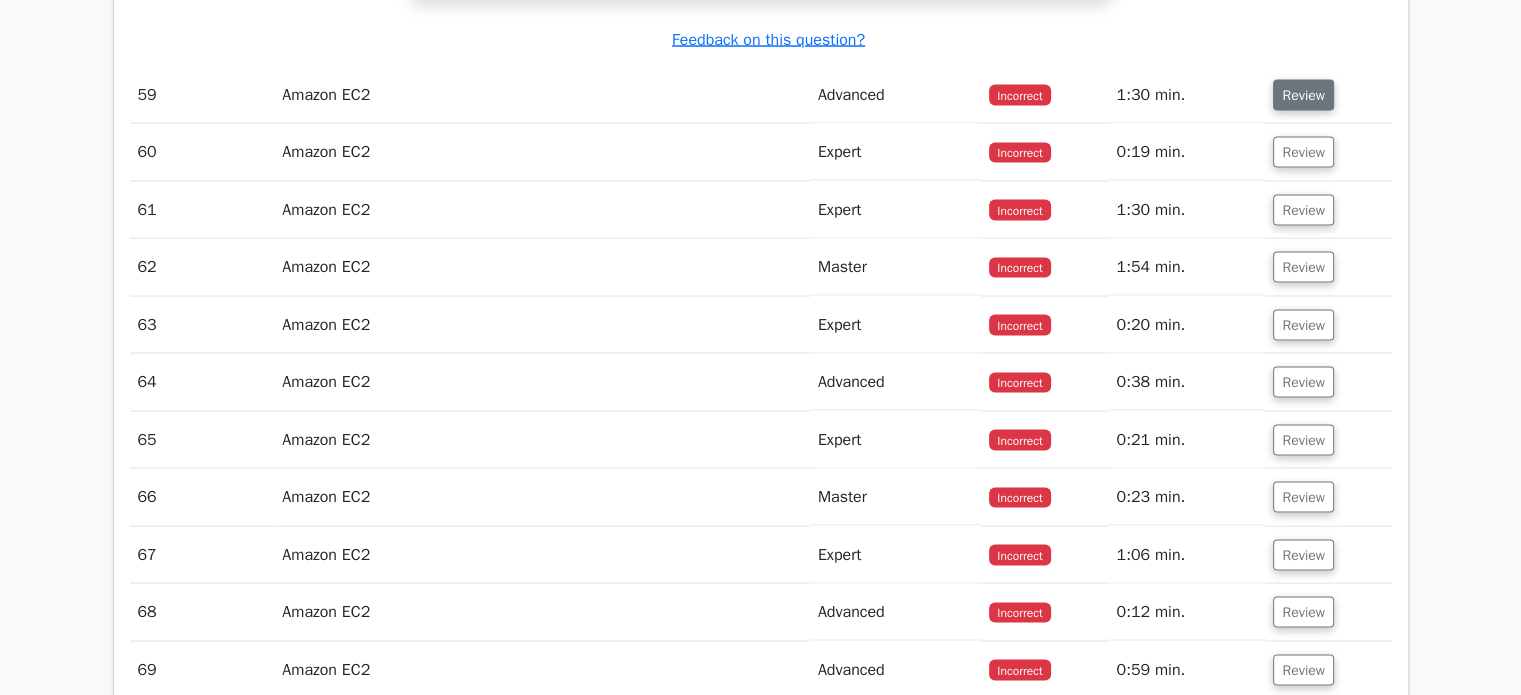 click on "Review" at bounding box center (1303, 95) 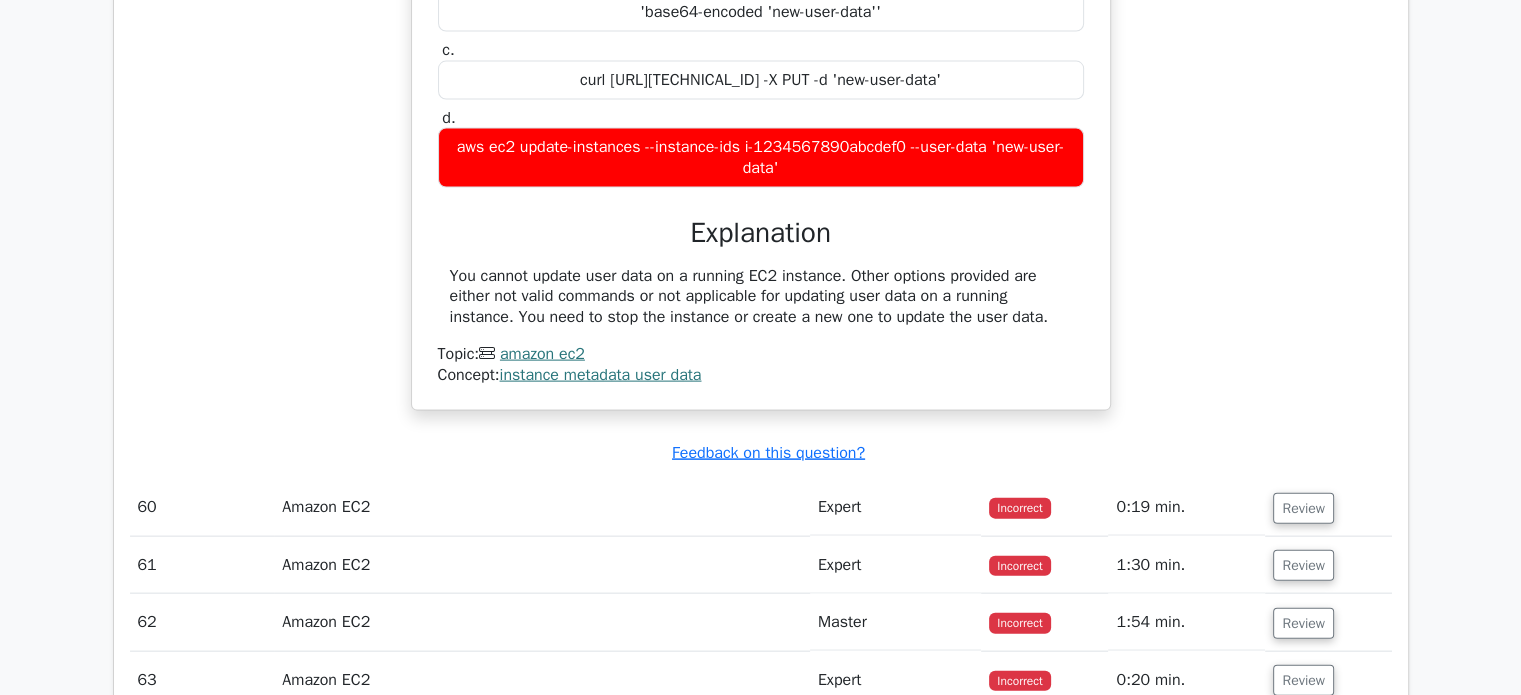 scroll, scrollTop: 27455, scrollLeft: 0, axis: vertical 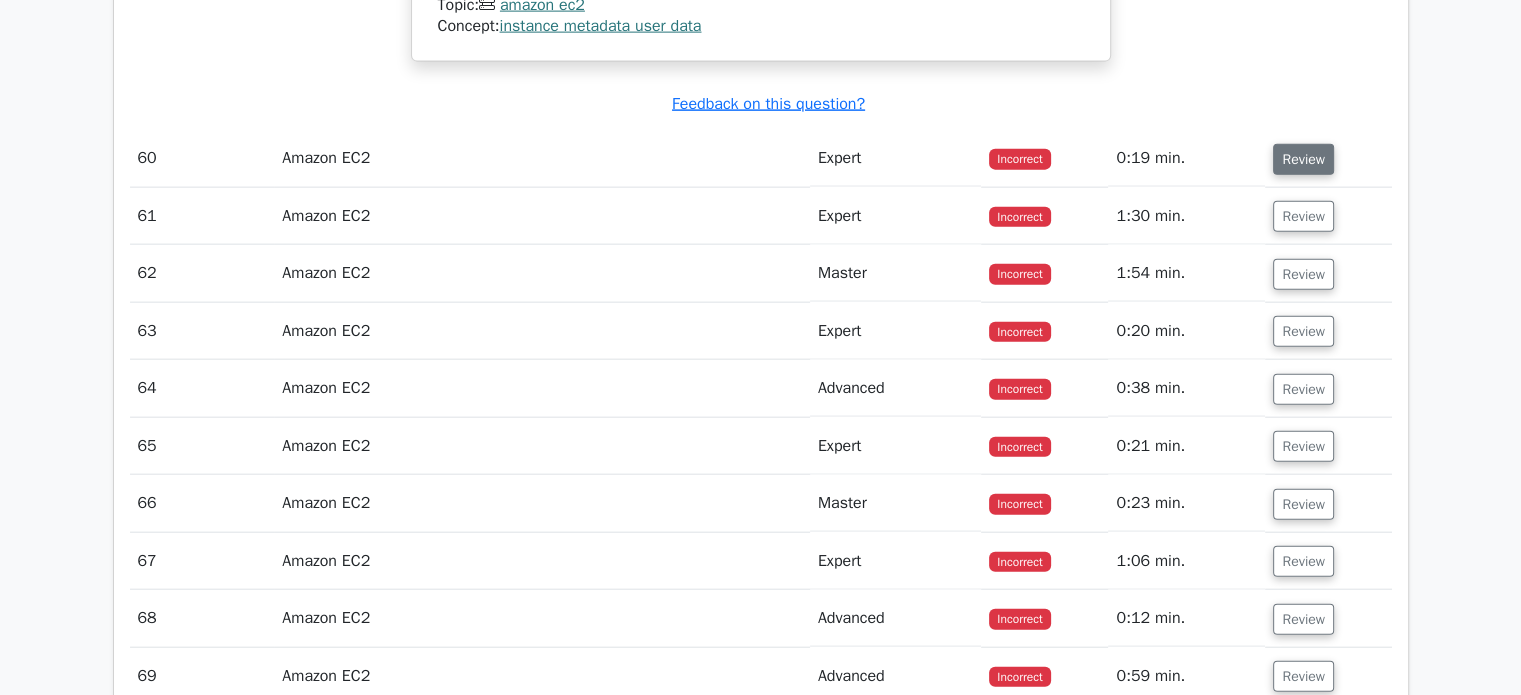 click on "Review" at bounding box center (1303, 159) 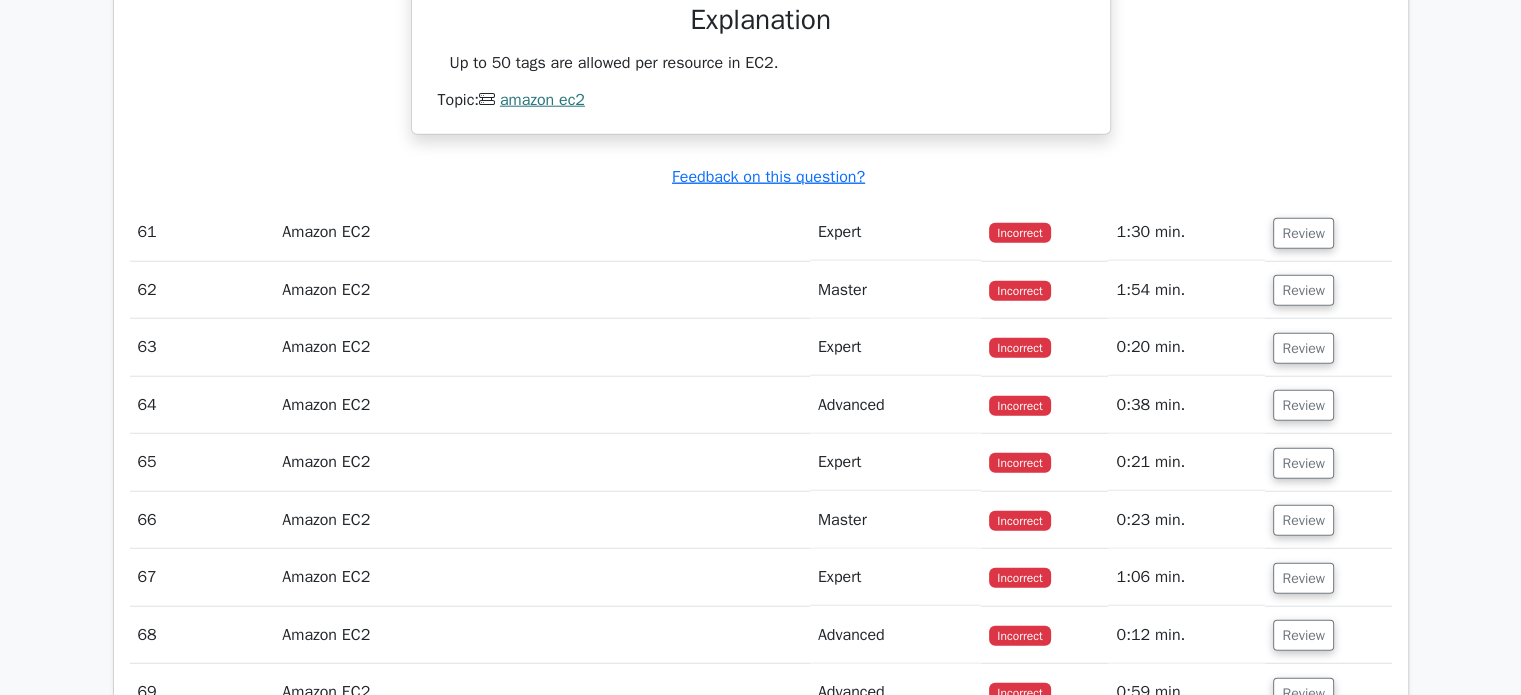 scroll, scrollTop: 28020, scrollLeft: 0, axis: vertical 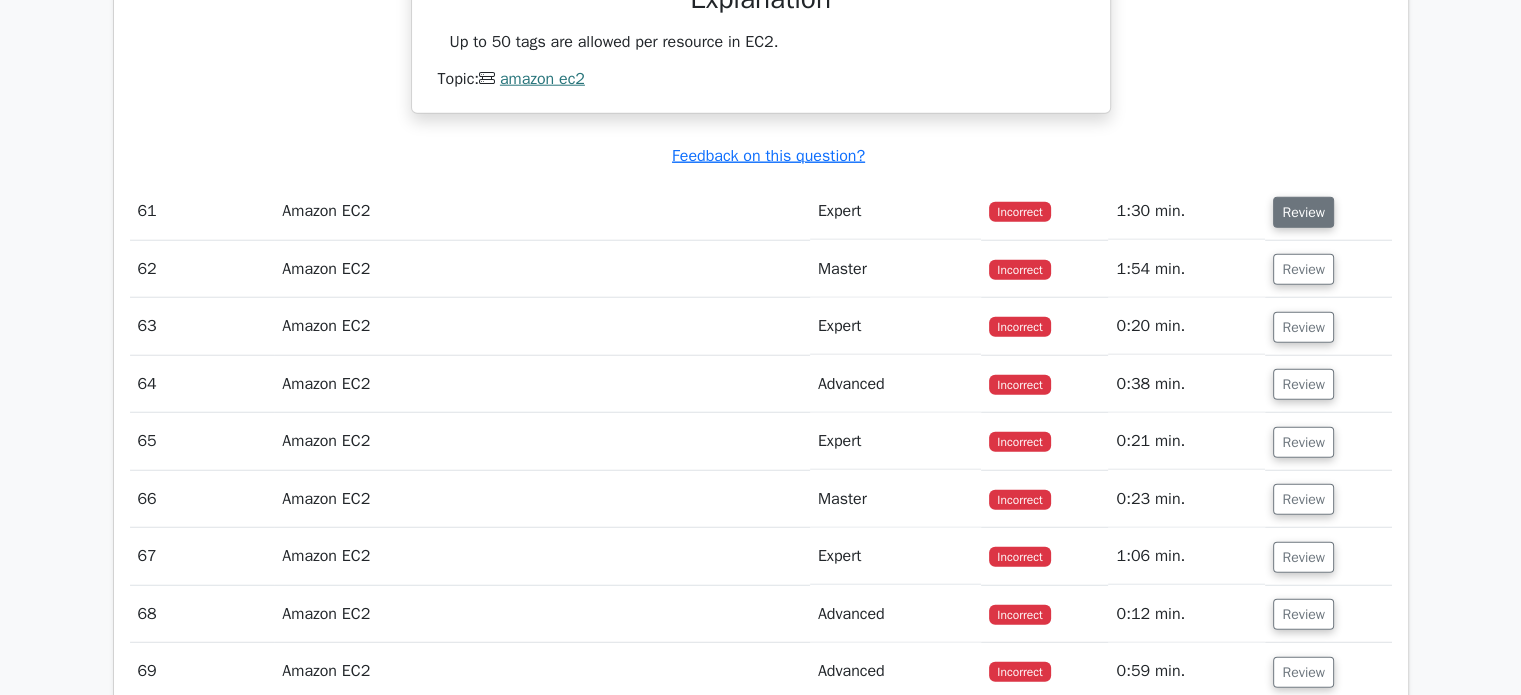 click on "Review" at bounding box center (1303, 212) 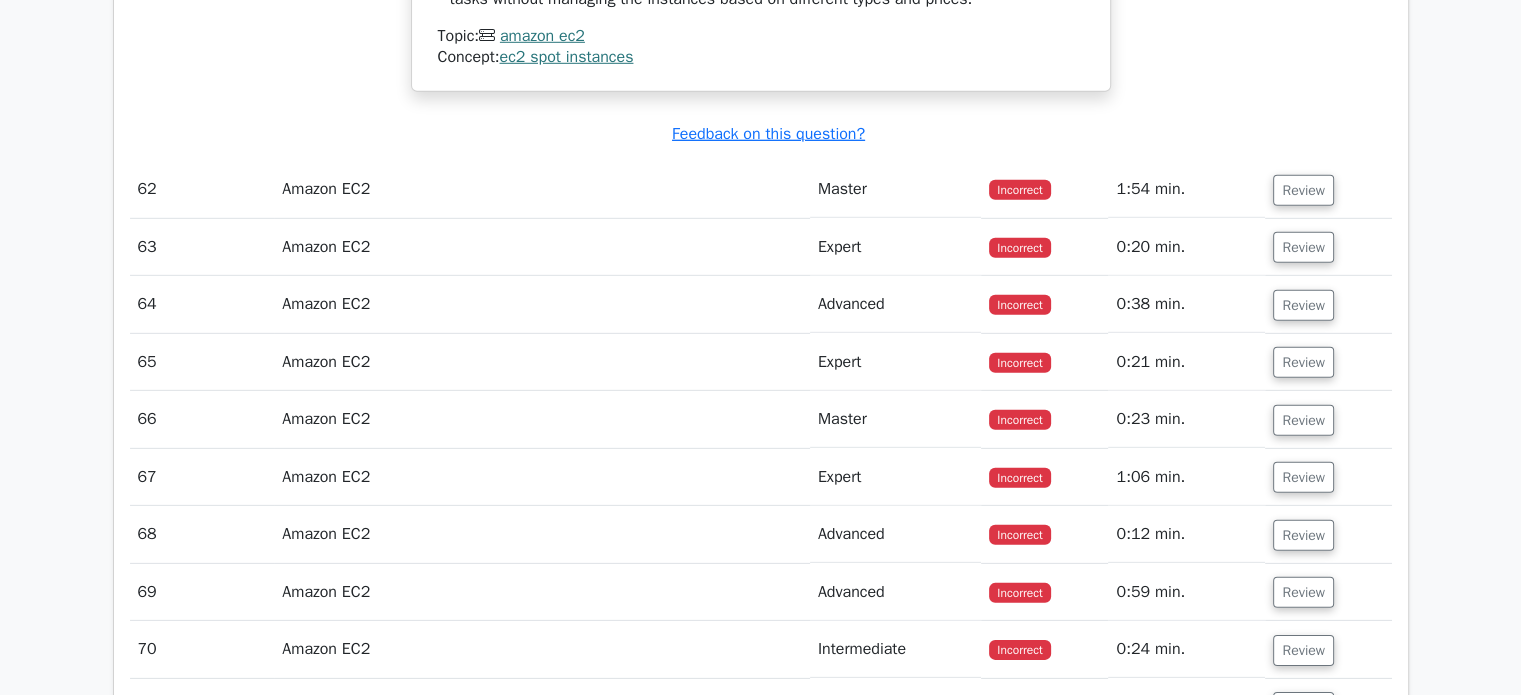 scroll, scrollTop: 28840, scrollLeft: 0, axis: vertical 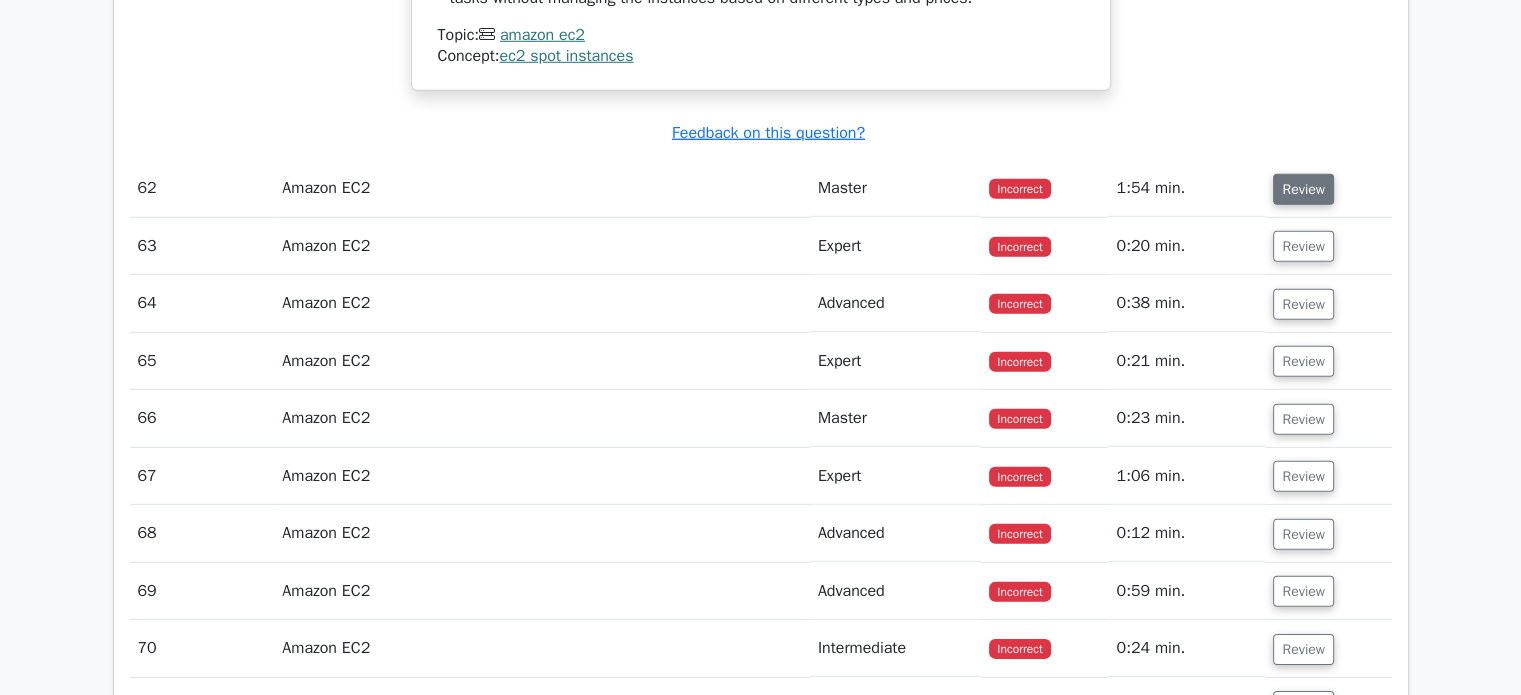click on "Review" at bounding box center [1303, 189] 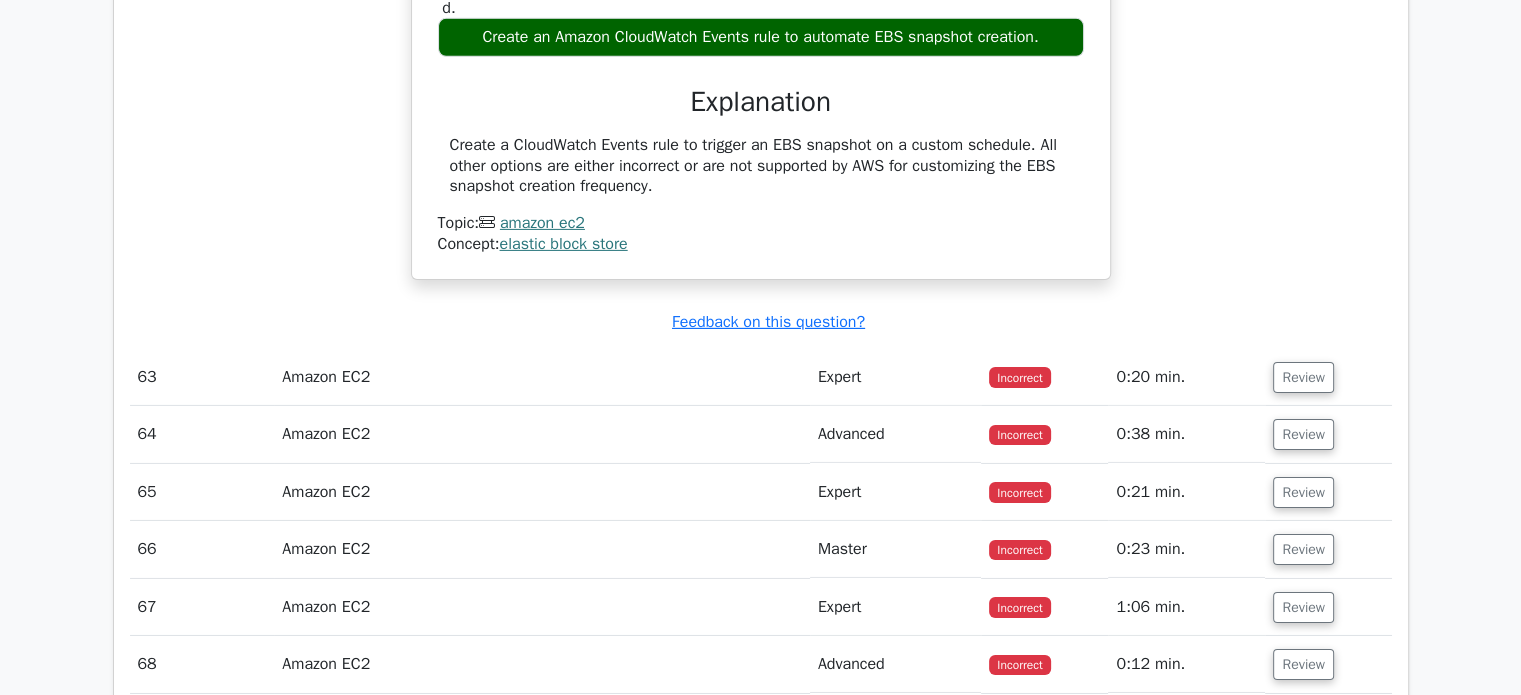 scroll, scrollTop: 29334, scrollLeft: 0, axis: vertical 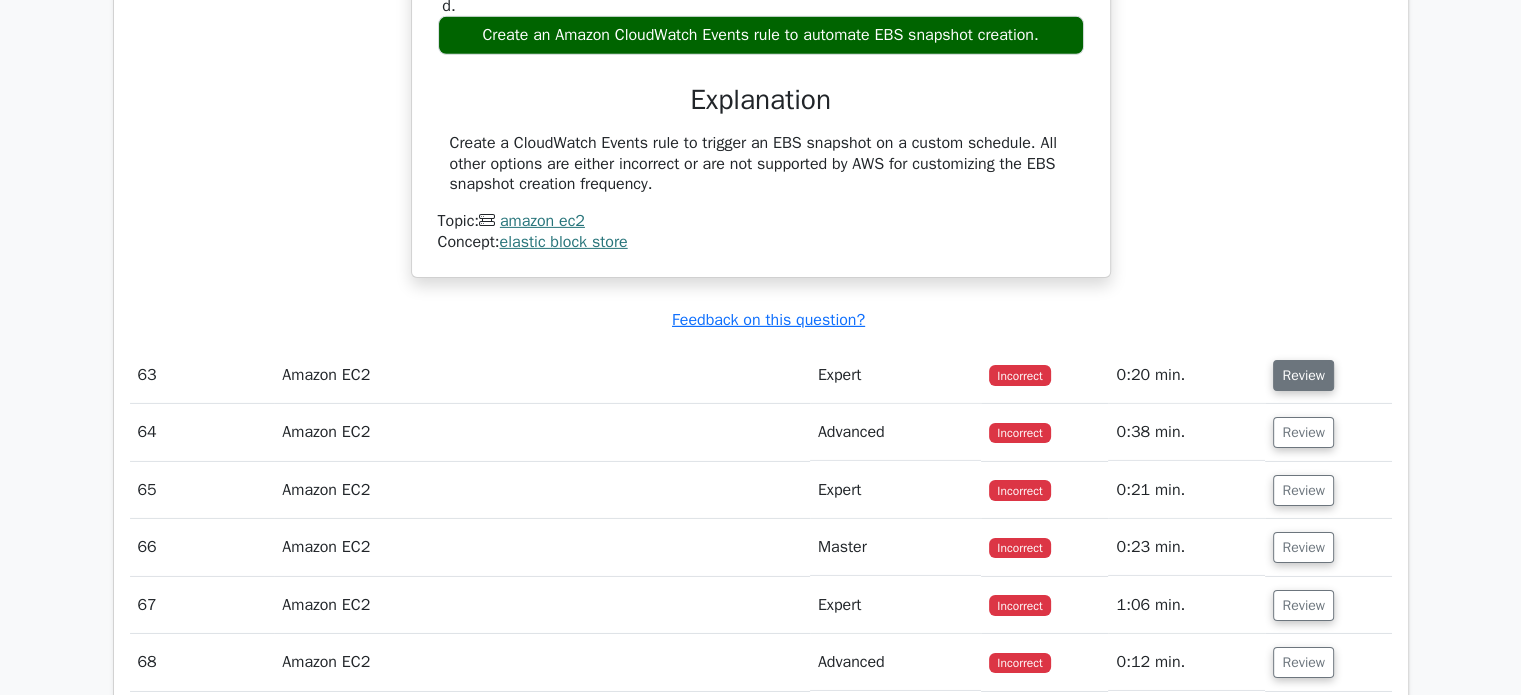 click on "Review" at bounding box center (1303, 375) 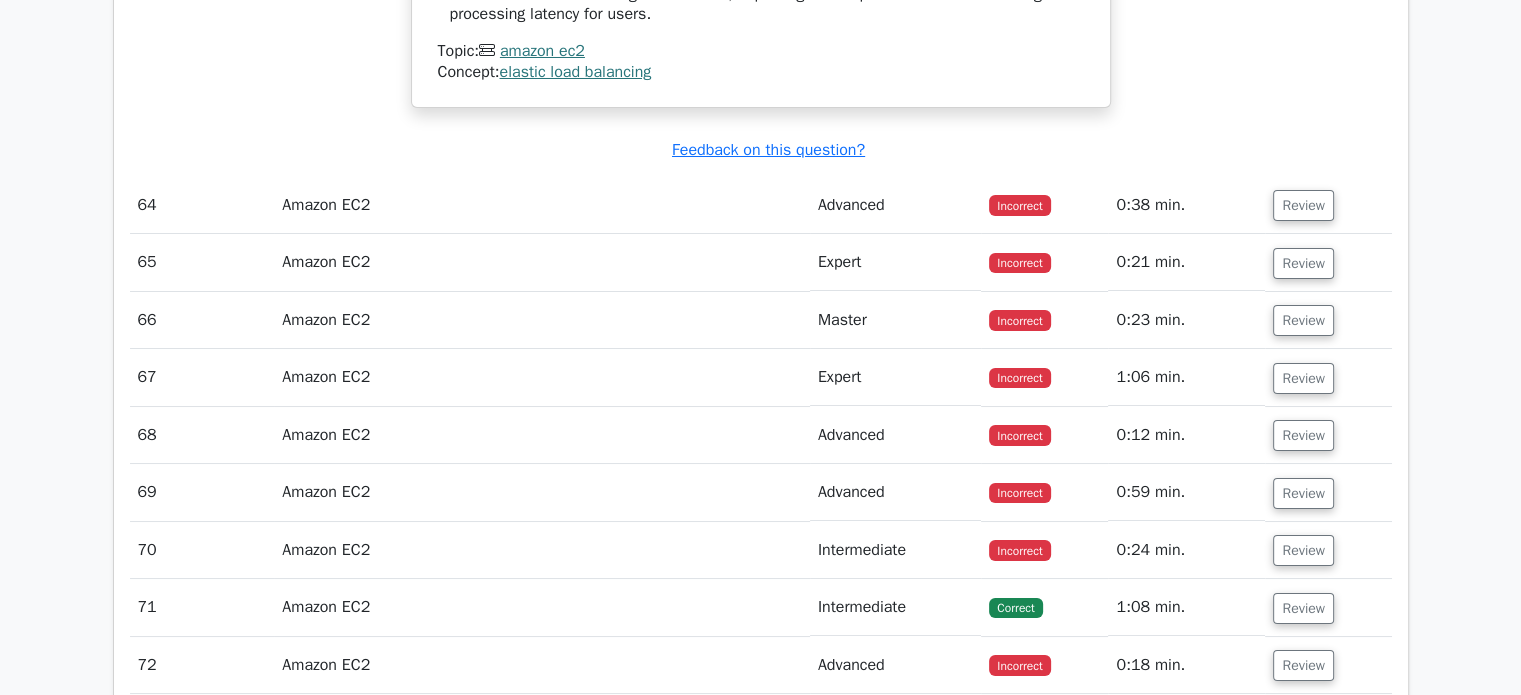 scroll, scrollTop: 30281, scrollLeft: 0, axis: vertical 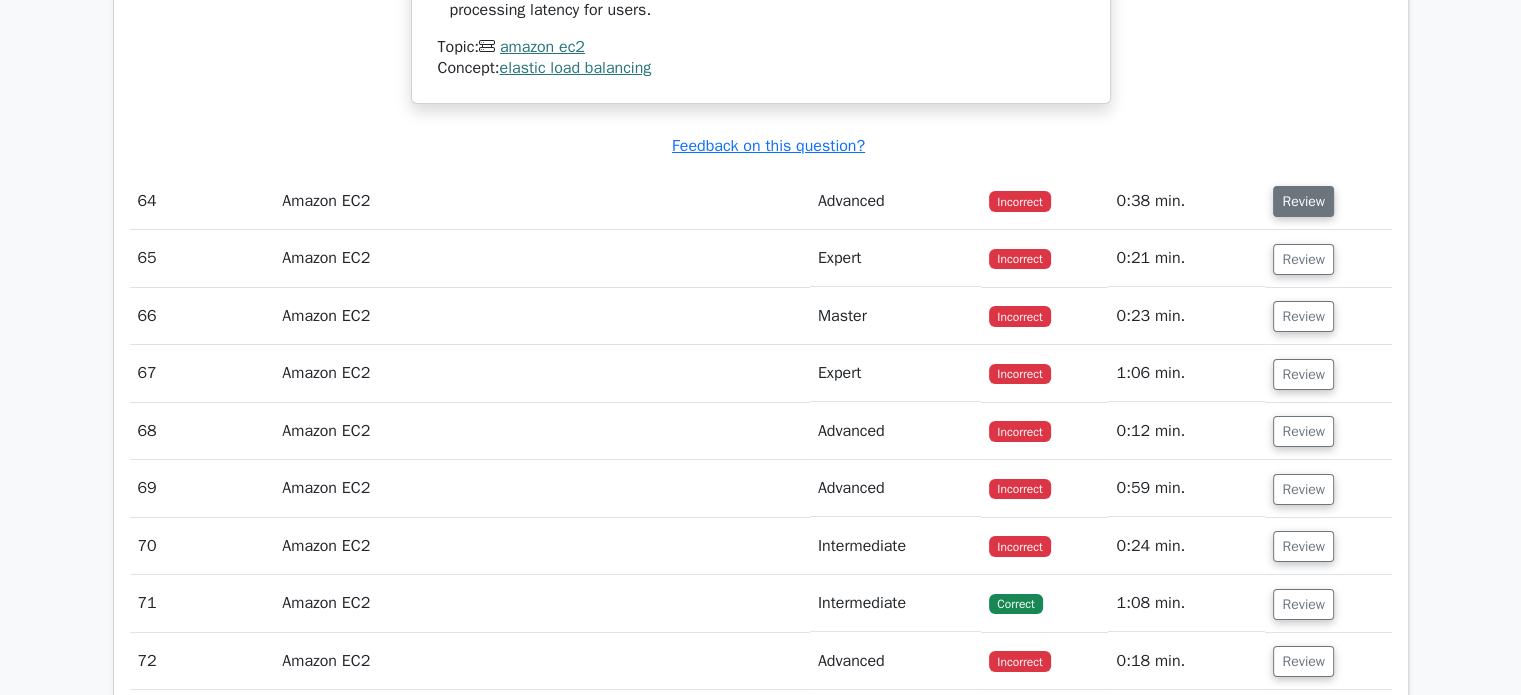 click on "Review" at bounding box center [1303, 201] 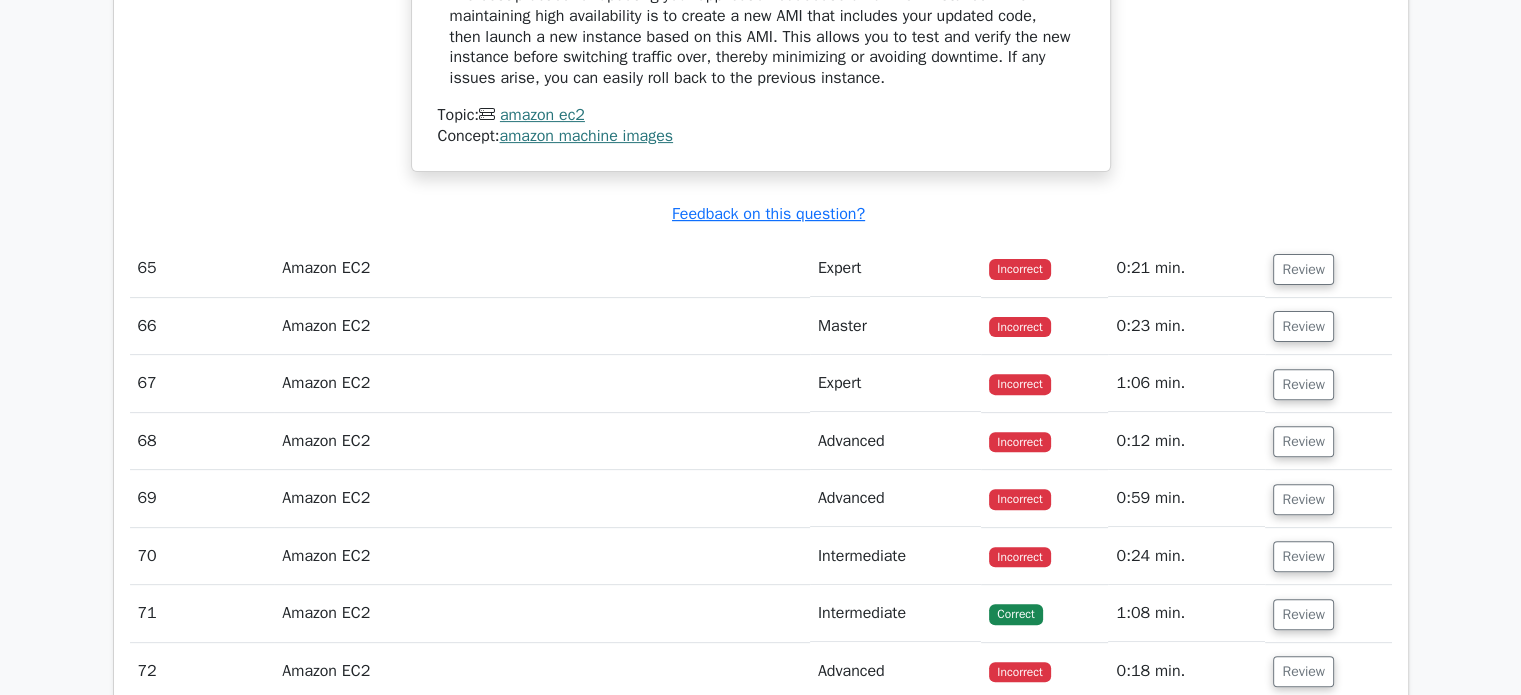 scroll, scrollTop: 31009, scrollLeft: 0, axis: vertical 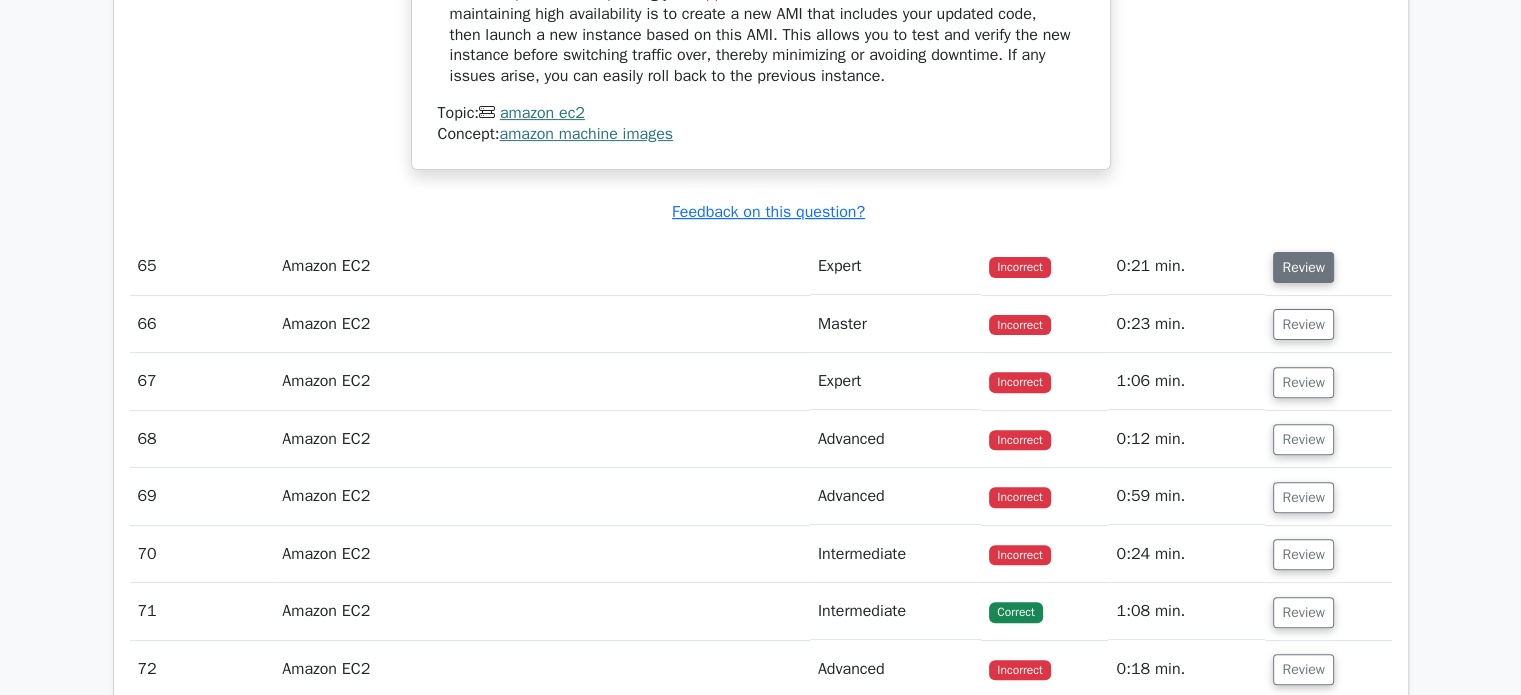 click on "Review" at bounding box center (1303, 267) 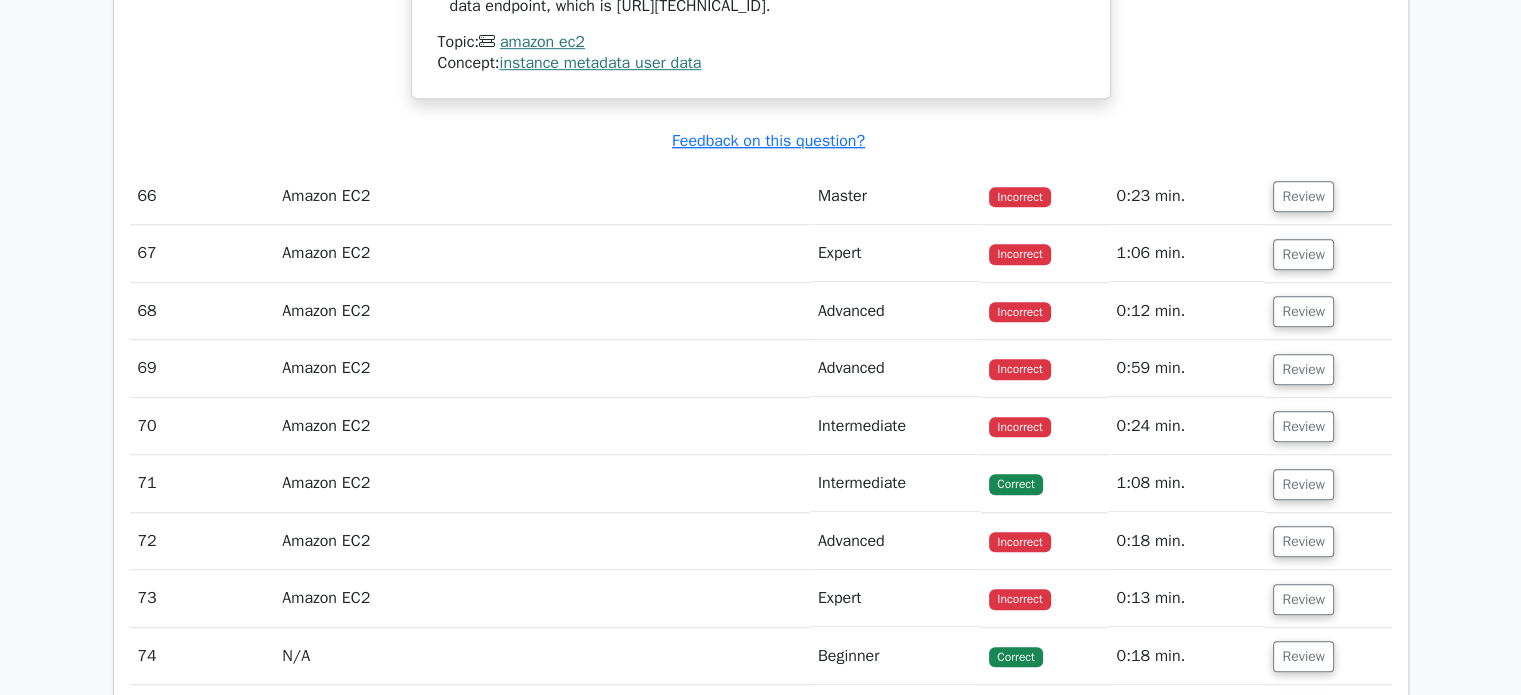 scroll, scrollTop: 31764, scrollLeft: 0, axis: vertical 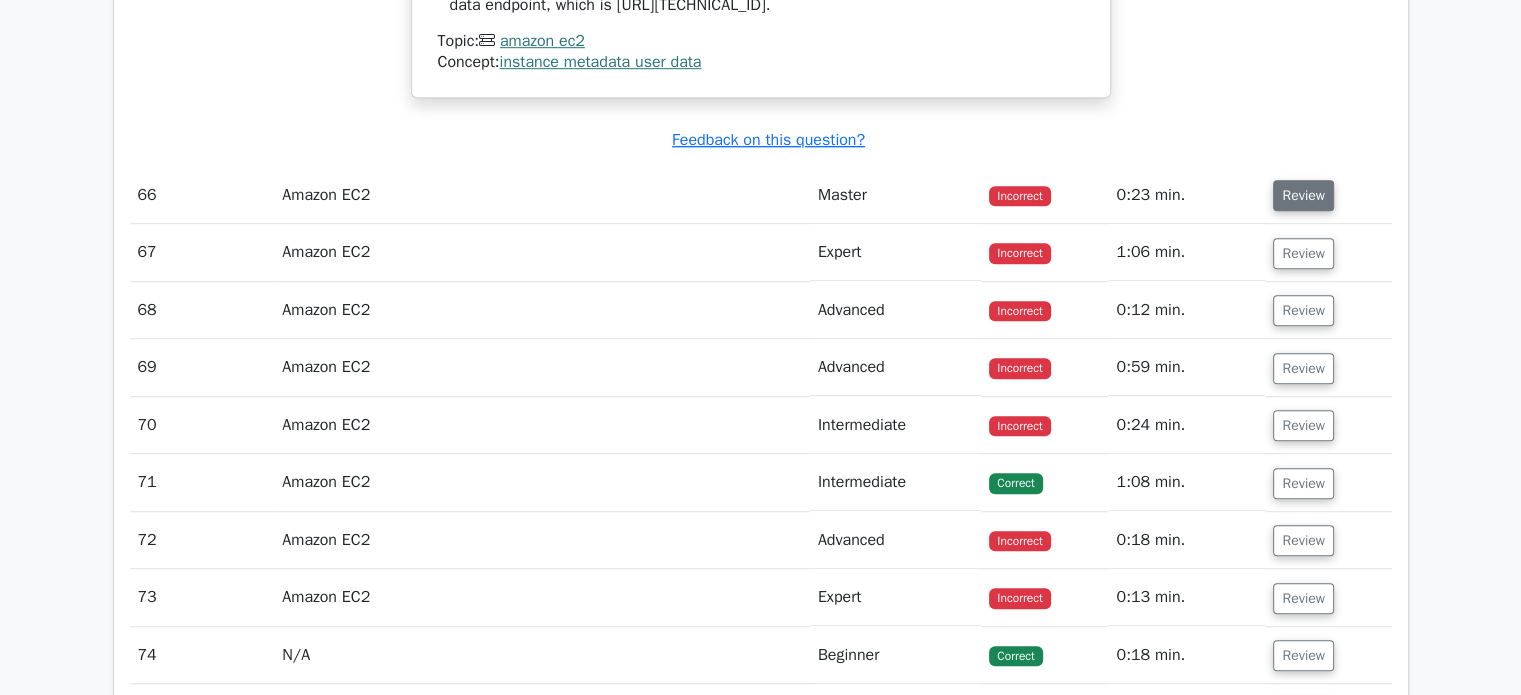click on "Review" at bounding box center (1303, 195) 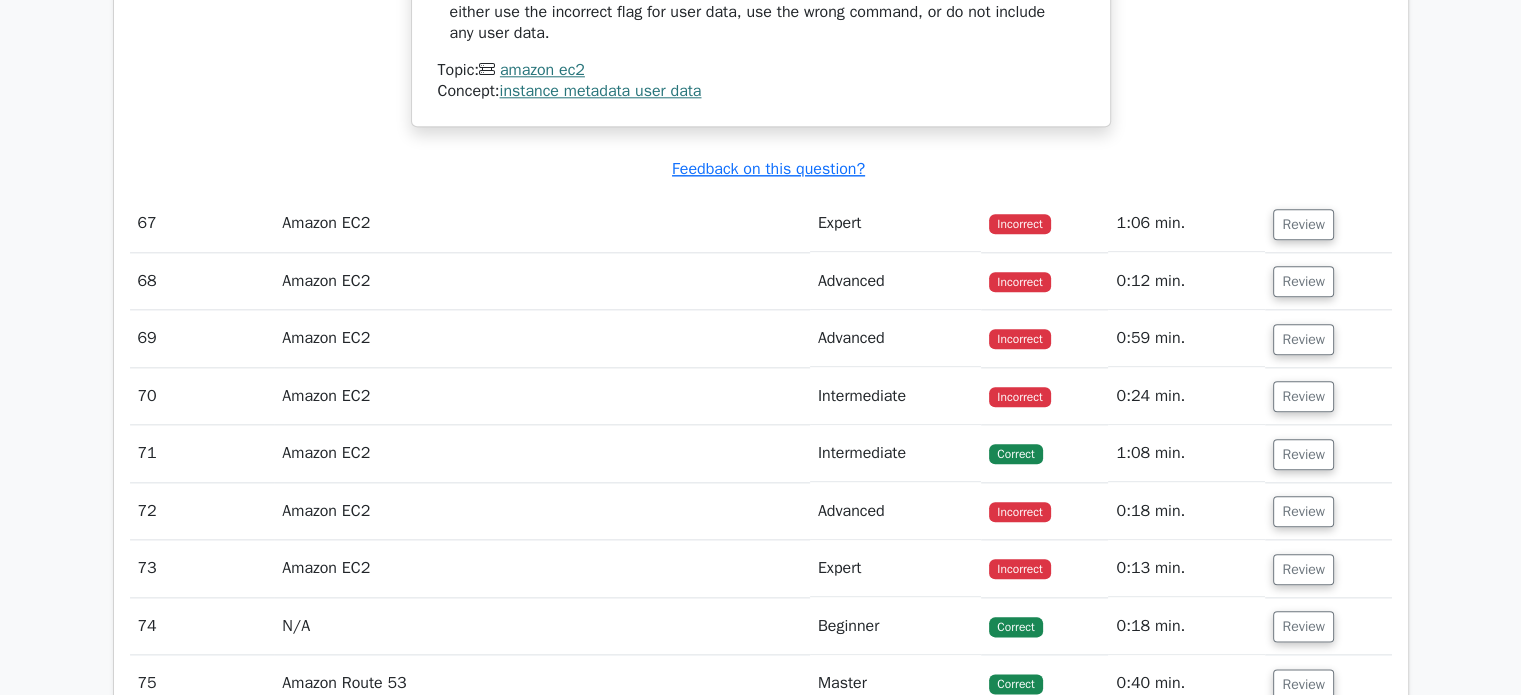 scroll, scrollTop: 32654, scrollLeft: 0, axis: vertical 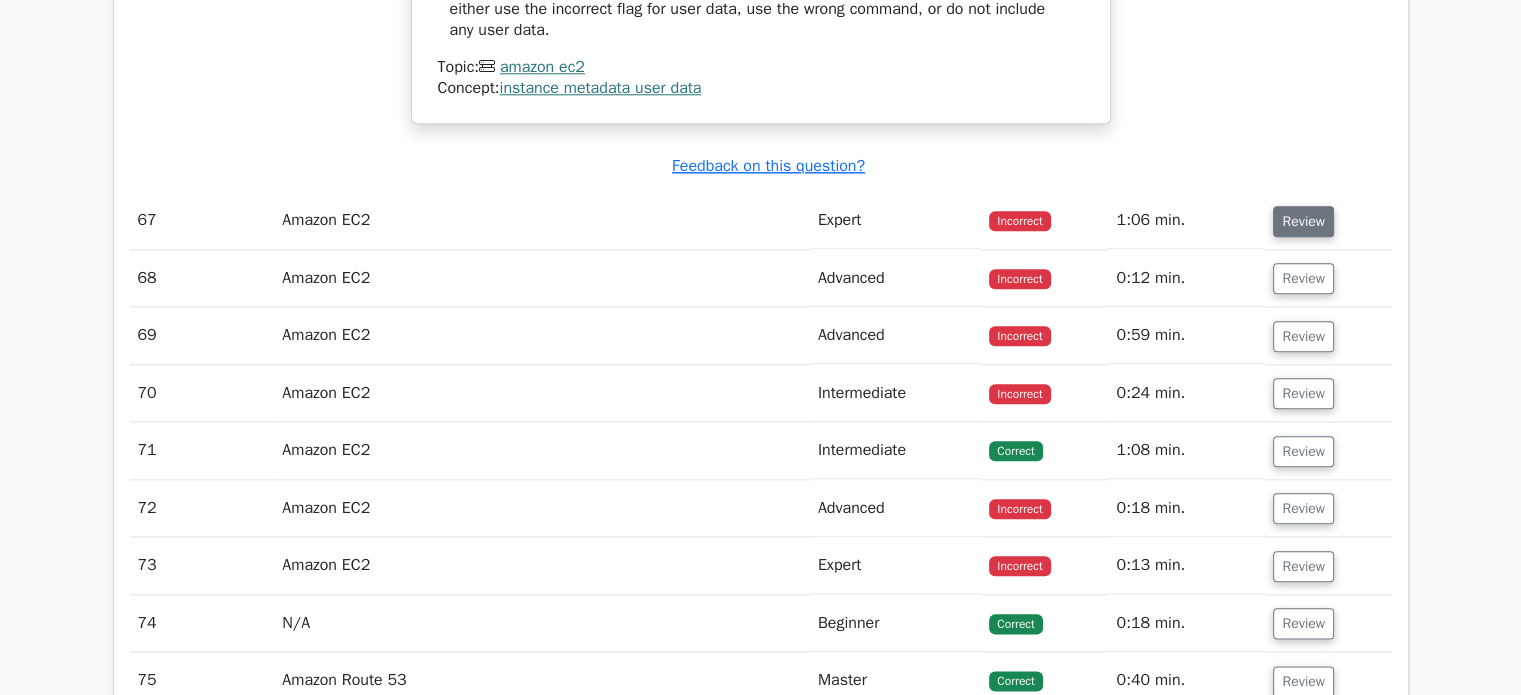 click on "Review" at bounding box center (1303, 221) 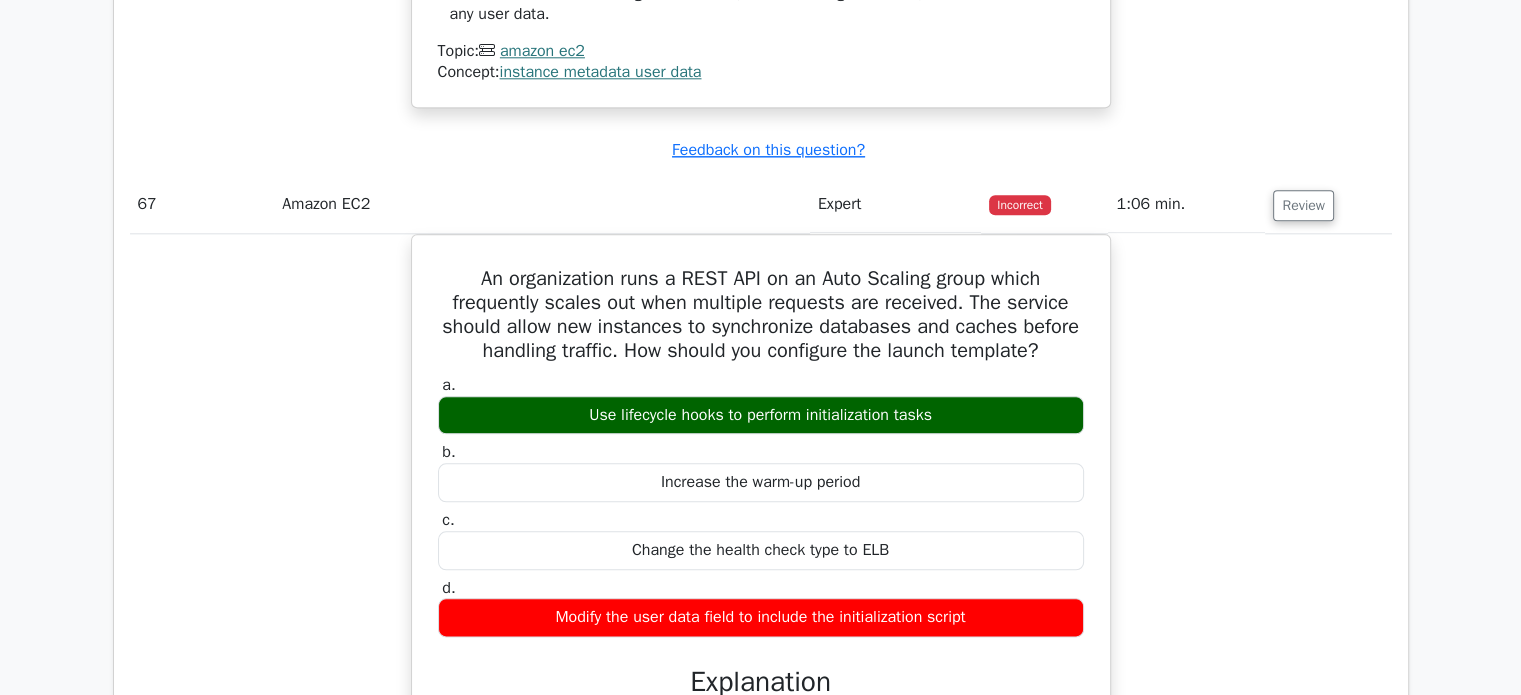 scroll, scrollTop: 32691, scrollLeft: 0, axis: vertical 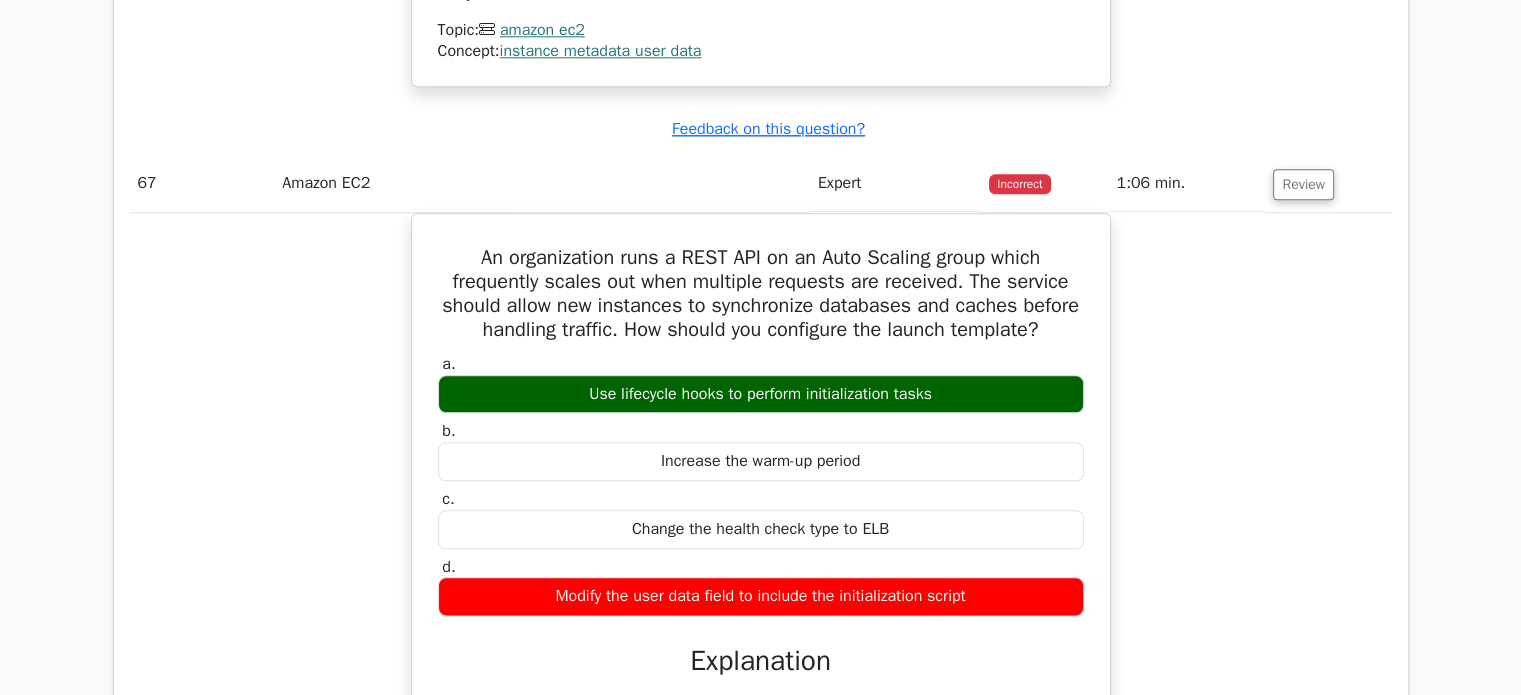 click on "An organization runs a REST API on an Auto Scaling group which frequently scales out when multiple requests are received. The service should allow new instances to synchronize databases and caches before handling traffic. How should you configure the launch template?
a.
Use lifecycle hooks to perform initialization tasks
b. c." at bounding box center [761, 538] 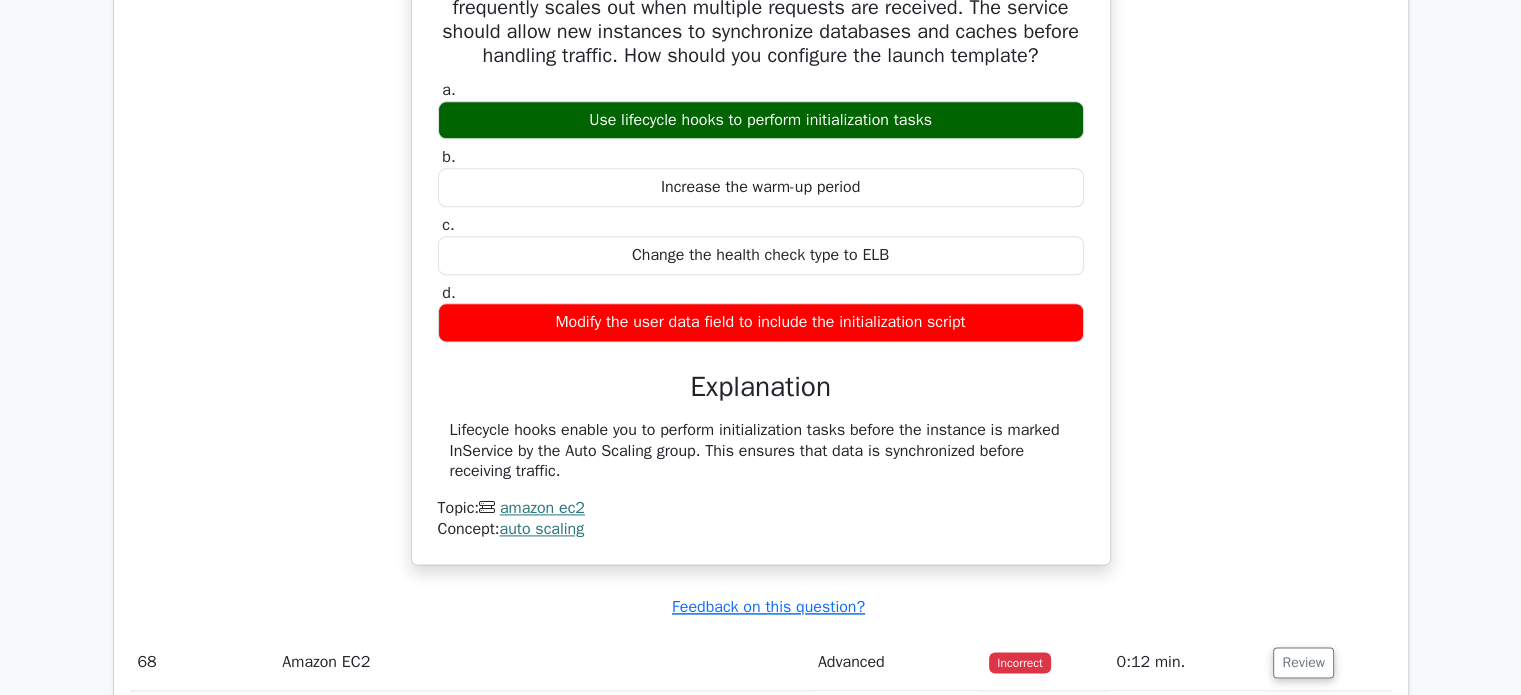 scroll, scrollTop: 32966, scrollLeft: 0, axis: vertical 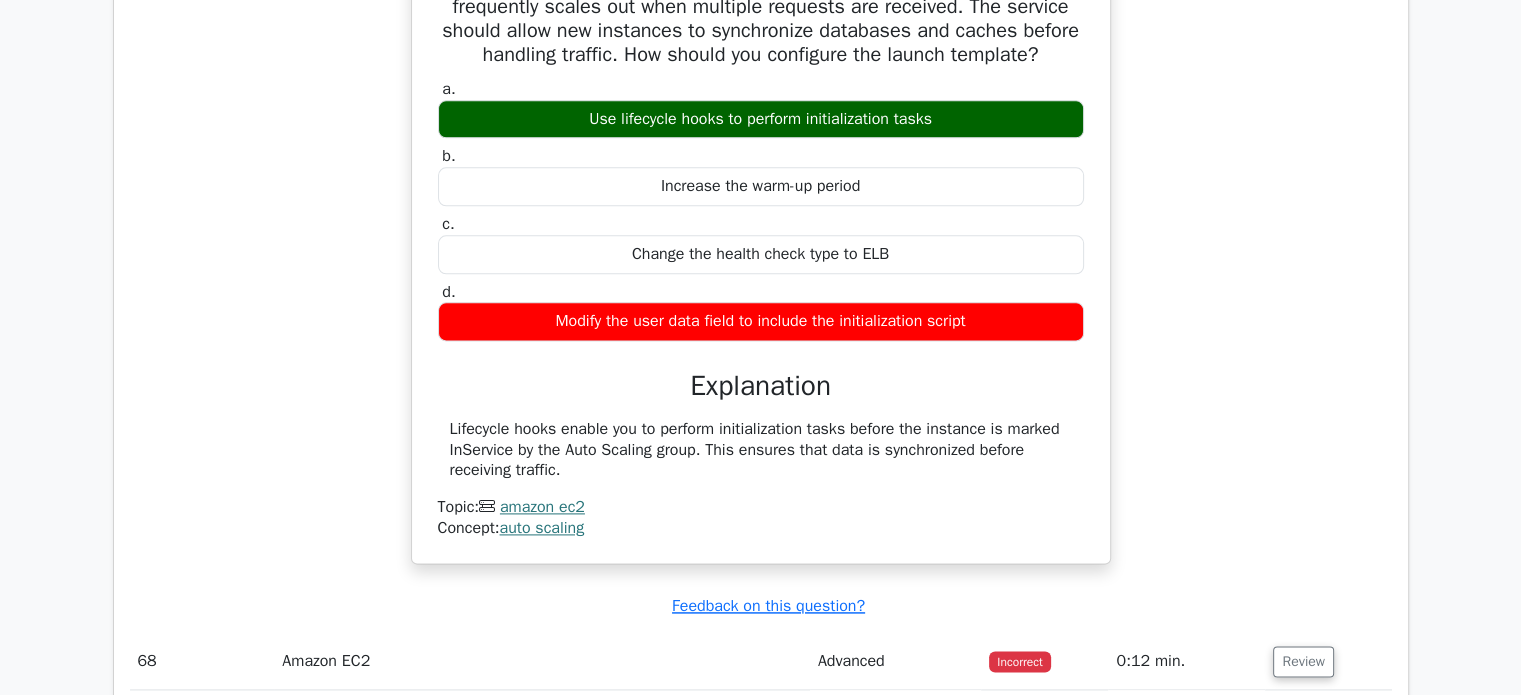 click on "An organization runs a REST API on an Auto Scaling group which frequently scales out when multiple requests are received. The service should allow new instances to synchronize databases and caches before handling traffic. How should you configure the launch template?
a.
Use lifecycle hooks to perform initialization tasks
b. c." at bounding box center [761, 263] 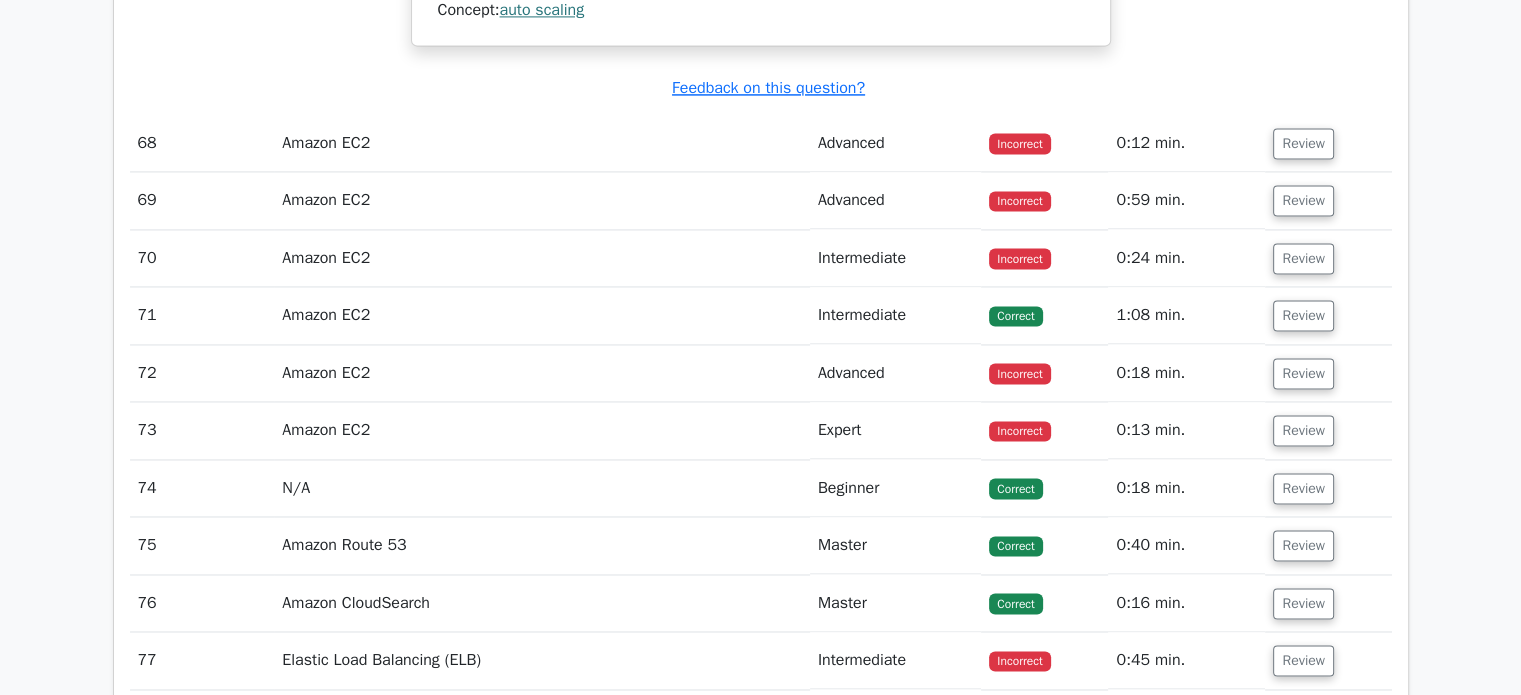 scroll, scrollTop: 33485, scrollLeft: 0, axis: vertical 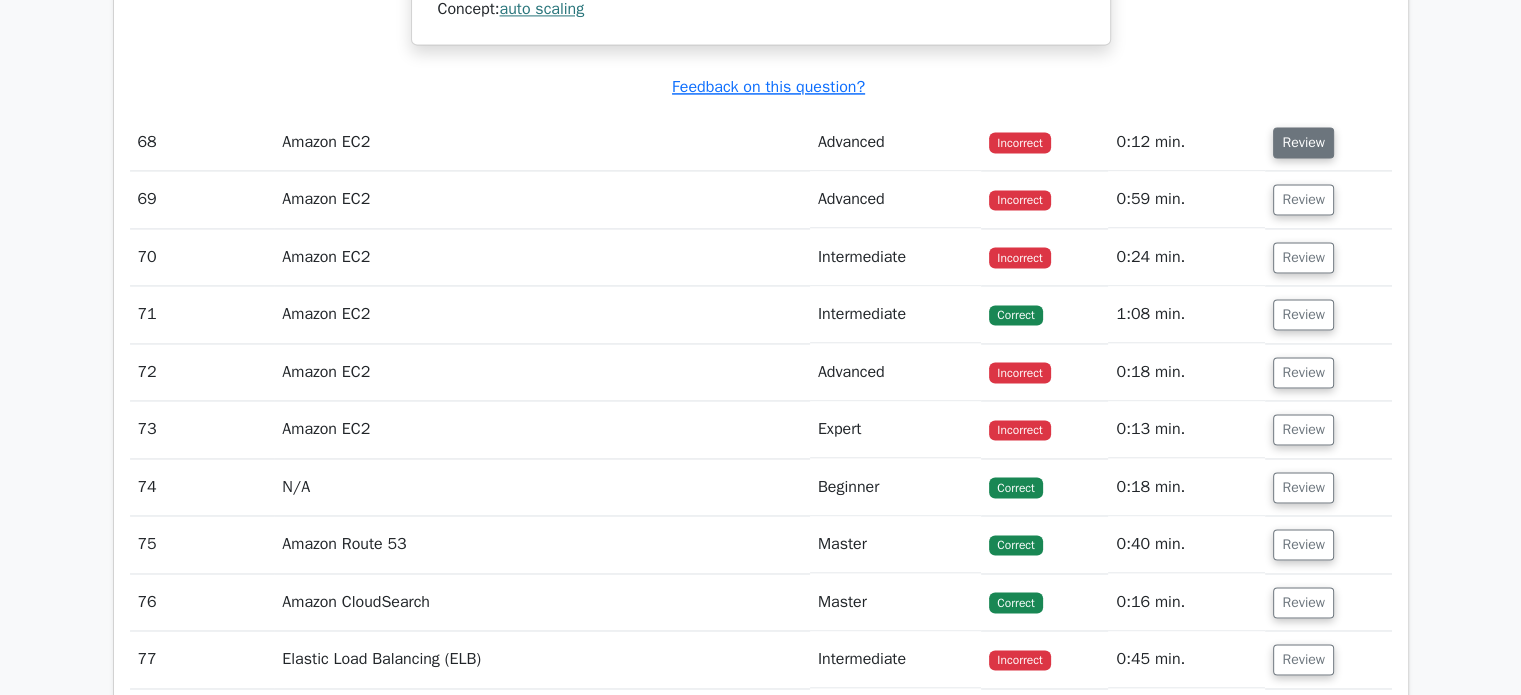 click on "Review" at bounding box center [1303, 142] 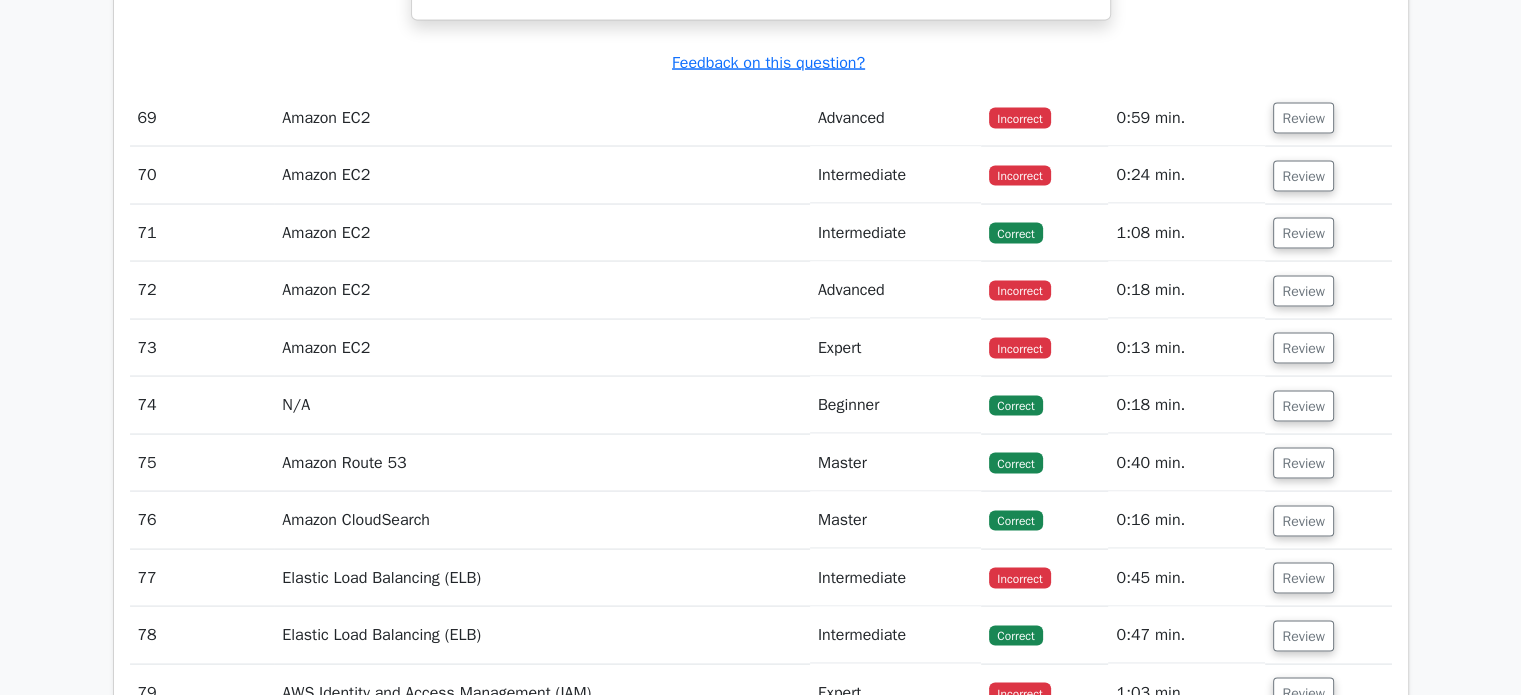 scroll, scrollTop: 34259, scrollLeft: 0, axis: vertical 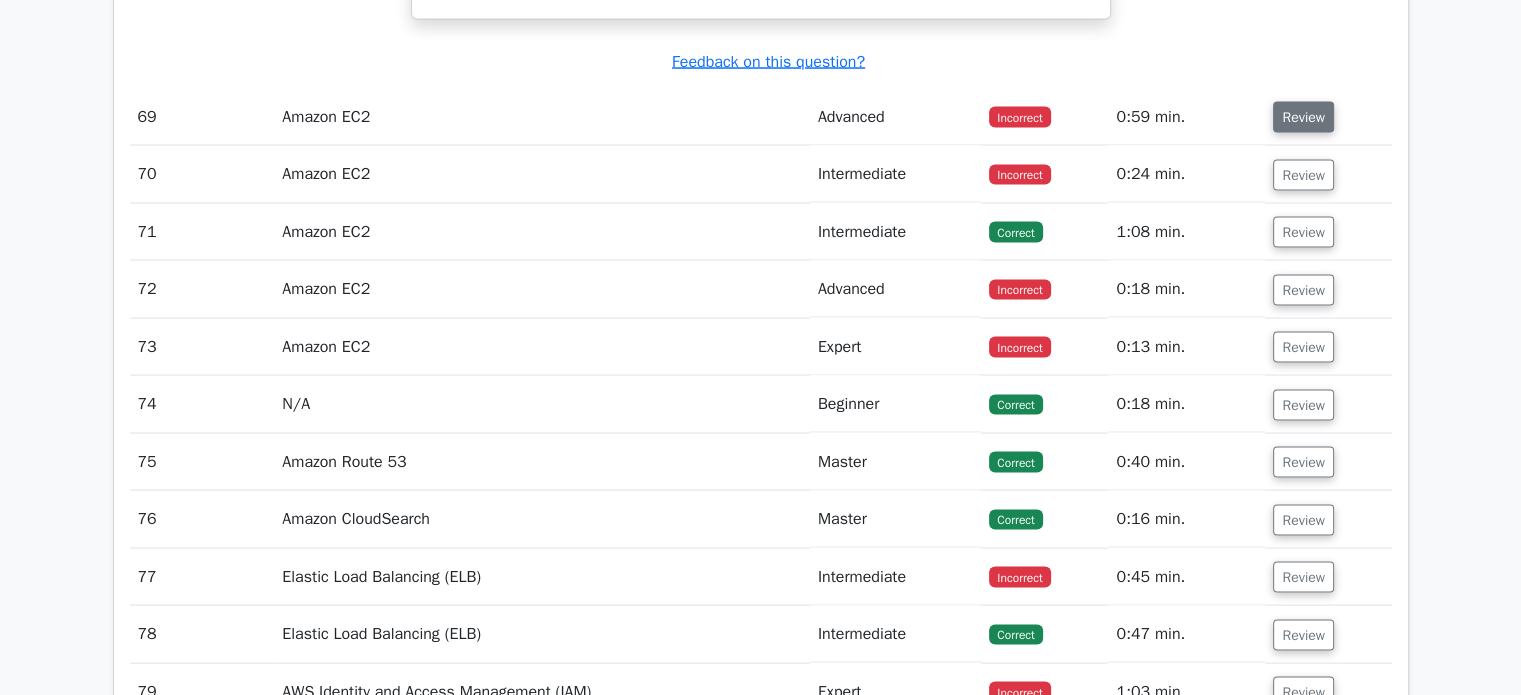 click on "Review" at bounding box center [1303, 117] 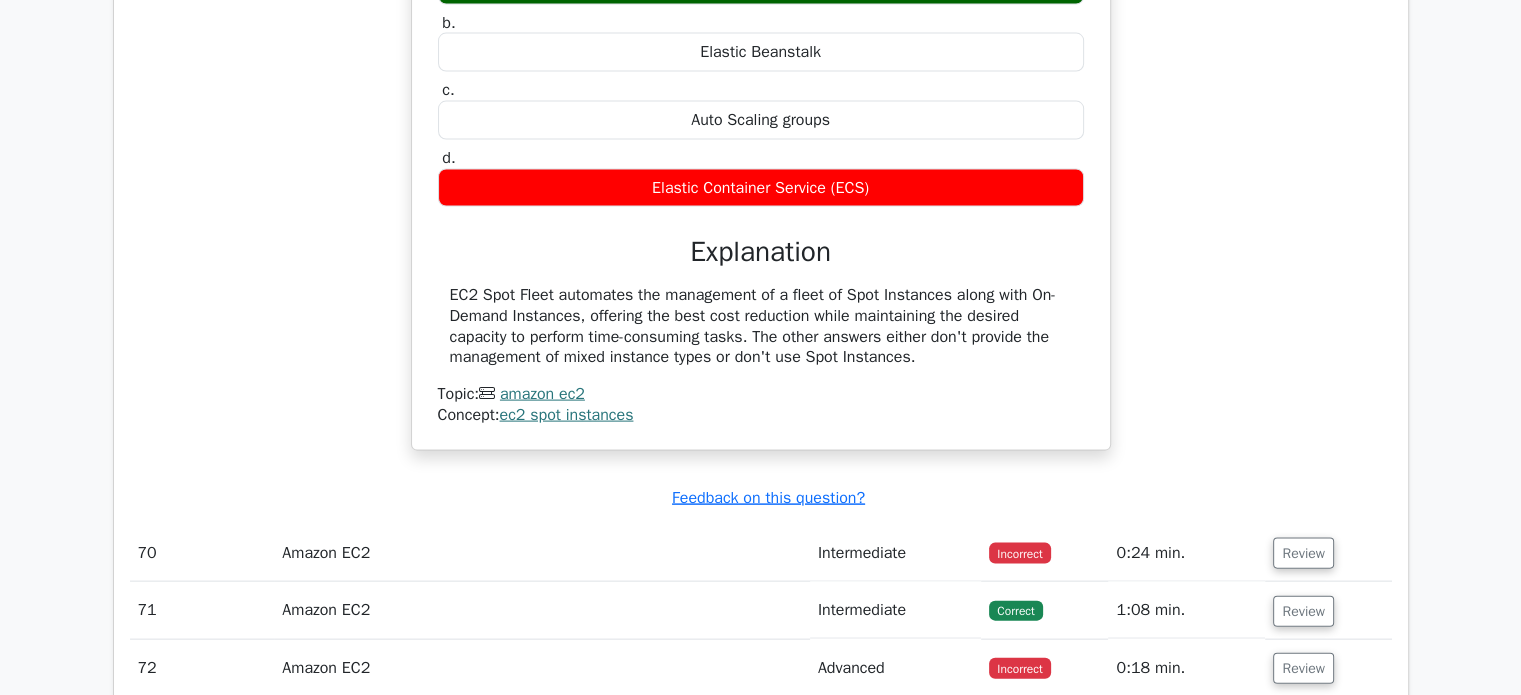 scroll, scrollTop: 34820, scrollLeft: 0, axis: vertical 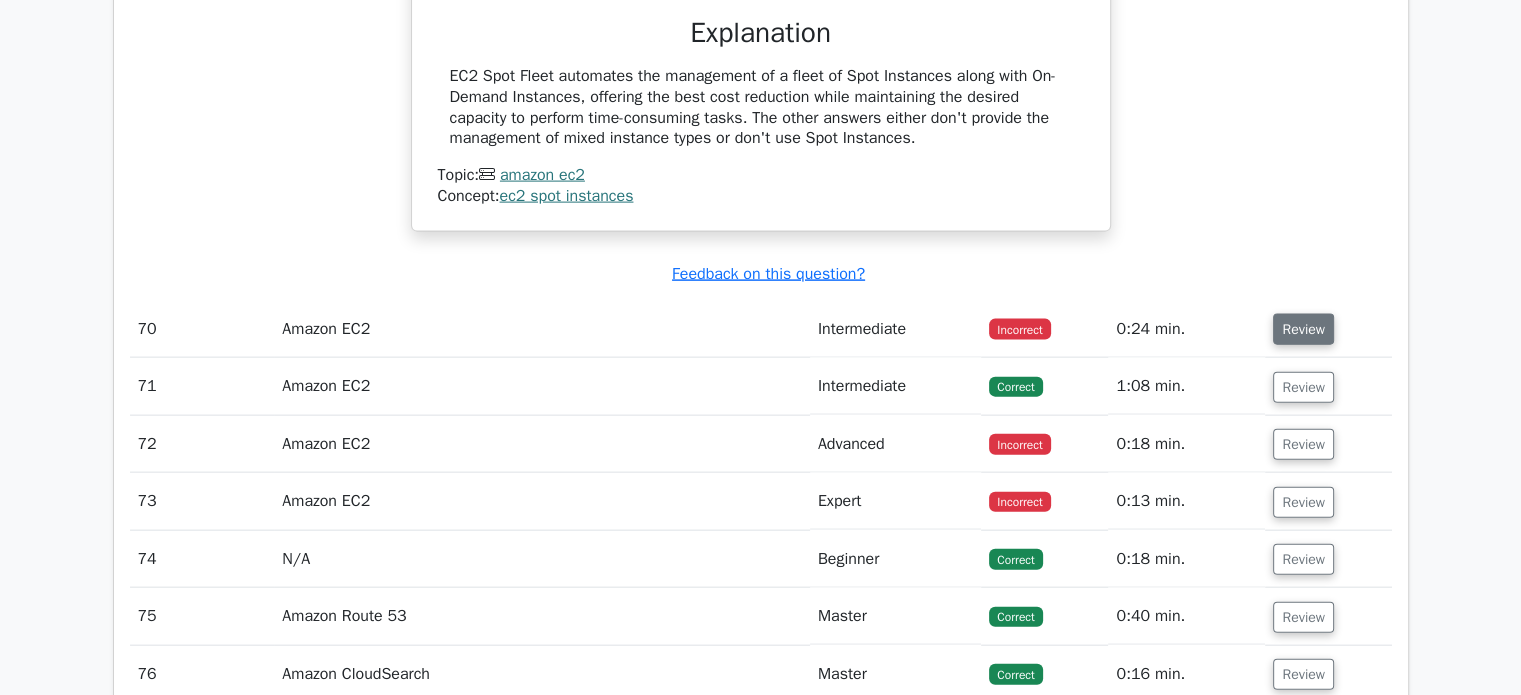 click on "Review" at bounding box center (1303, 329) 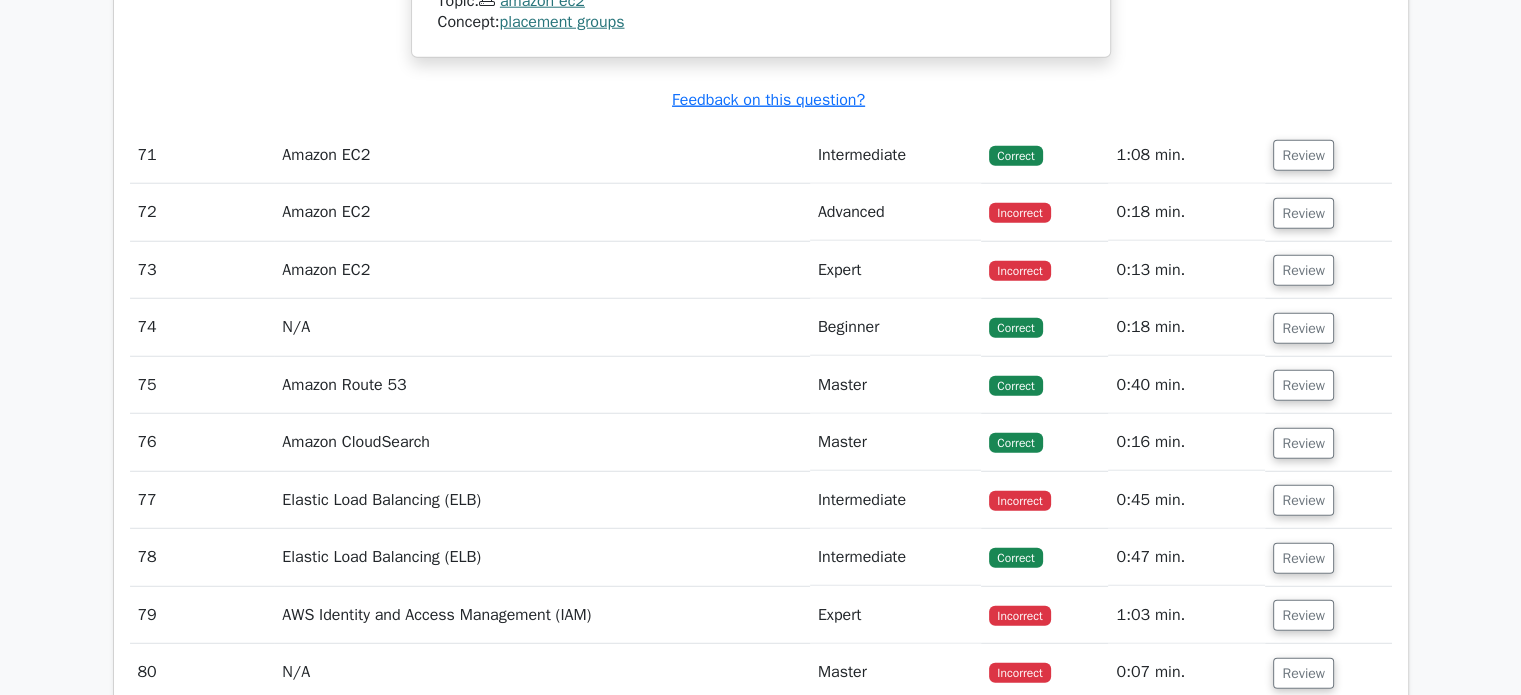 scroll, scrollTop: 35774, scrollLeft: 0, axis: vertical 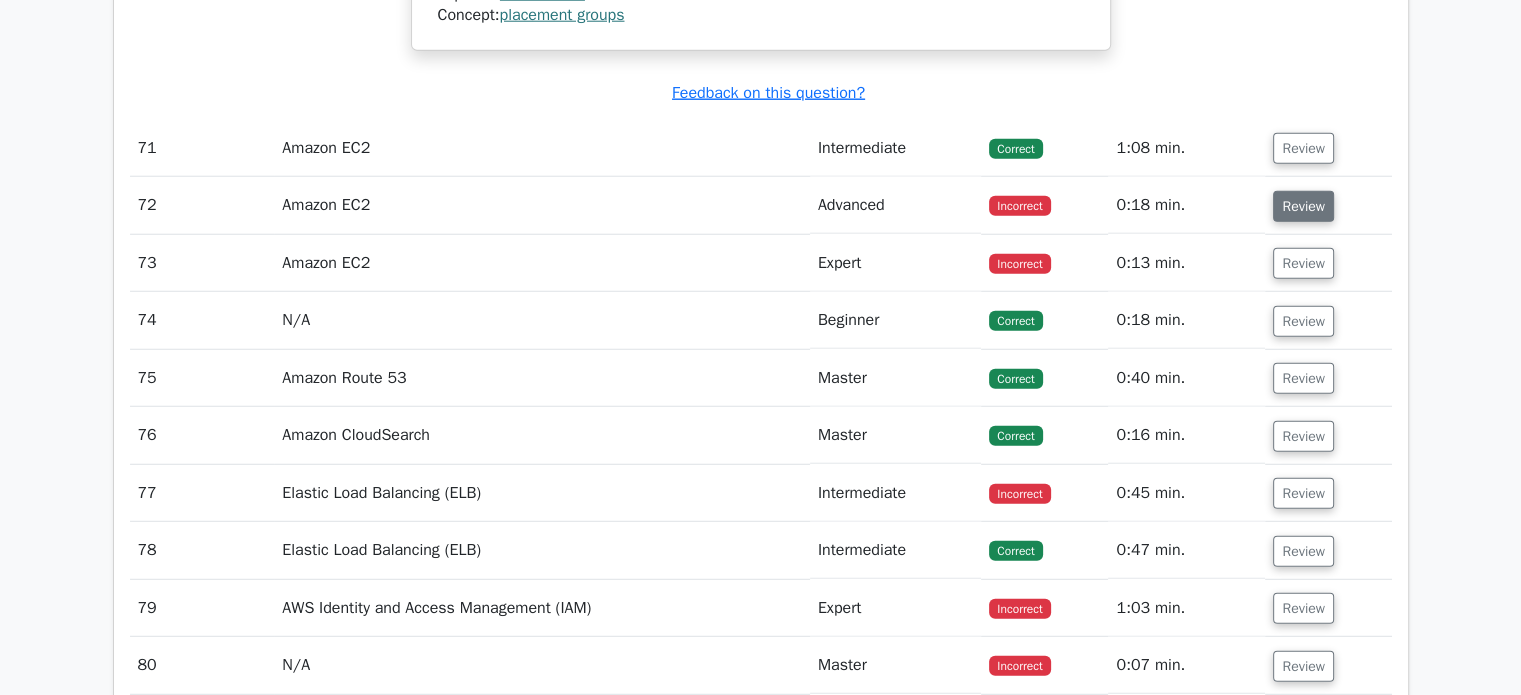 click on "Review" at bounding box center [1303, 206] 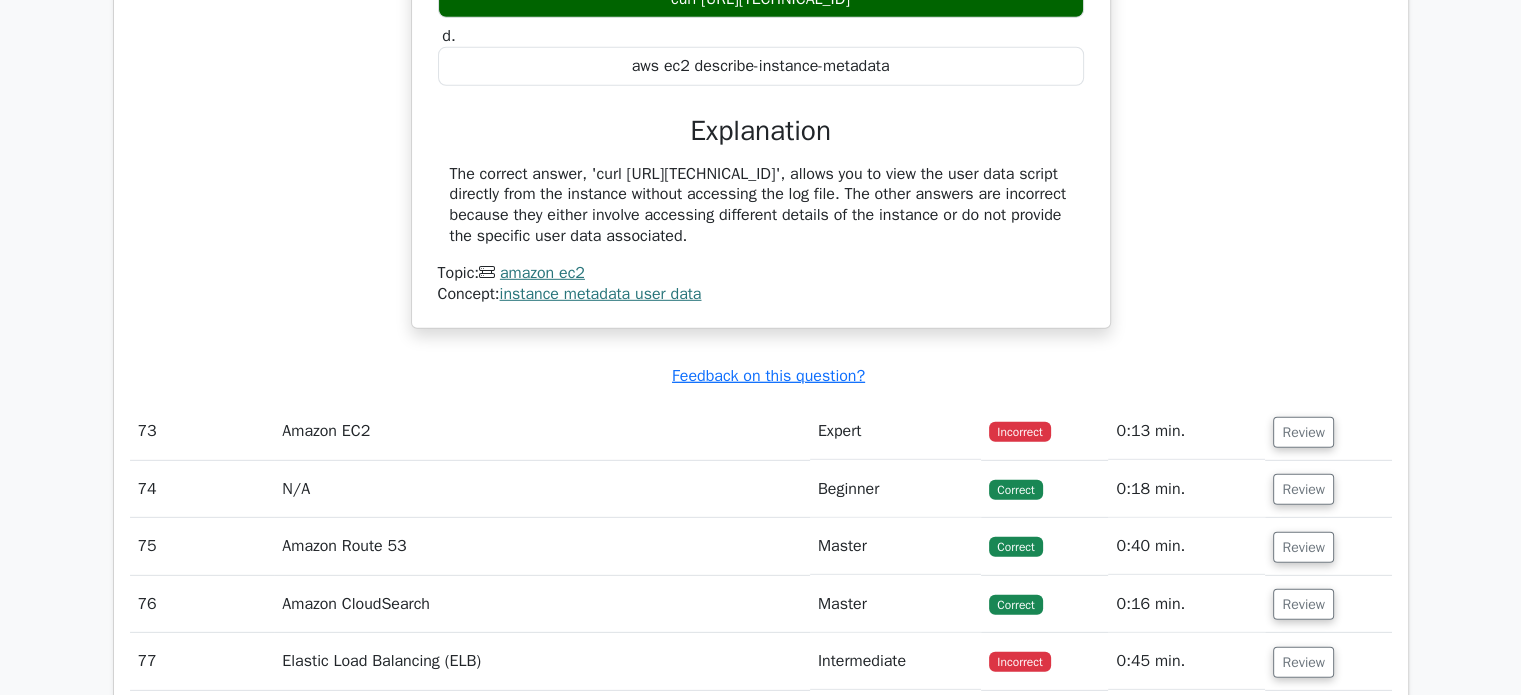 scroll, scrollTop: 36511, scrollLeft: 0, axis: vertical 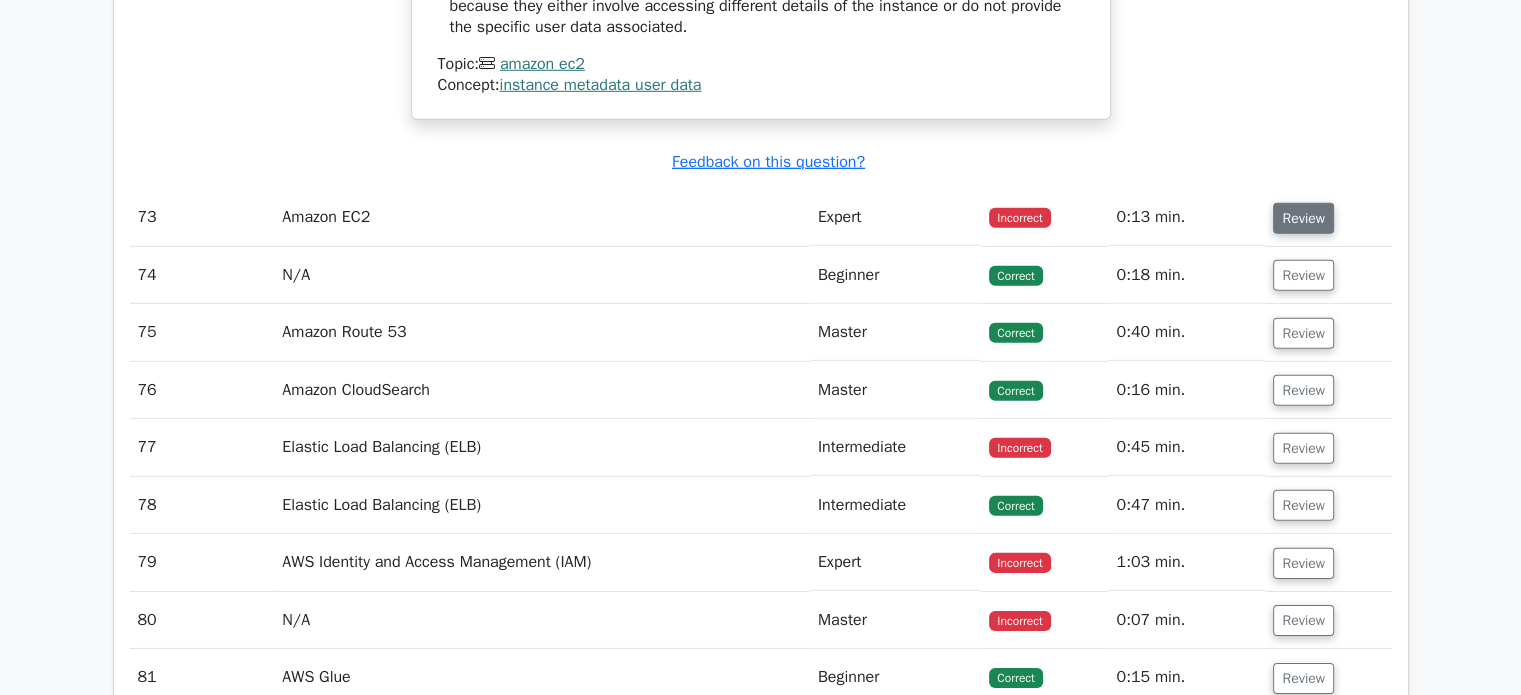 click on "Review" at bounding box center (1303, 218) 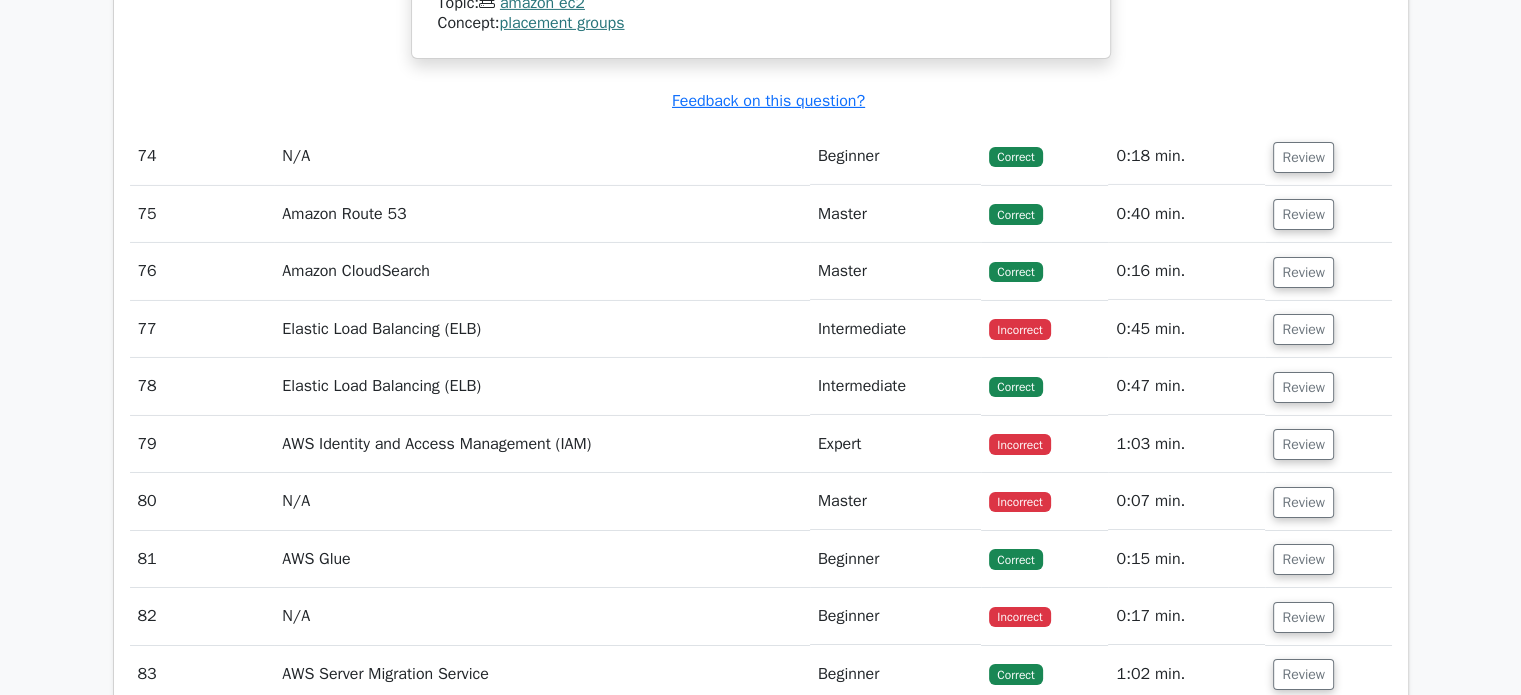 scroll, scrollTop: 37343, scrollLeft: 0, axis: vertical 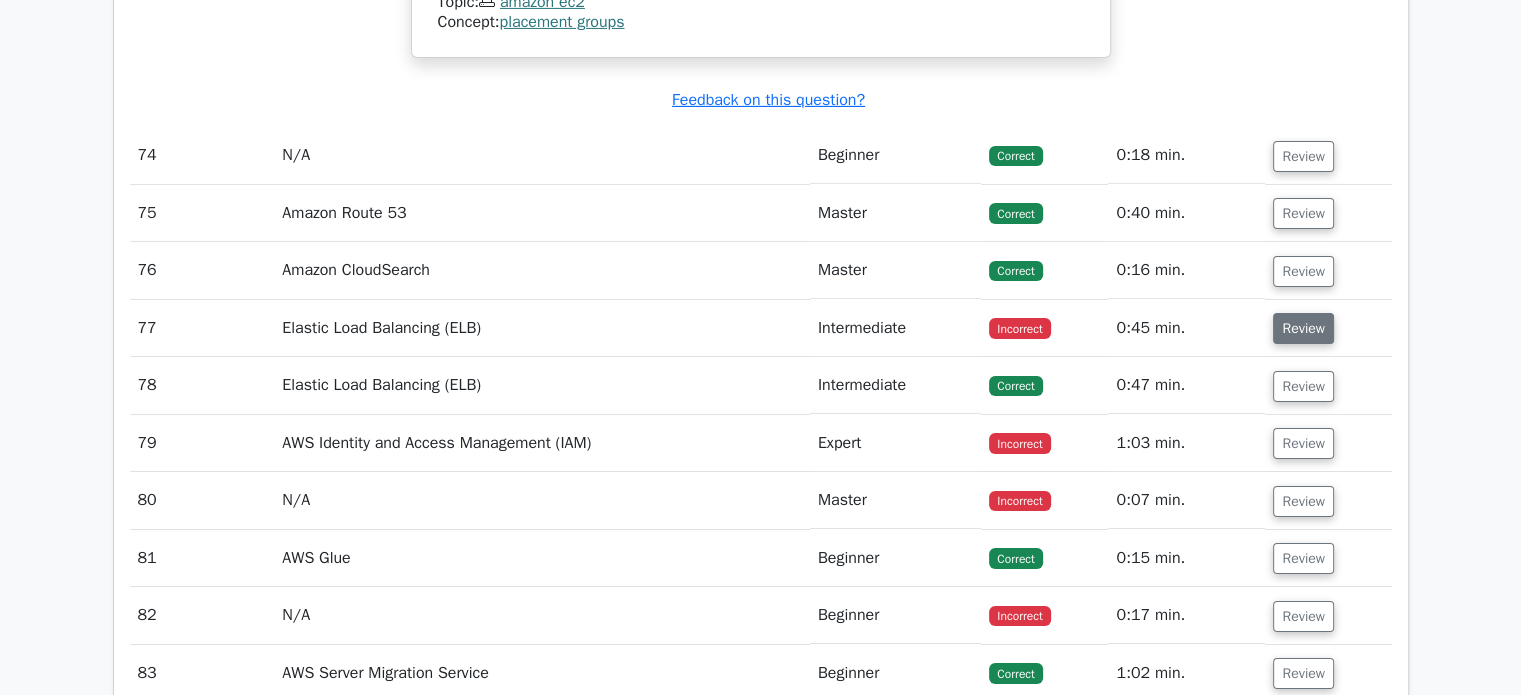 click on "Review" at bounding box center [1303, 328] 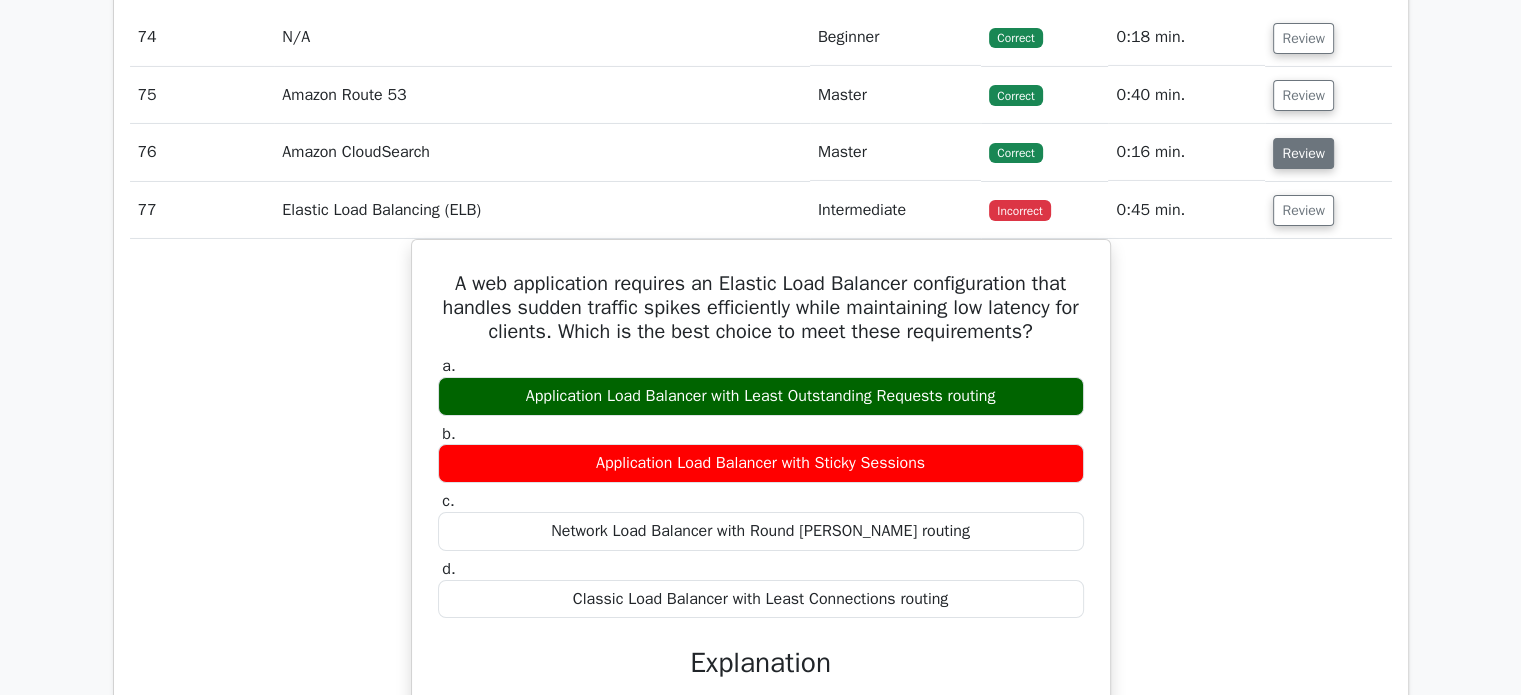 scroll, scrollTop: 37464, scrollLeft: 0, axis: vertical 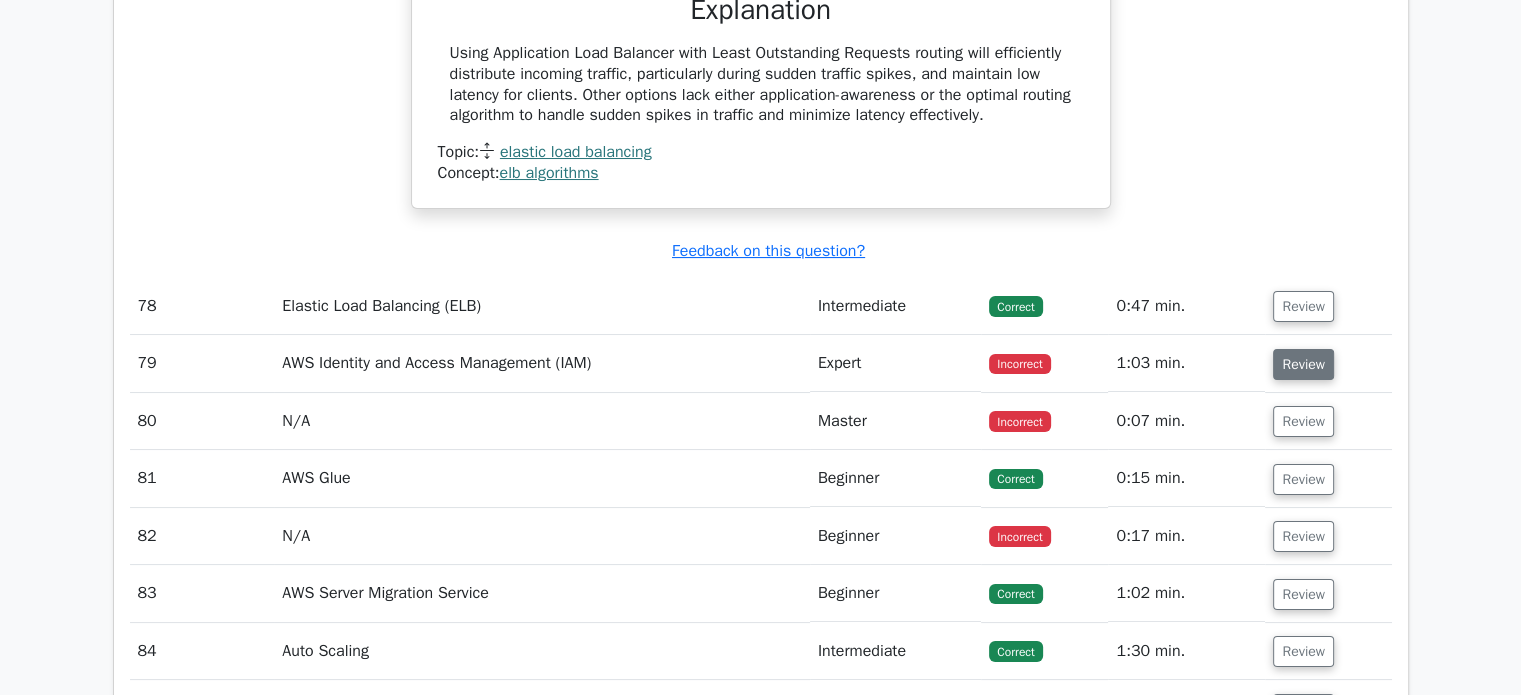 click on "Review" at bounding box center (1303, 364) 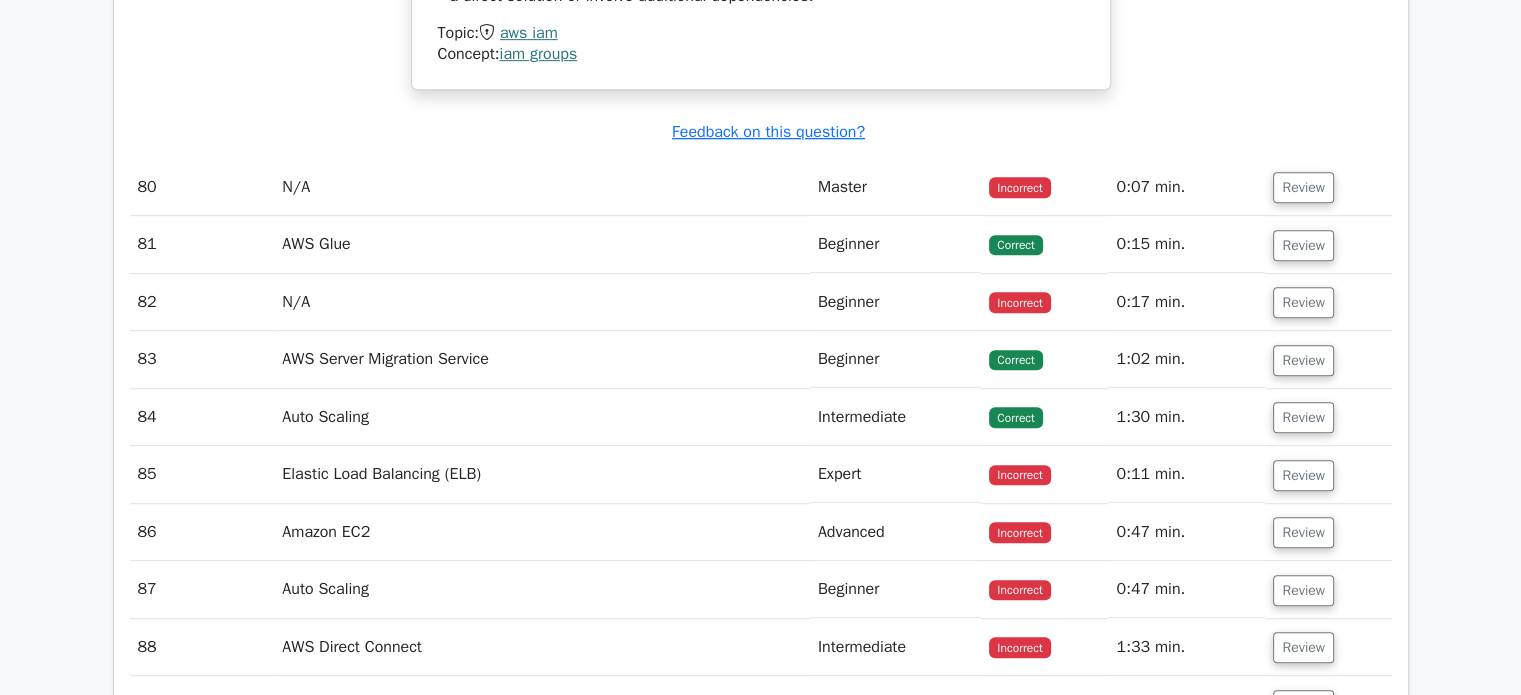 scroll, scrollTop: 39103, scrollLeft: 0, axis: vertical 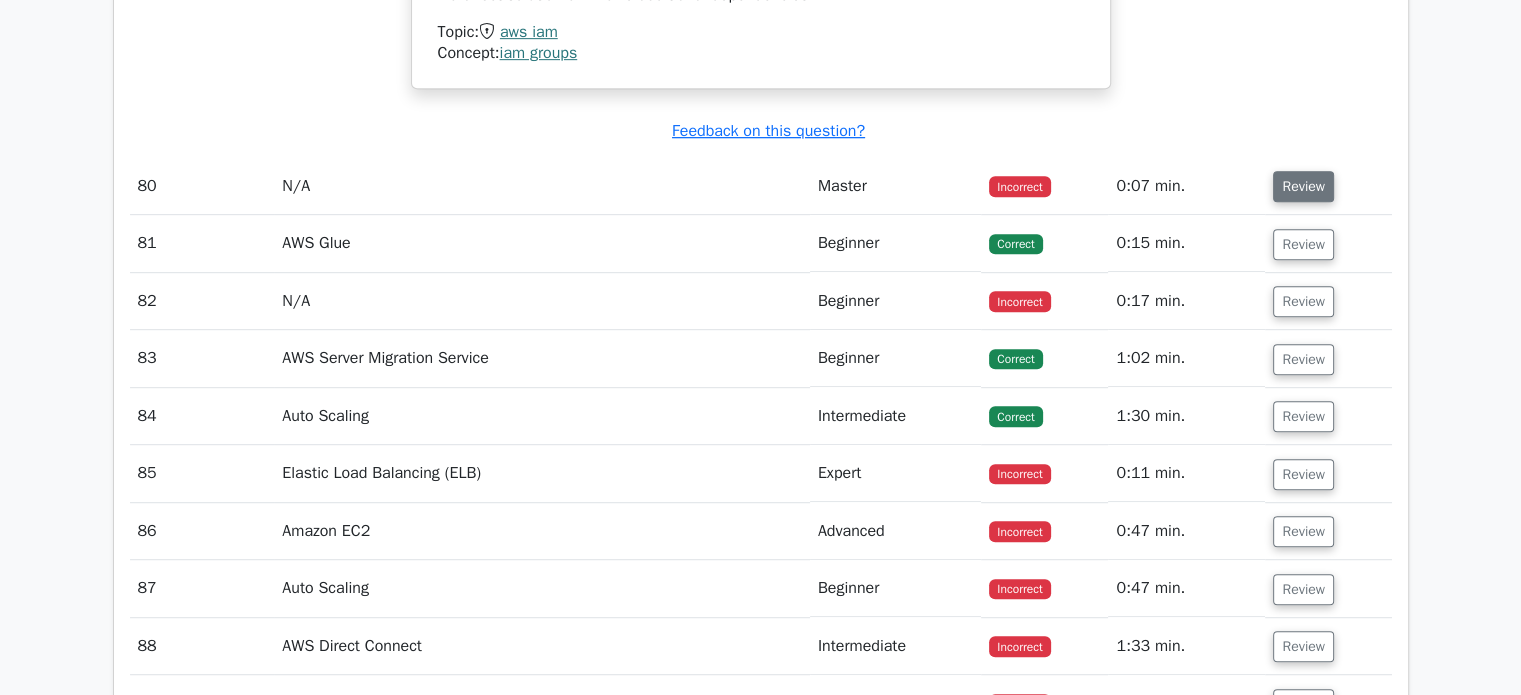 click on "Review" at bounding box center [1303, 186] 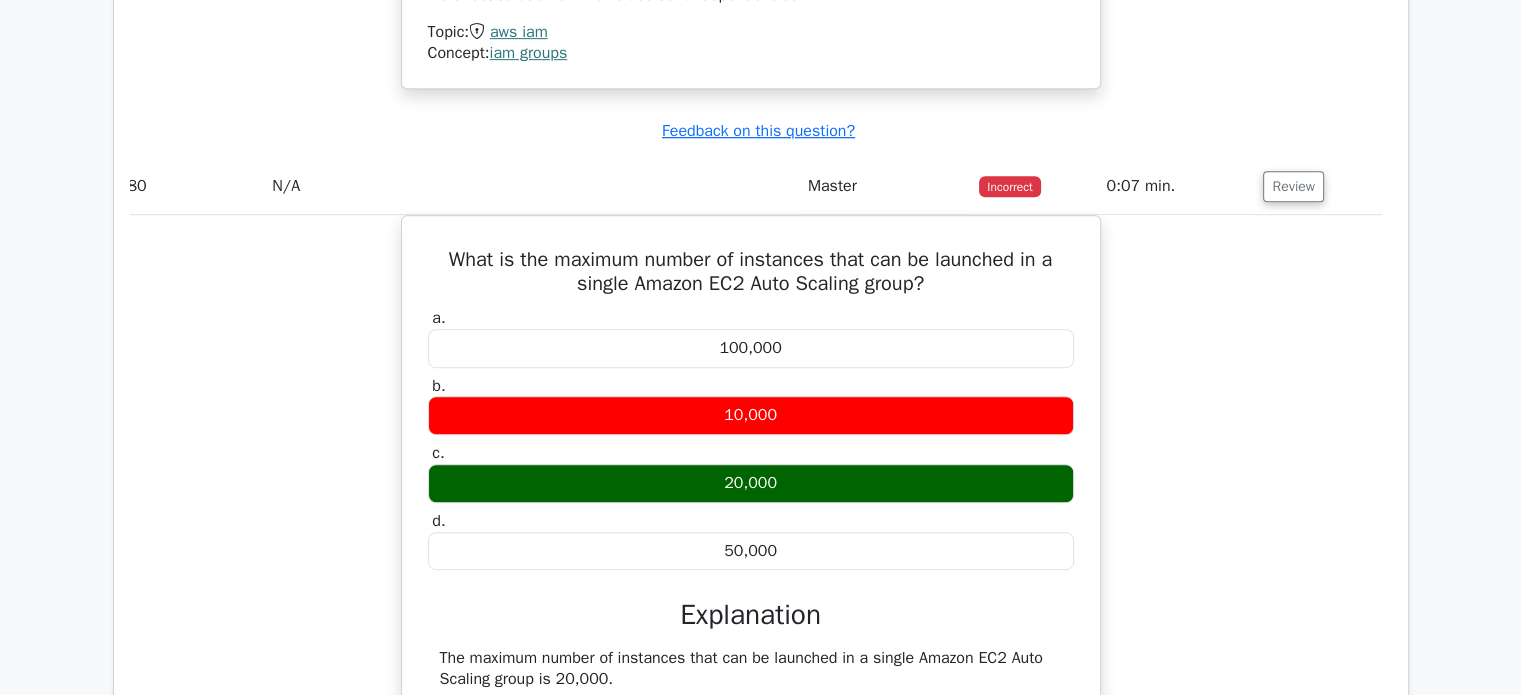 scroll, scrollTop: 0, scrollLeft: 11, axis: horizontal 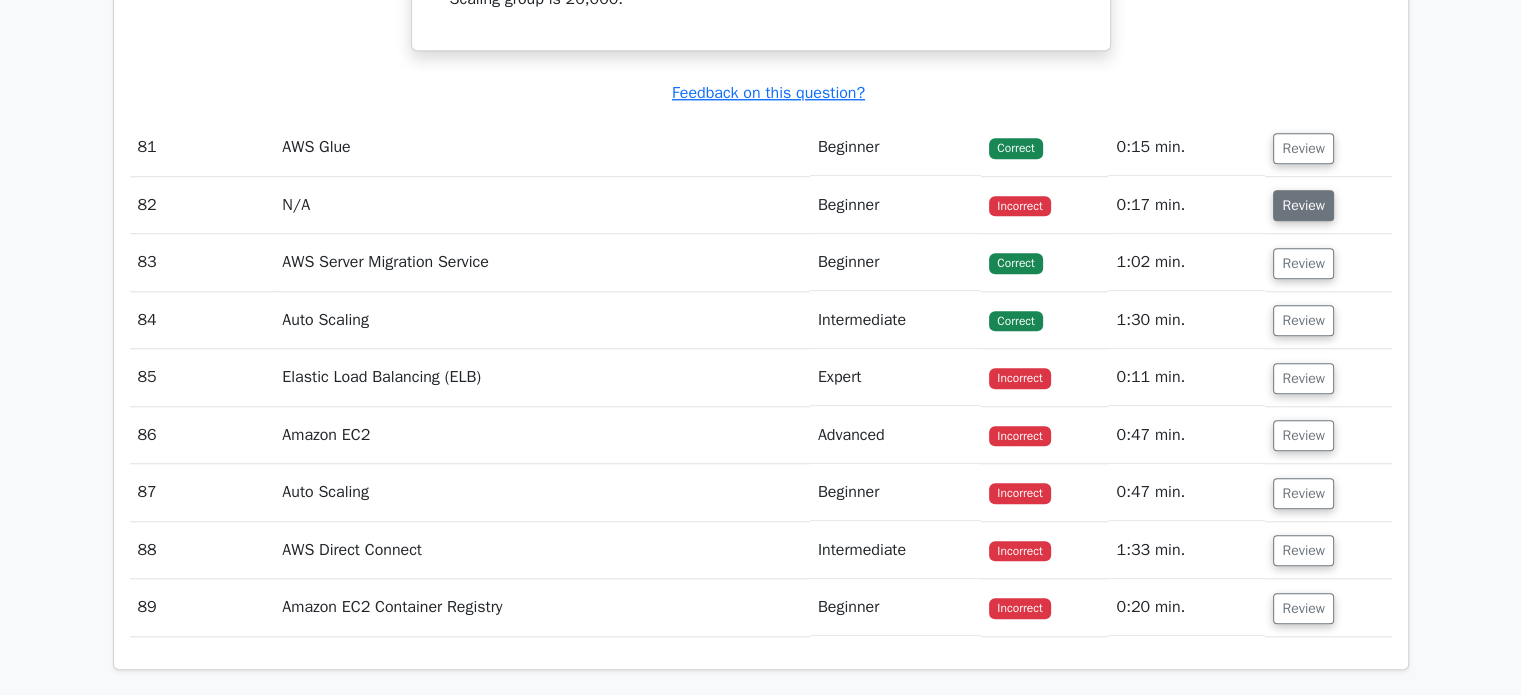 click on "Review" at bounding box center [1303, 205] 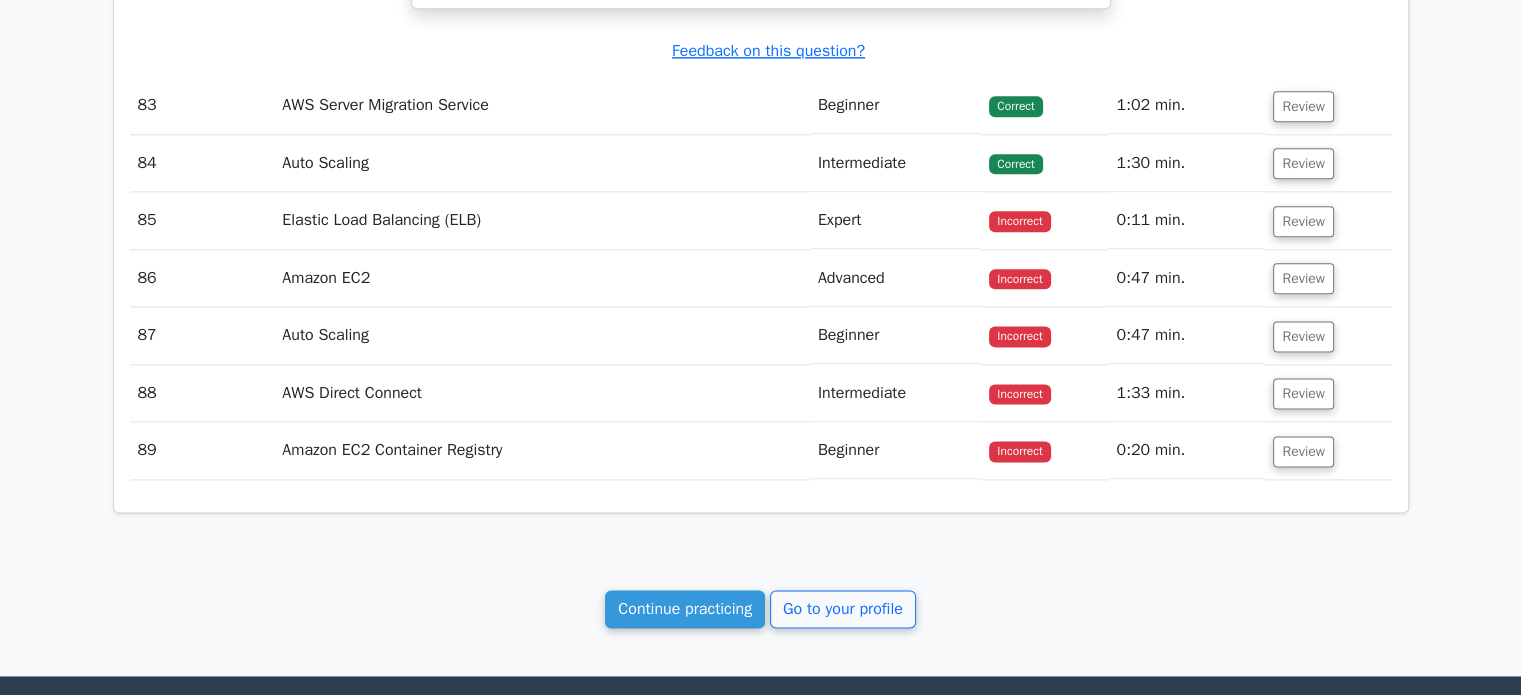 scroll, scrollTop: 40582, scrollLeft: 0, axis: vertical 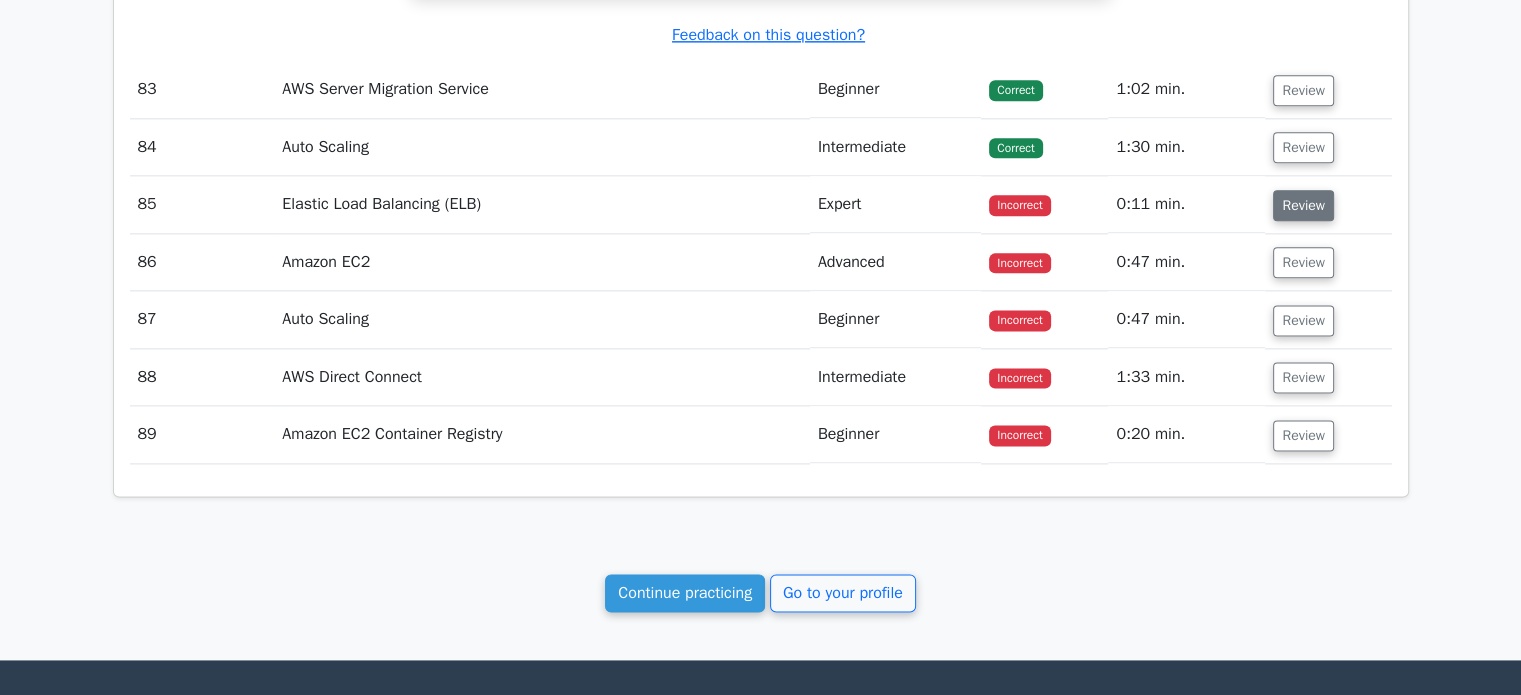 click on "Review" at bounding box center [1303, 205] 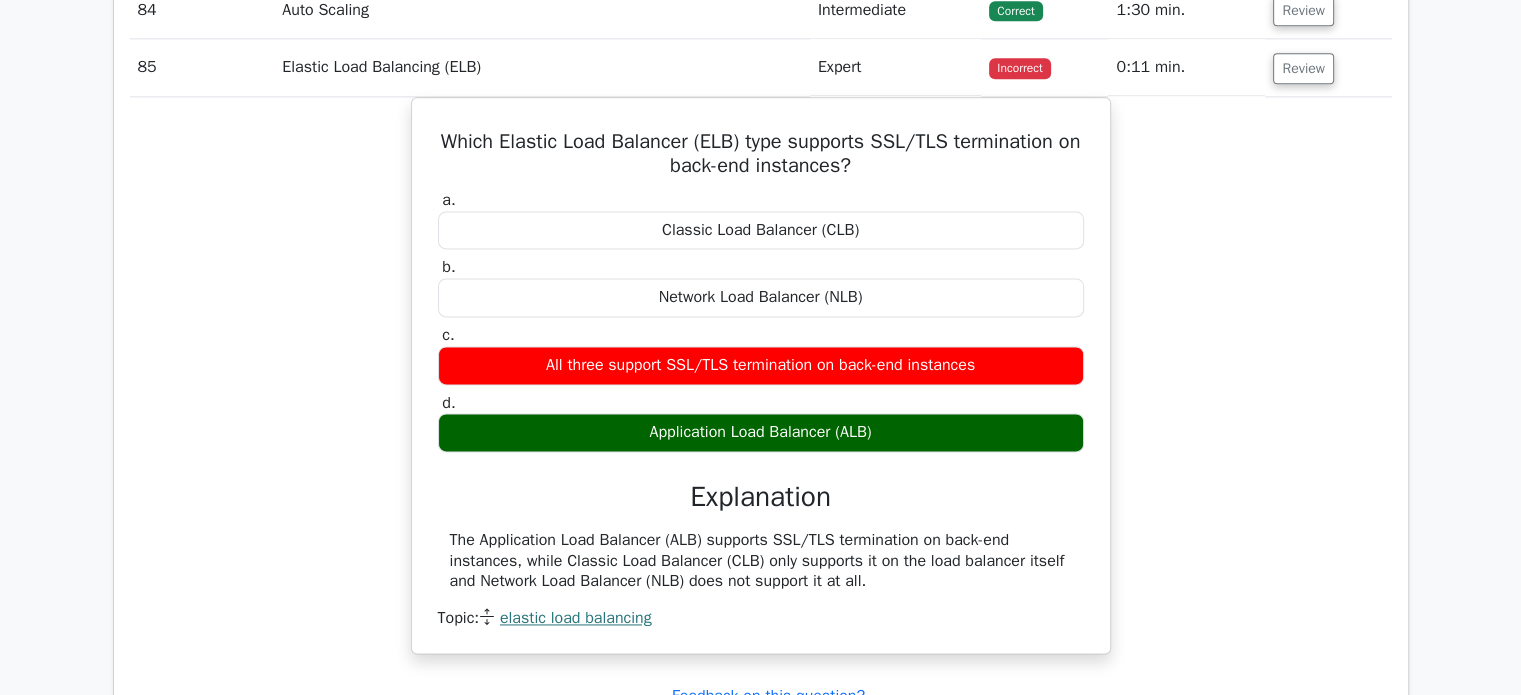 scroll, scrollTop: 40720, scrollLeft: 0, axis: vertical 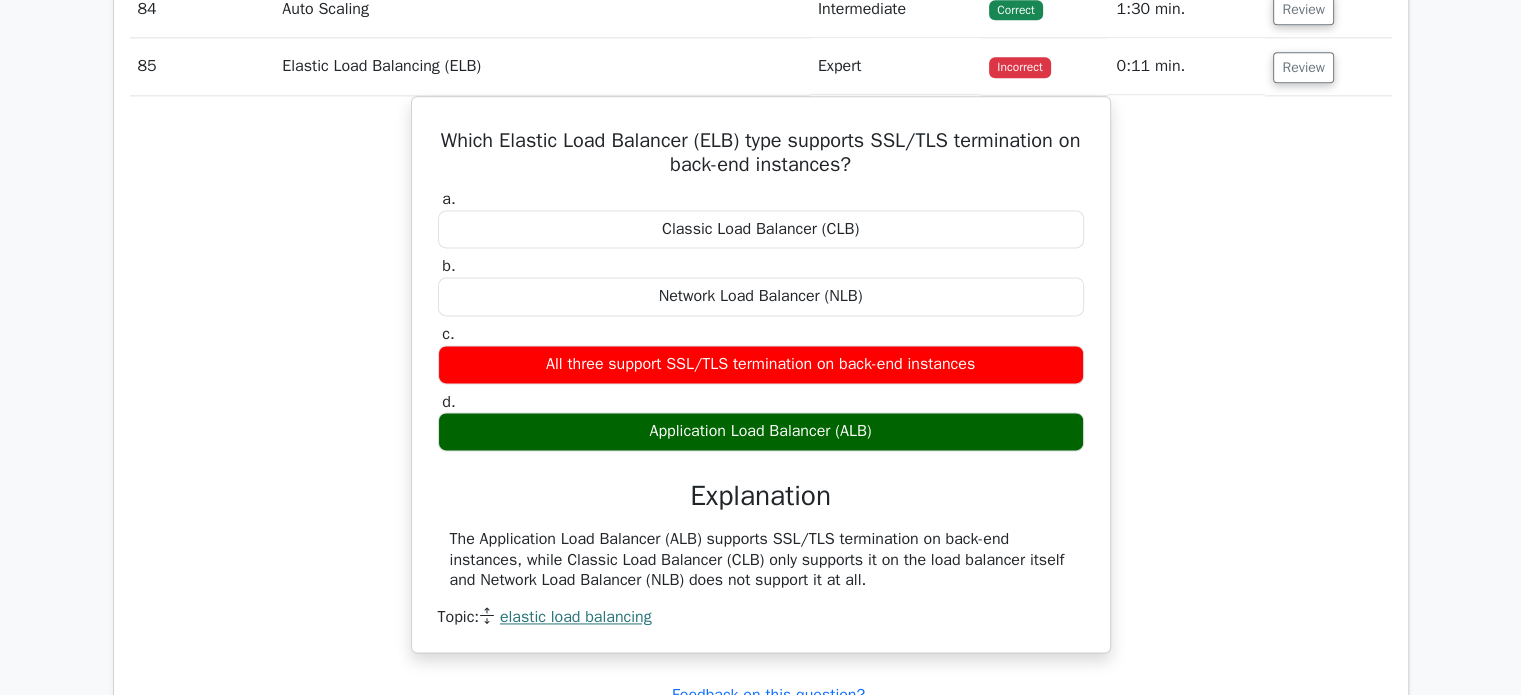 click on "Which Elastic Load Balancer (ELB) type supports SSL/TLS termination on back-end instances?
a.
Classic Load Balancer (CLB)
b.
c." at bounding box center (761, 386) 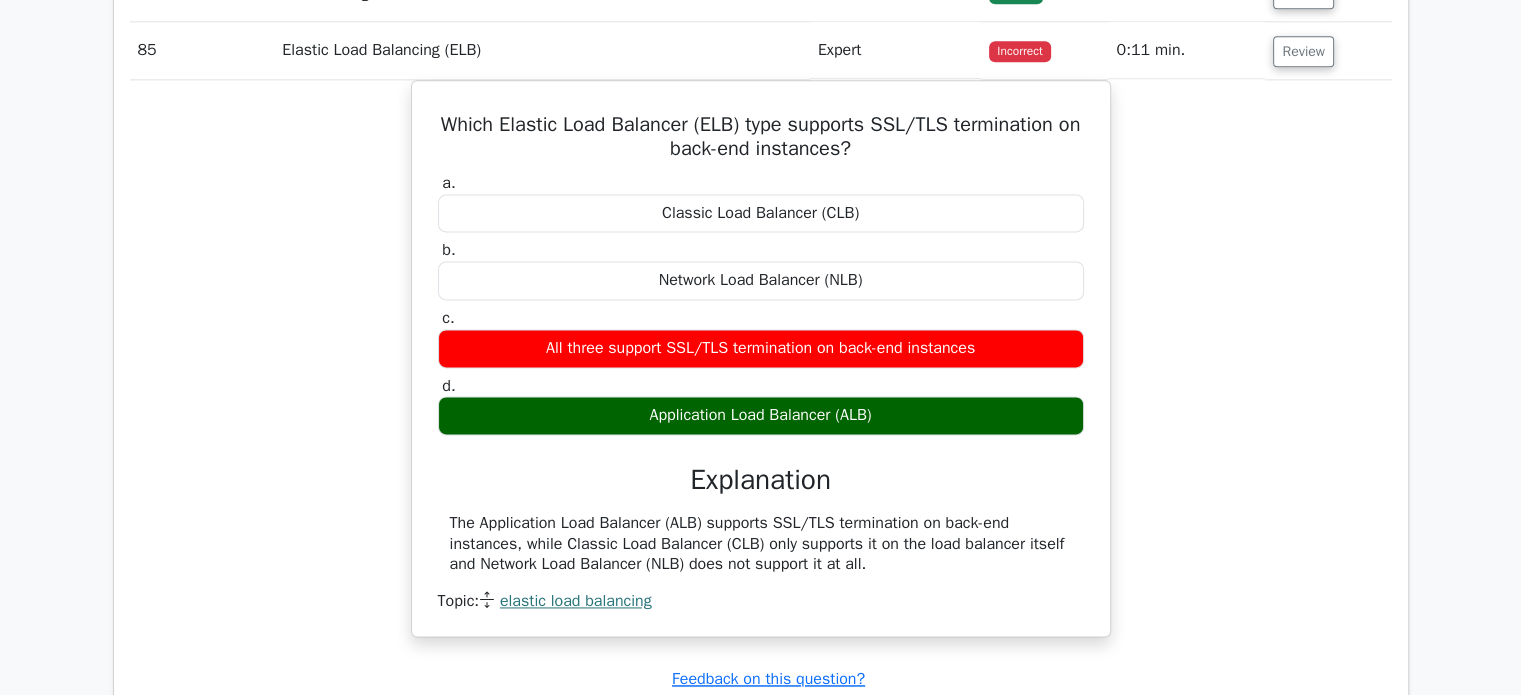 scroll, scrollTop: 40735, scrollLeft: 0, axis: vertical 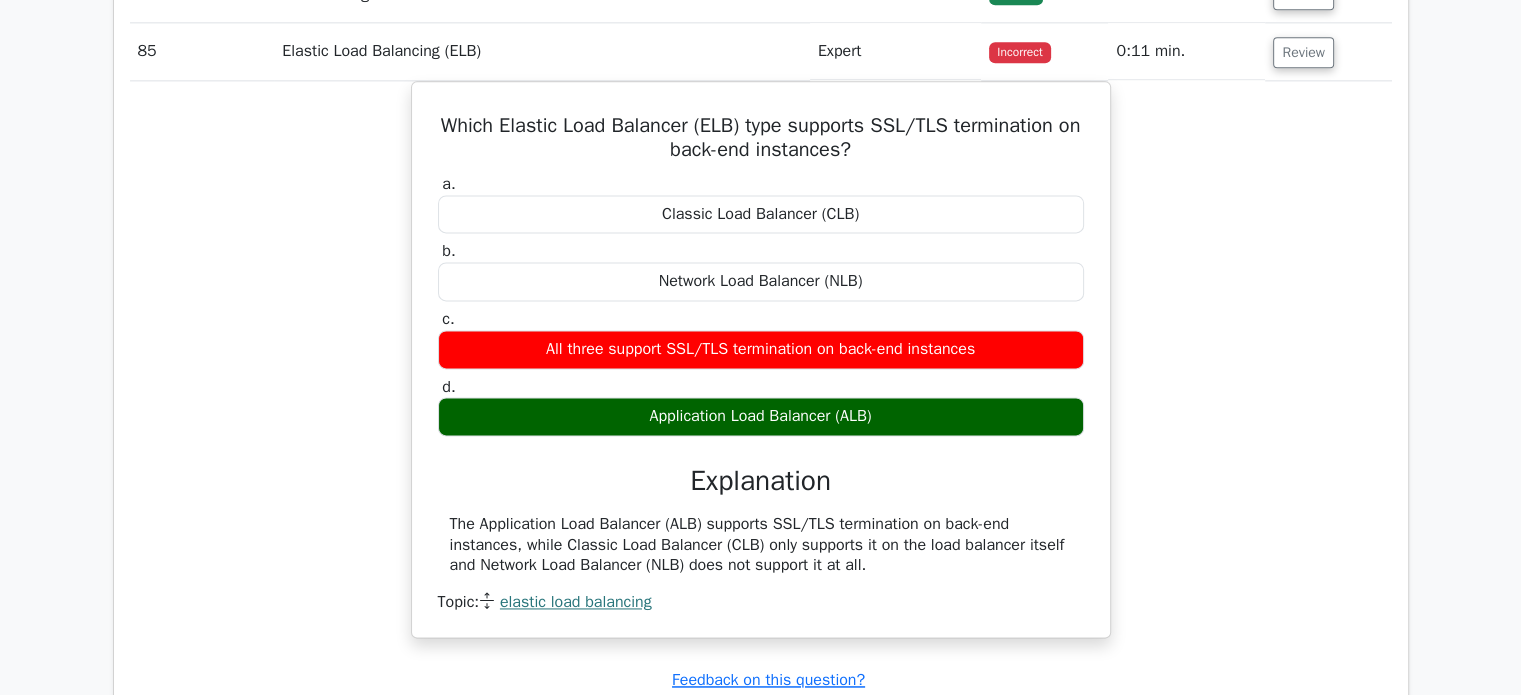 drag, startPoint x: 1183, startPoint y: 470, endPoint x: 1219, endPoint y: 547, distance: 85 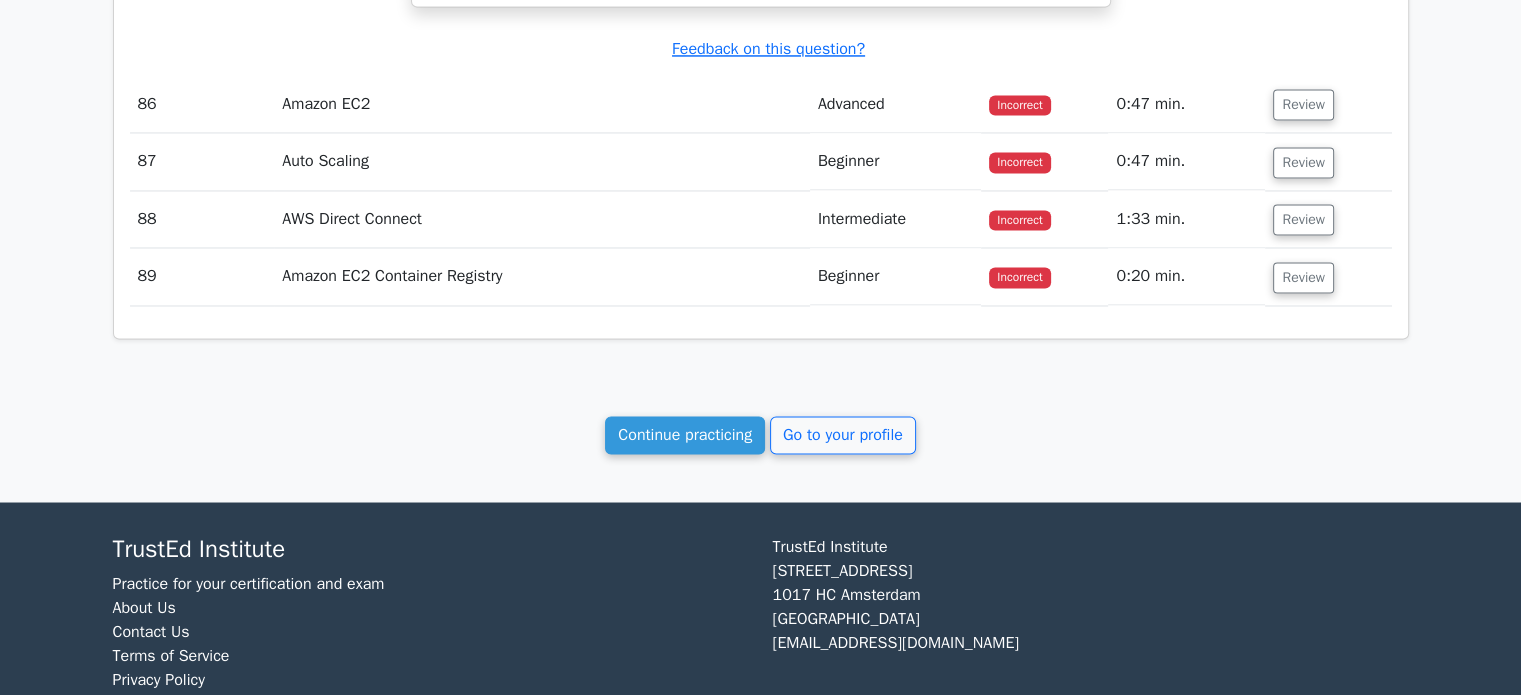 scroll, scrollTop: 41367, scrollLeft: 0, axis: vertical 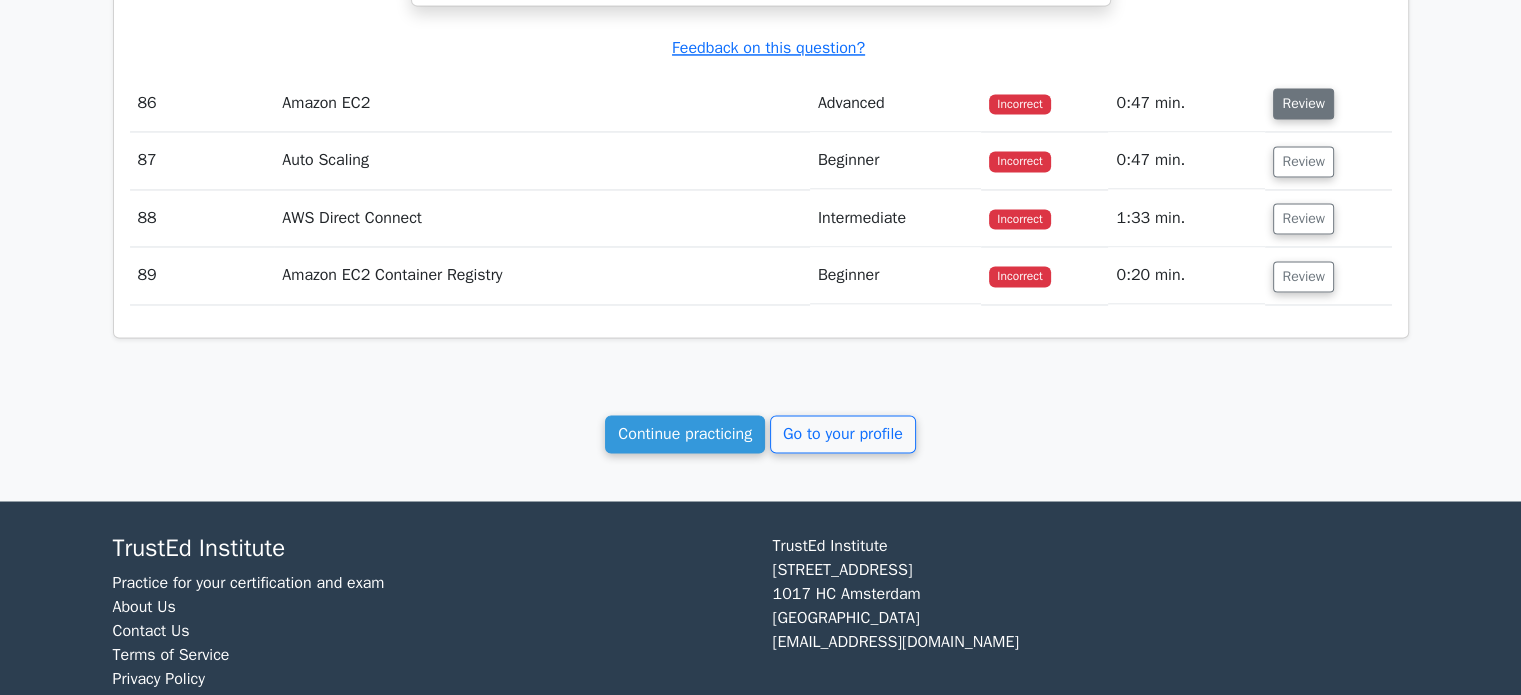 click on "Review" at bounding box center (1303, 103) 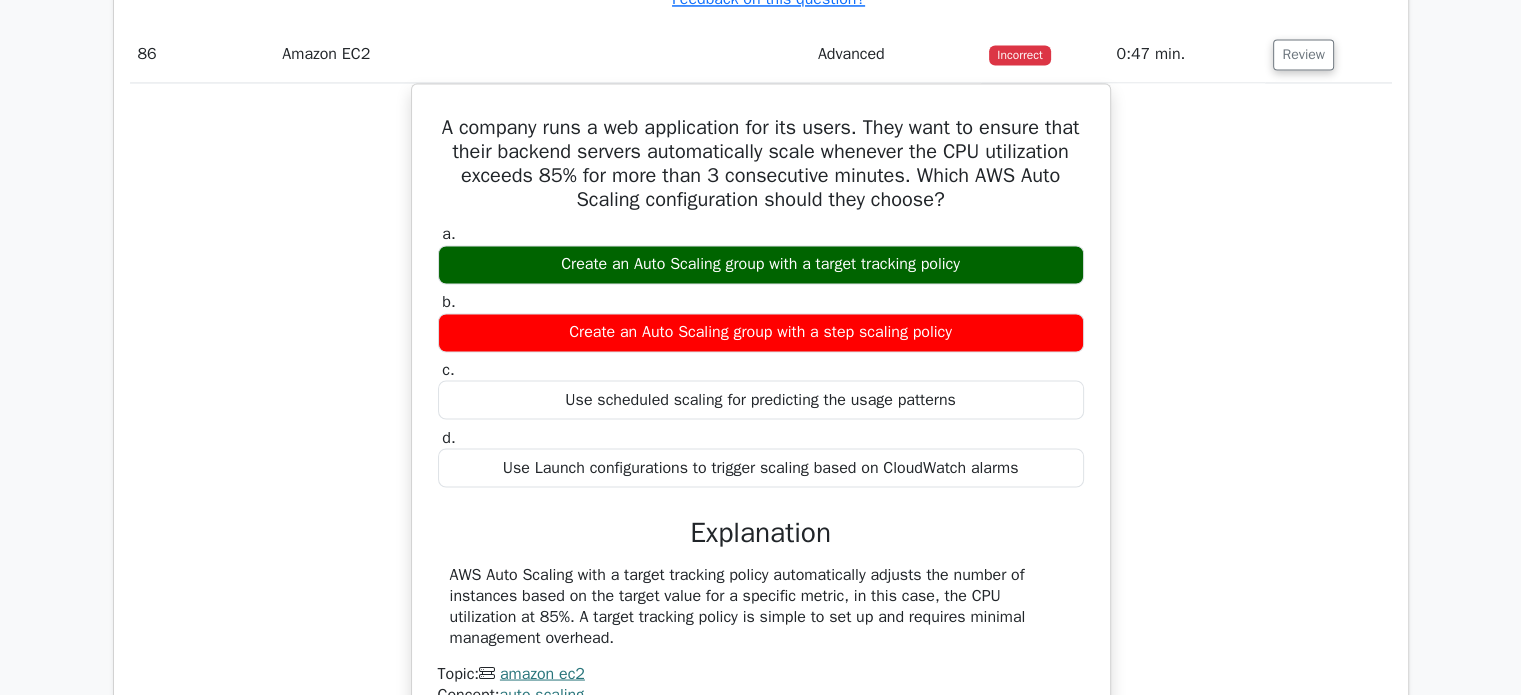 scroll, scrollTop: 41417, scrollLeft: 0, axis: vertical 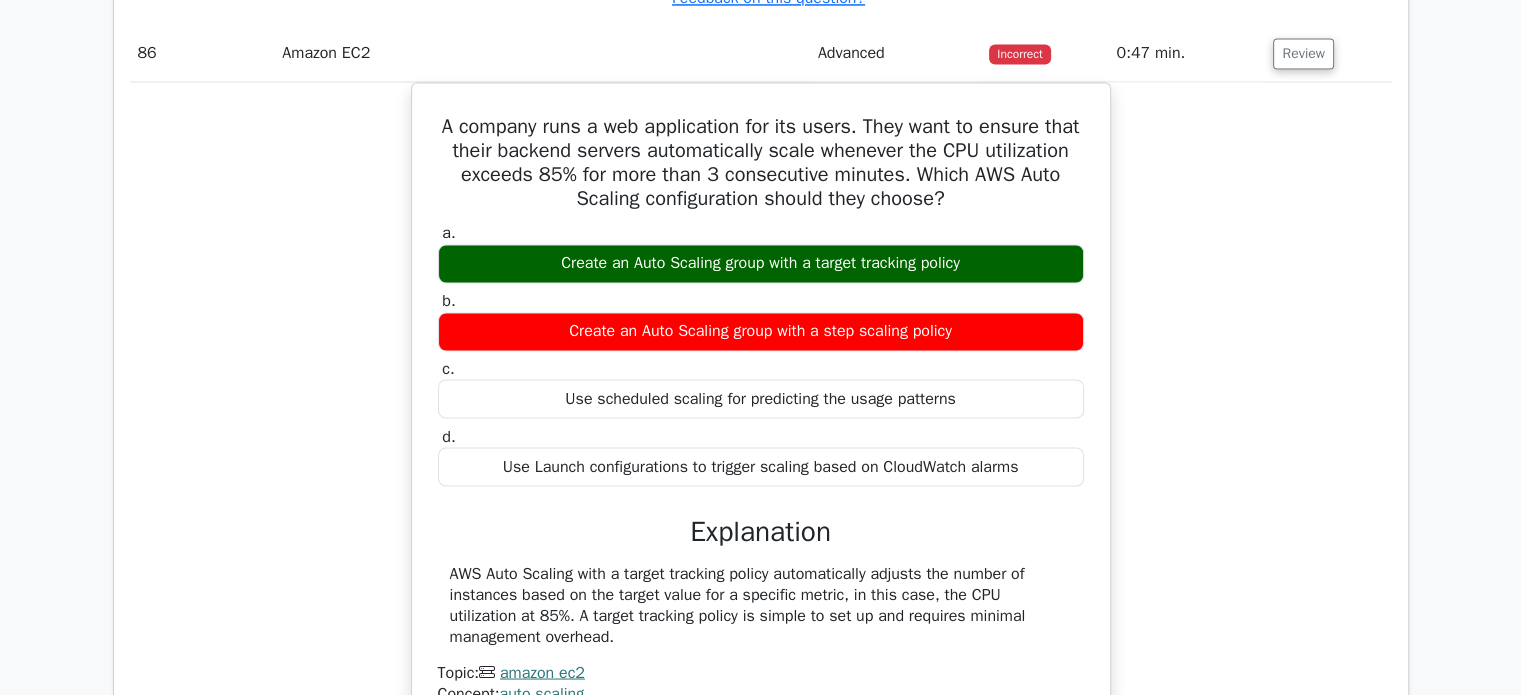 click on "A company runs a web application for its users. They want to ensure that their backend servers automatically scale whenever the CPU utilization exceeds 85% for more than 3 consecutive minutes. Which AWS Auto Scaling configuration should they choose?
a.
Create an Auto Scaling group with a target tracking policy
b. c. d." at bounding box center (761, 417) 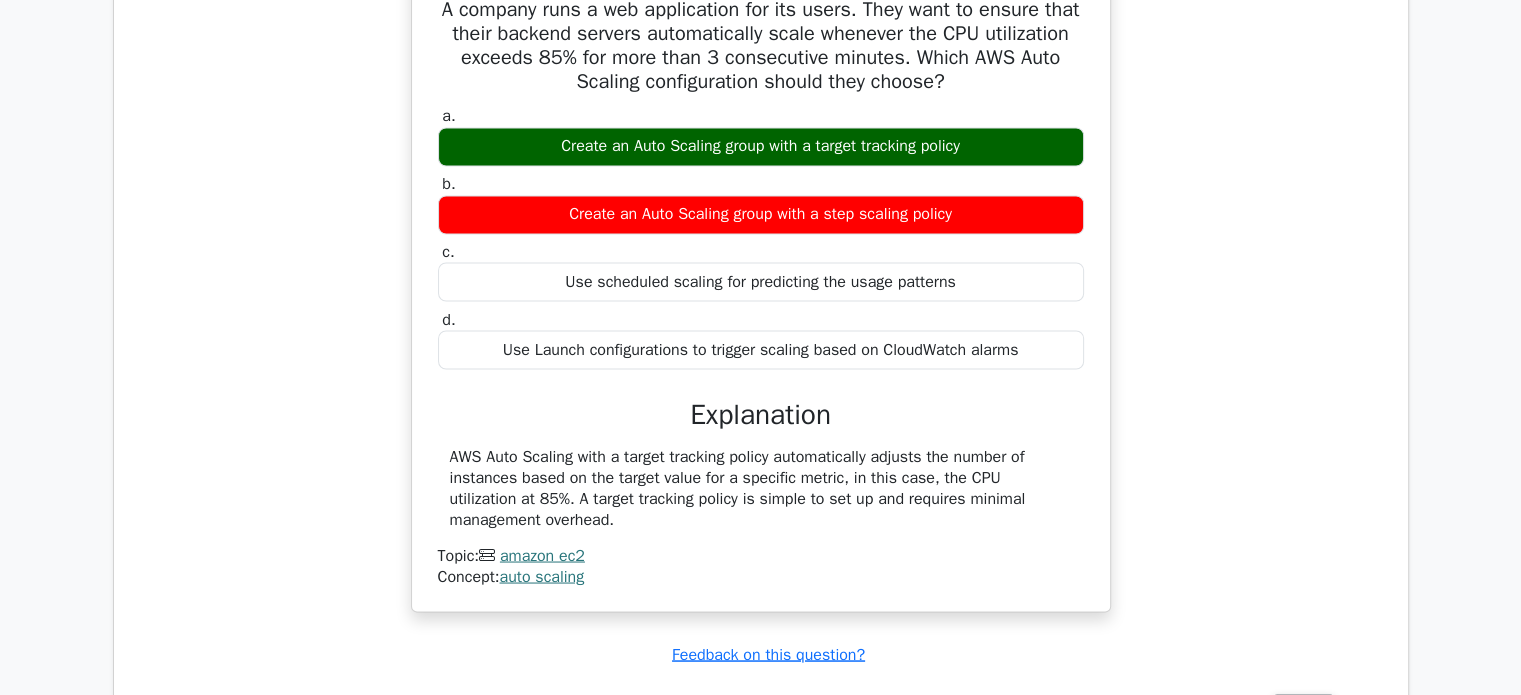 scroll, scrollTop: 41533, scrollLeft: 0, axis: vertical 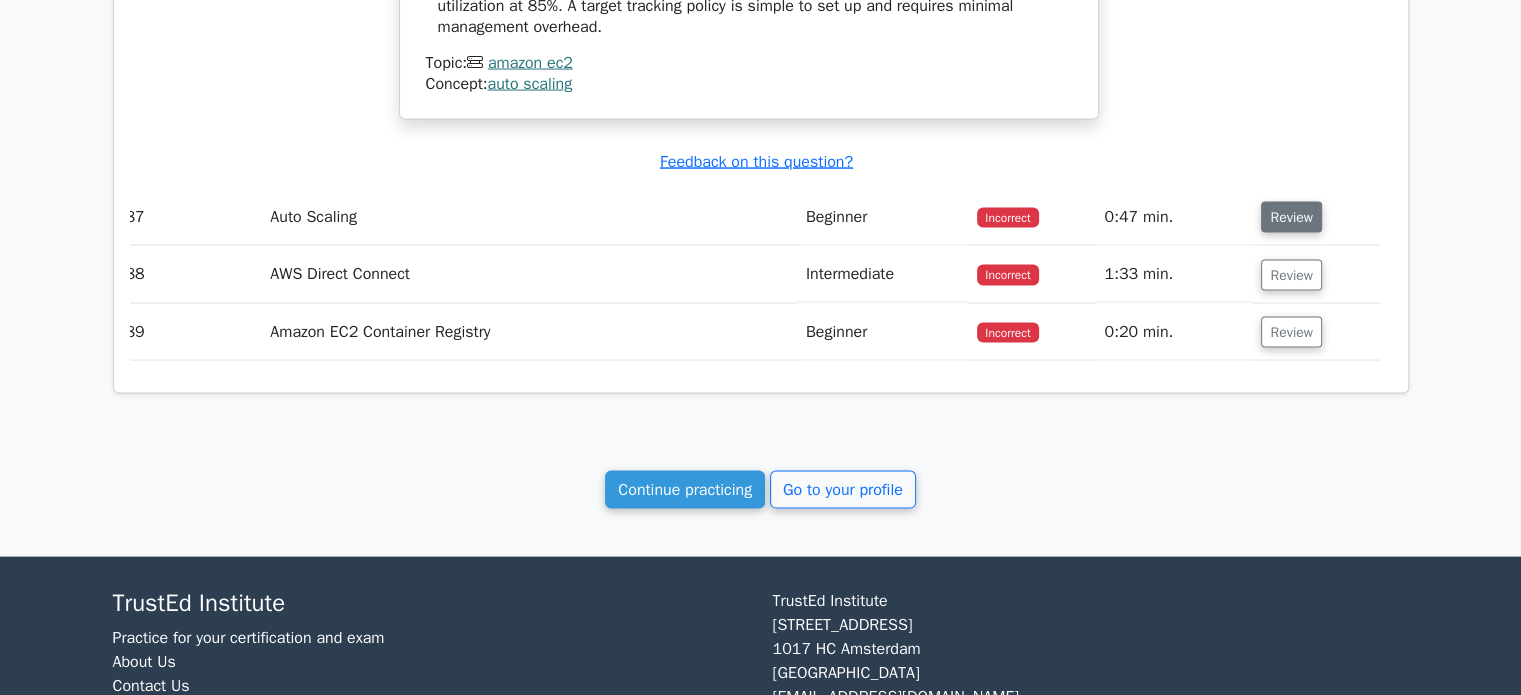 click on "Review" at bounding box center (1291, 217) 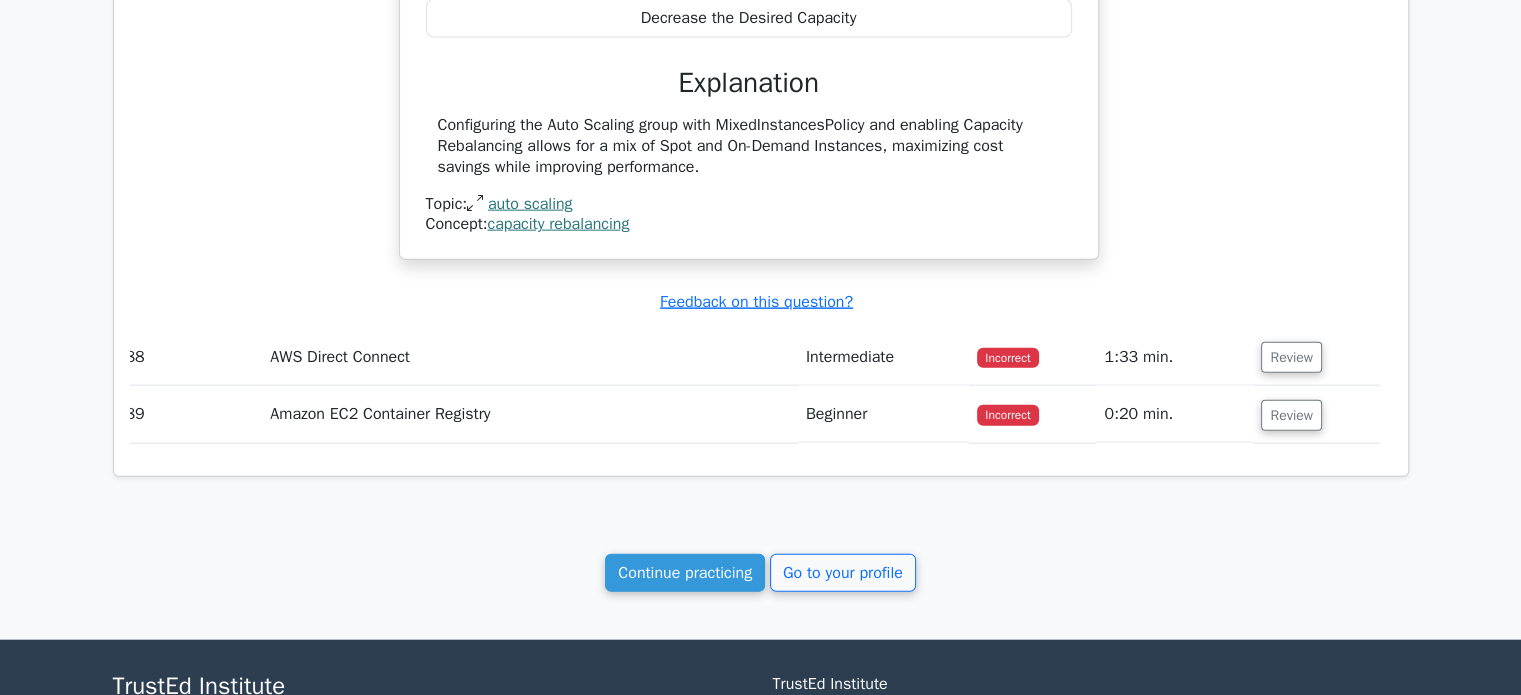 scroll, scrollTop: 42636, scrollLeft: 0, axis: vertical 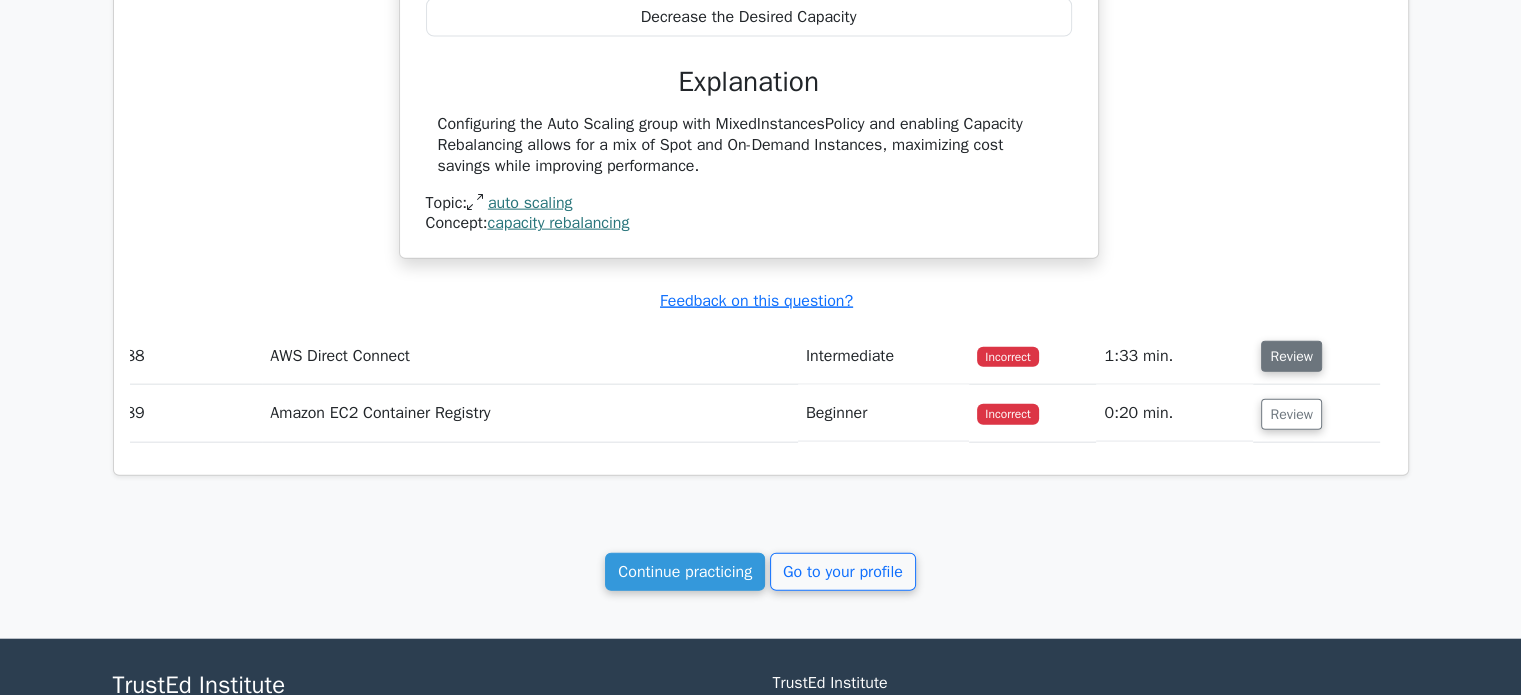 click on "Review" at bounding box center (1291, 356) 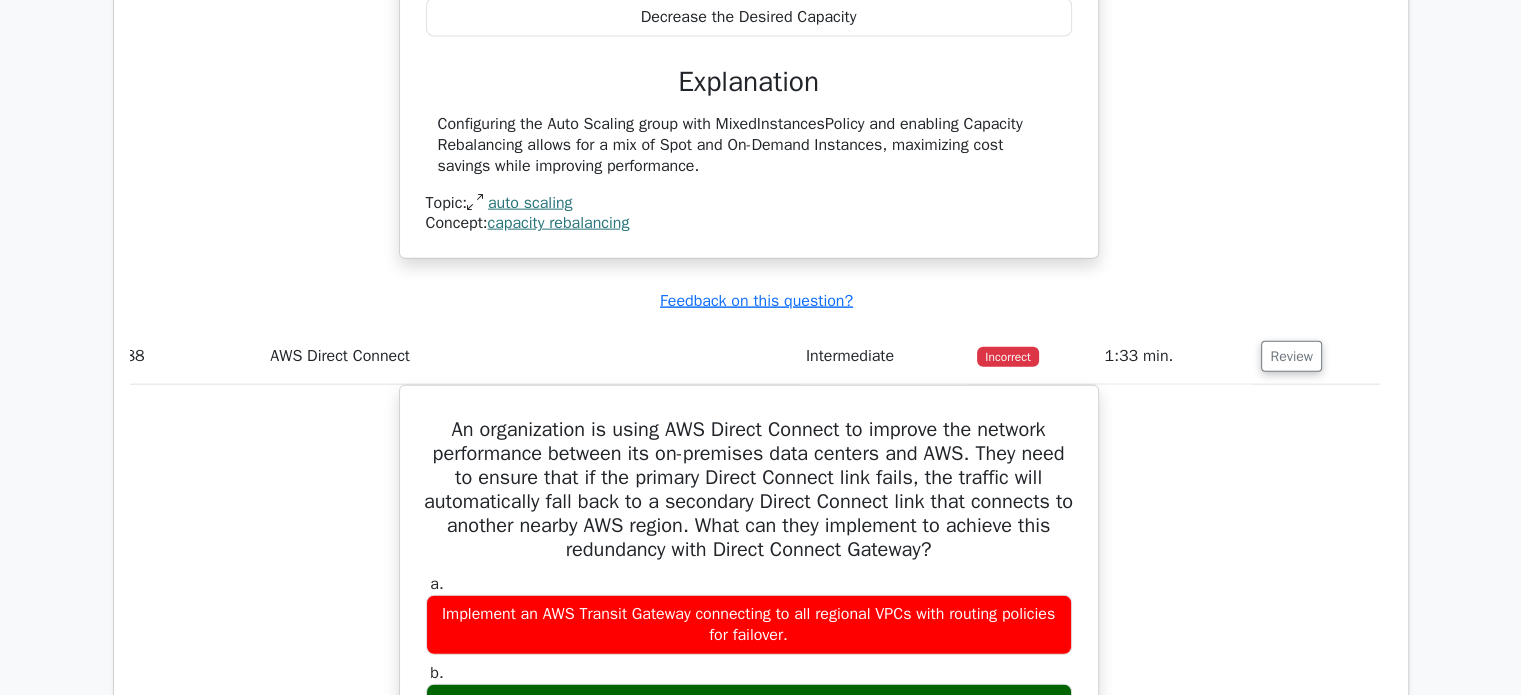 scroll, scrollTop: 0, scrollLeft: 0, axis: both 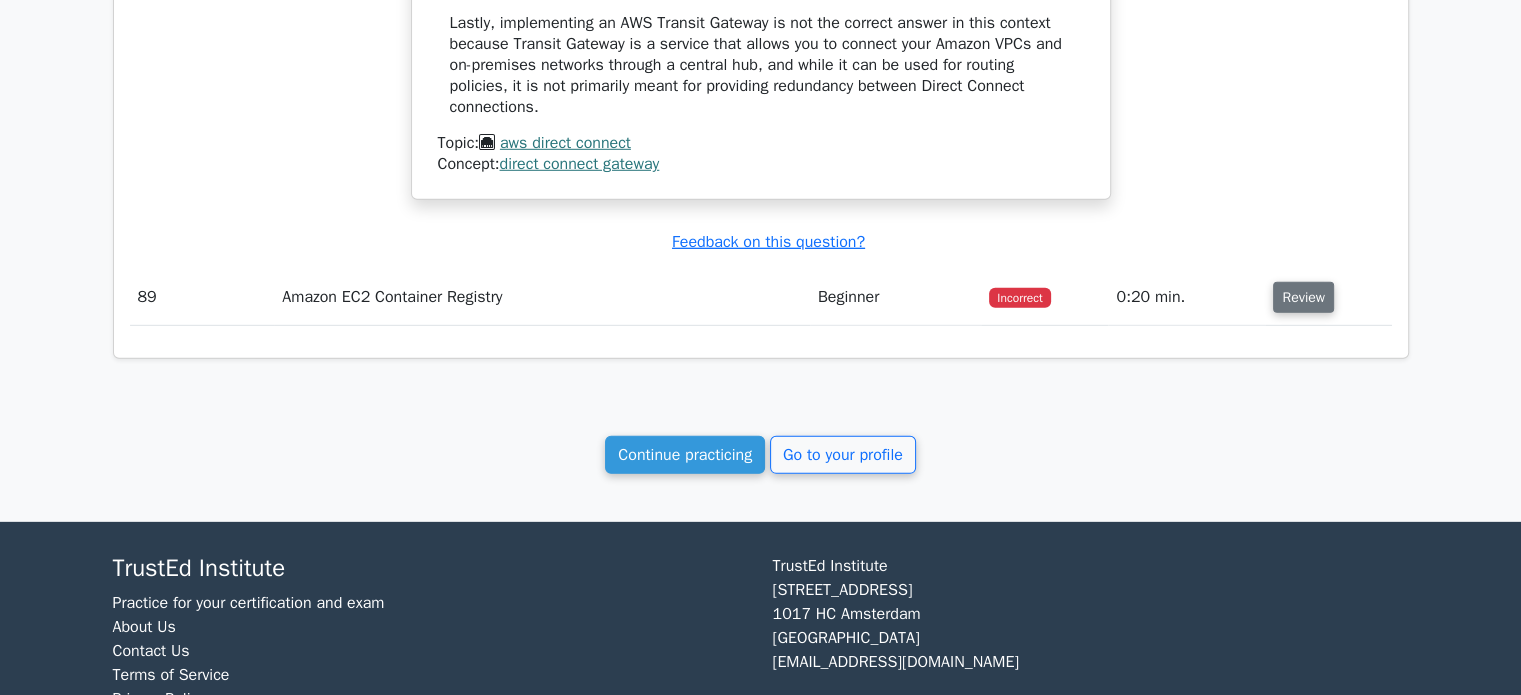 click on "Review" at bounding box center (1303, 297) 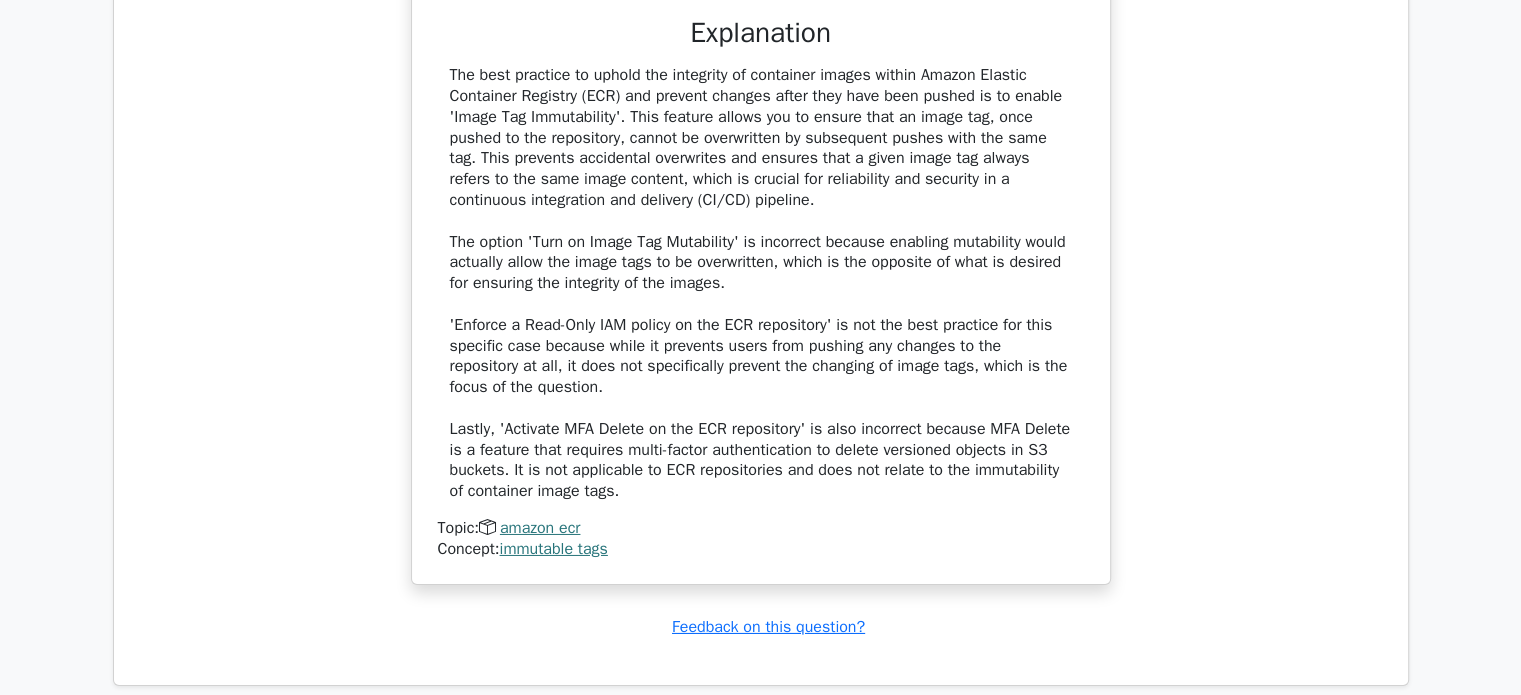 scroll, scrollTop: 45109, scrollLeft: 0, axis: vertical 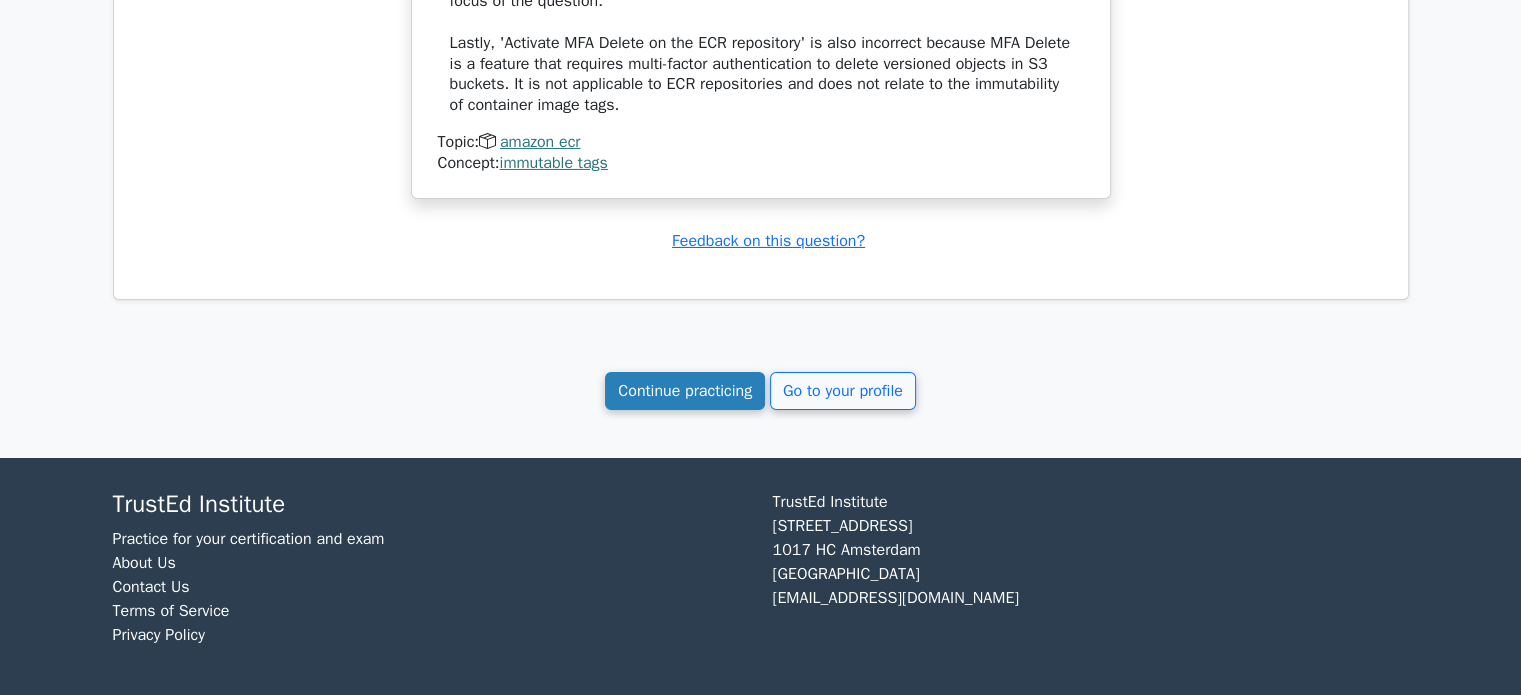 click on "Continue practicing" at bounding box center [685, 391] 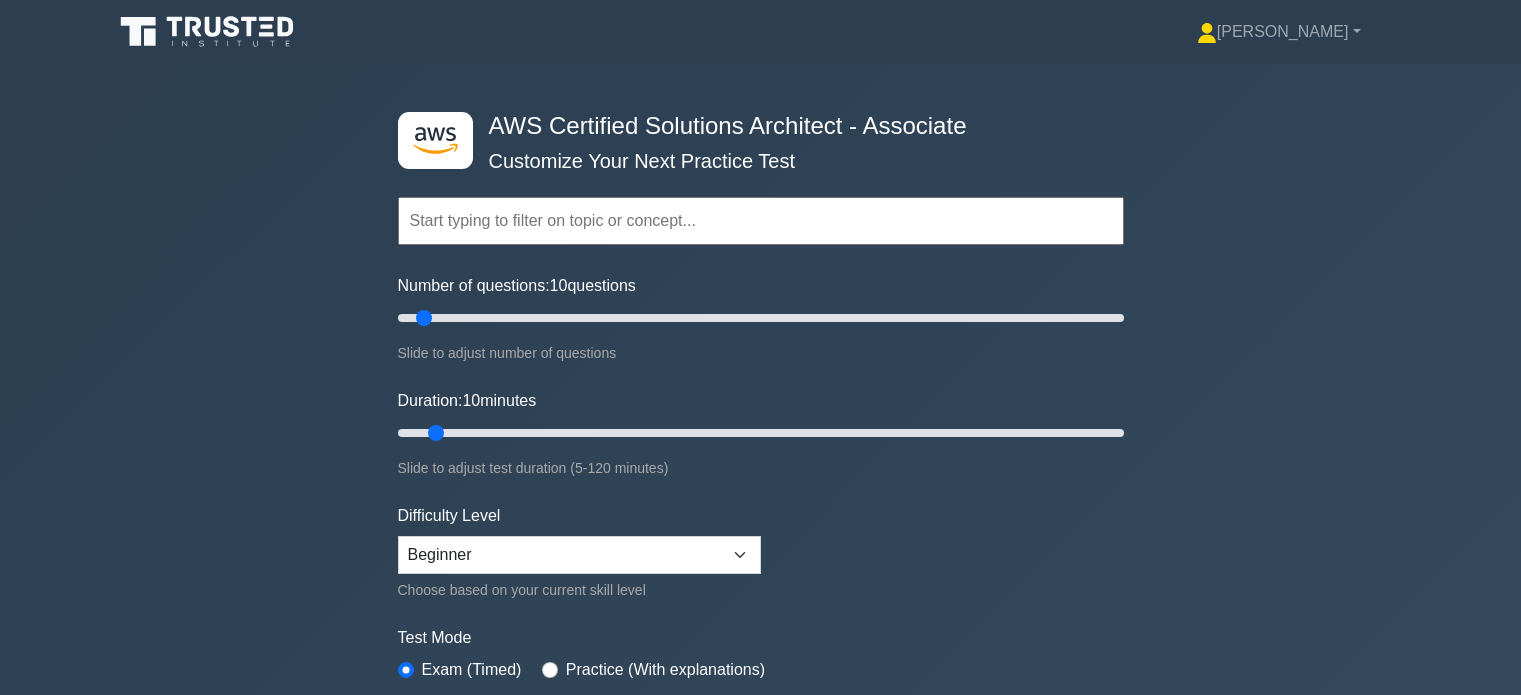 scroll, scrollTop: 530, scrollLeft: 0, axis: vertical 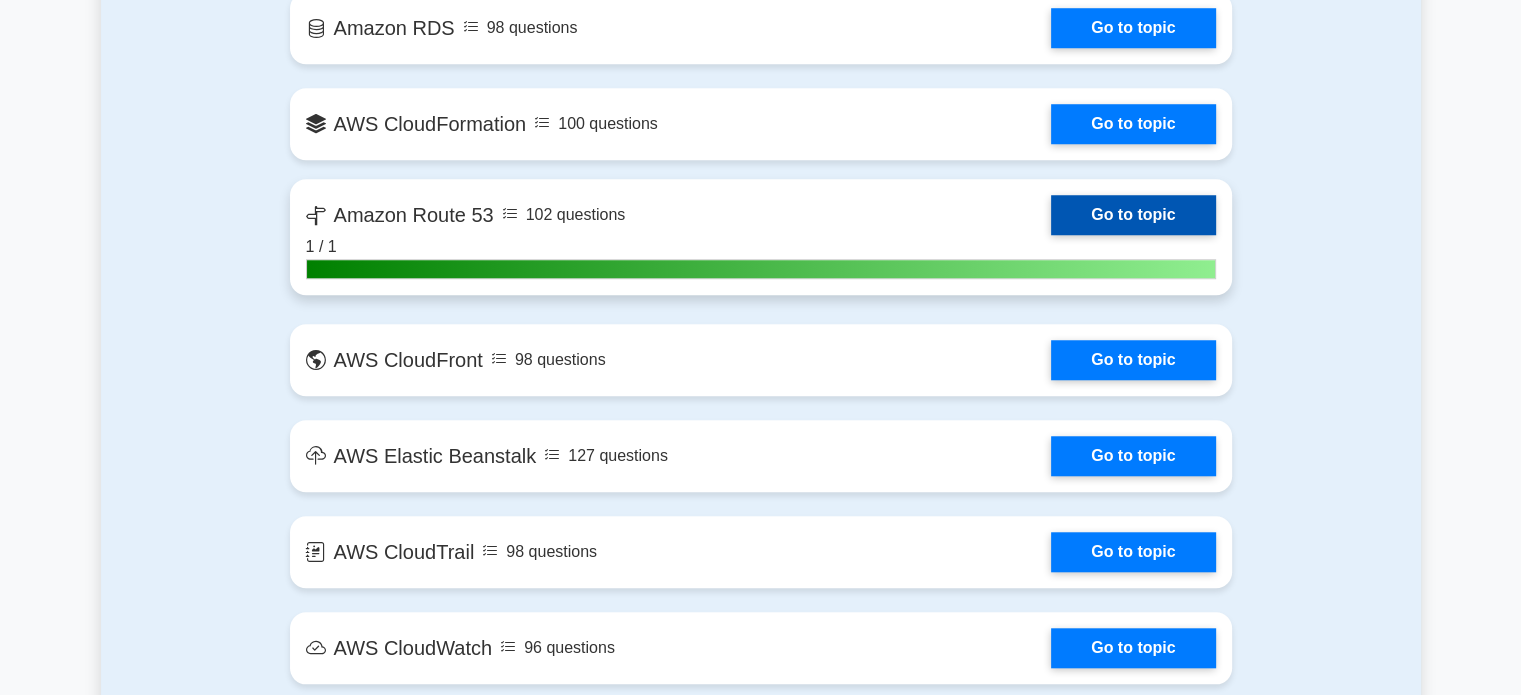 click on "Go to topic" at bounding box center [1133, 215] 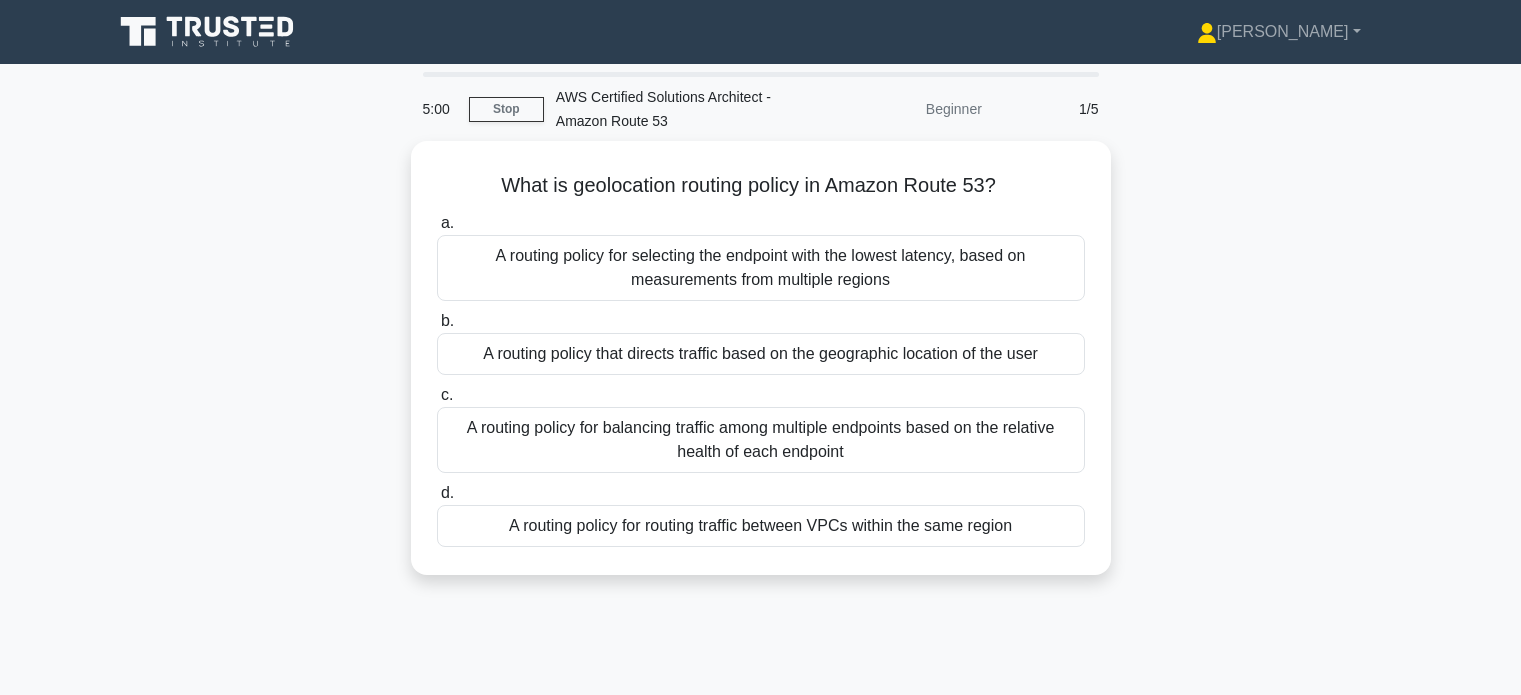 scroll, scrollTop: 0, scrollLeft: 0, axis: both 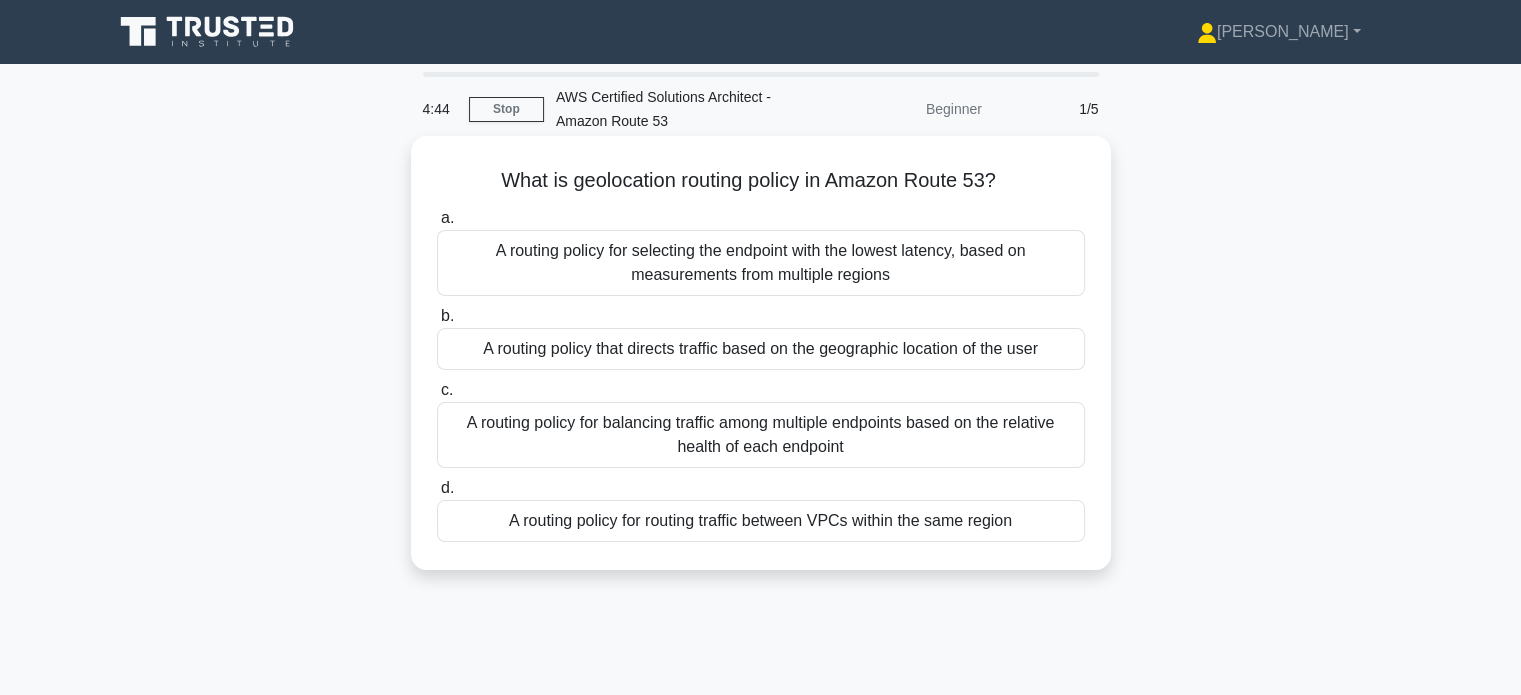 click on "A routing policy that directs traffic based on the geographic location of the user" at bounding box center (761, 349) 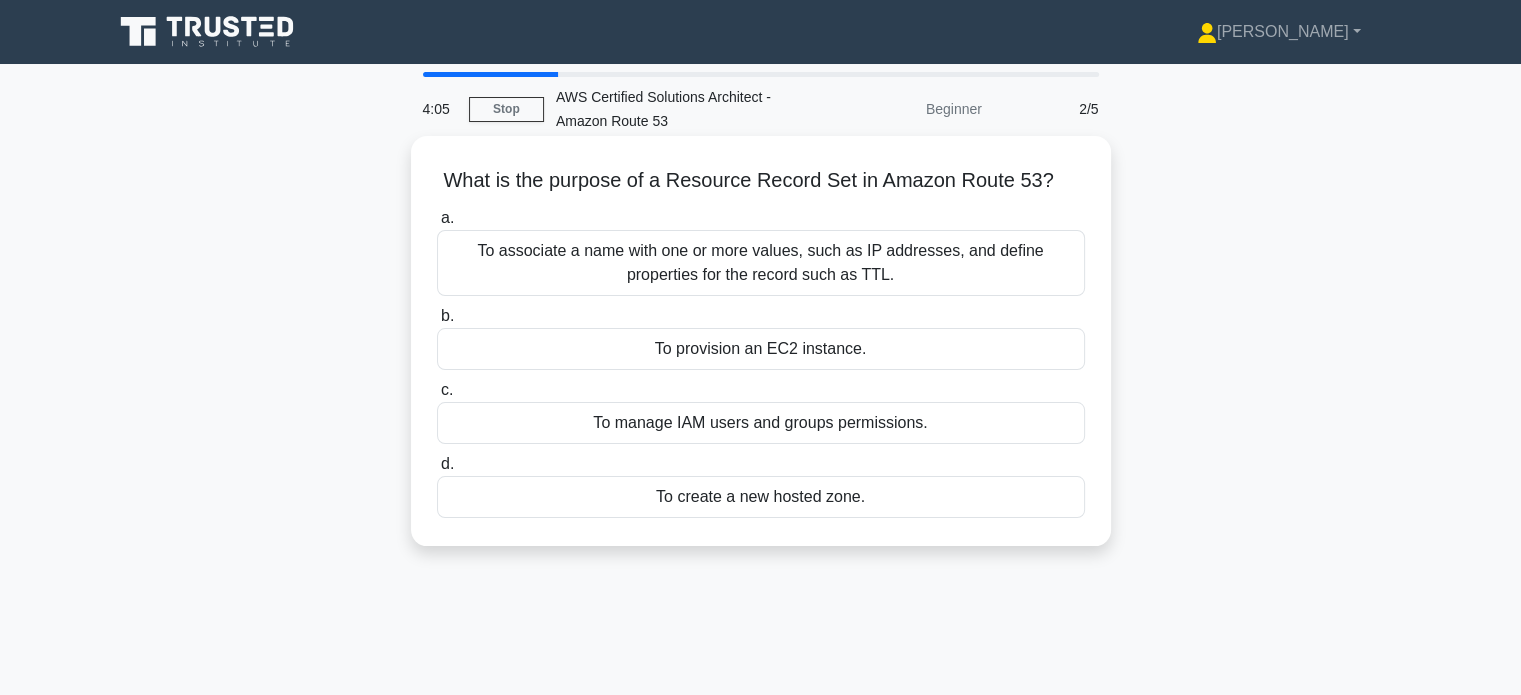 click on "To associate a name with one or more values, such as IP addresses, and define properties for the record such as TTL." at bounding box center [761, 263] 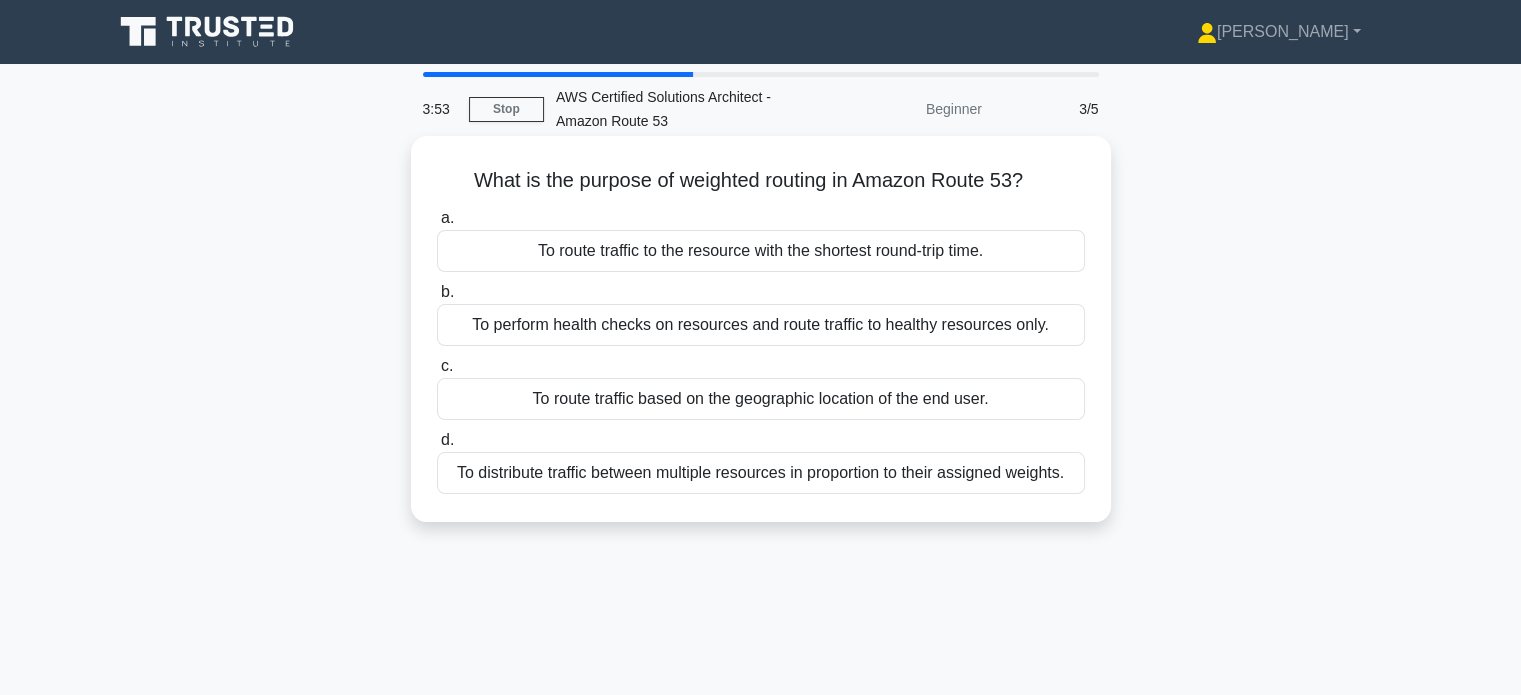 click on "To distribute traffic between multiple resources in proportion to their assigned weights." at bounding box center (761, 473) 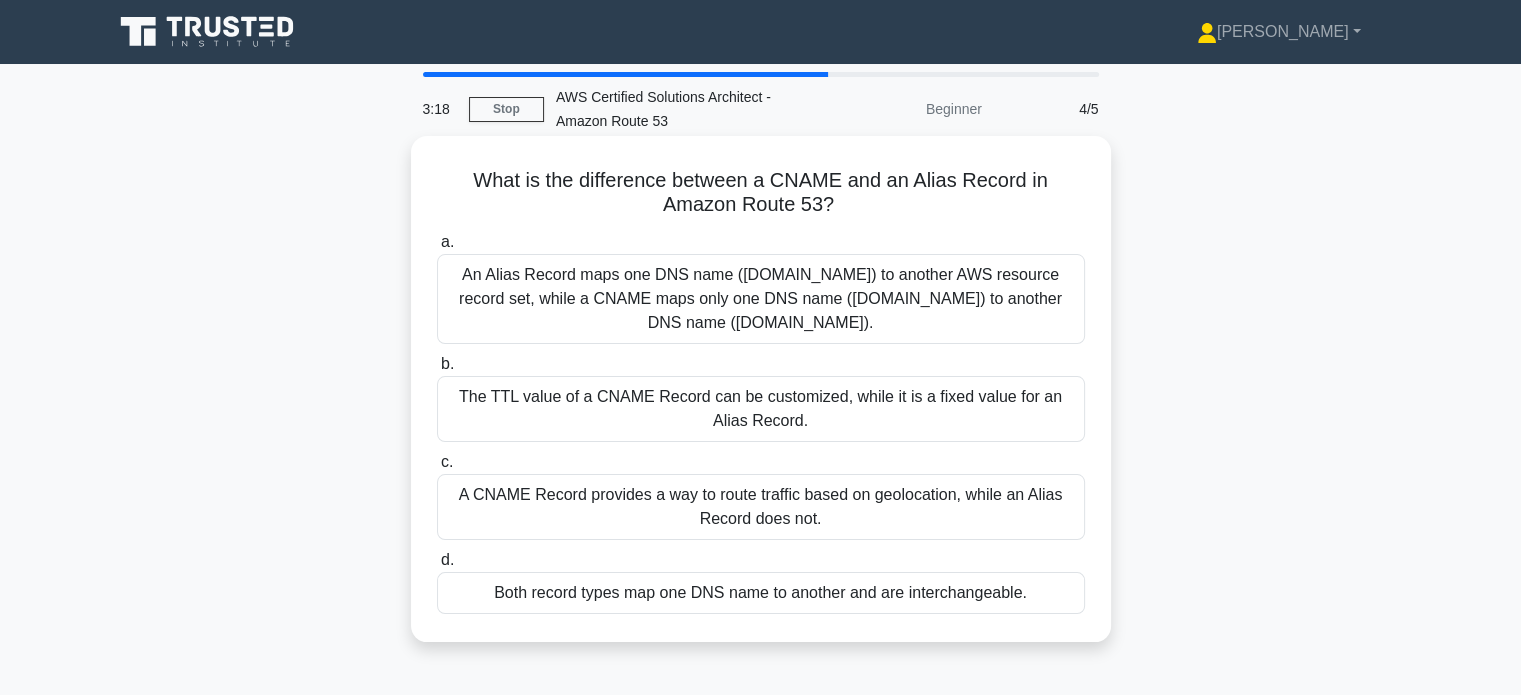click on "An Alias Record maps one DNS name (example.com) to another AWS resource record set, while a CNAME maps only one DNS name (www.example.com) to another DNS name (example.com)." at bounding box center (761, 299) 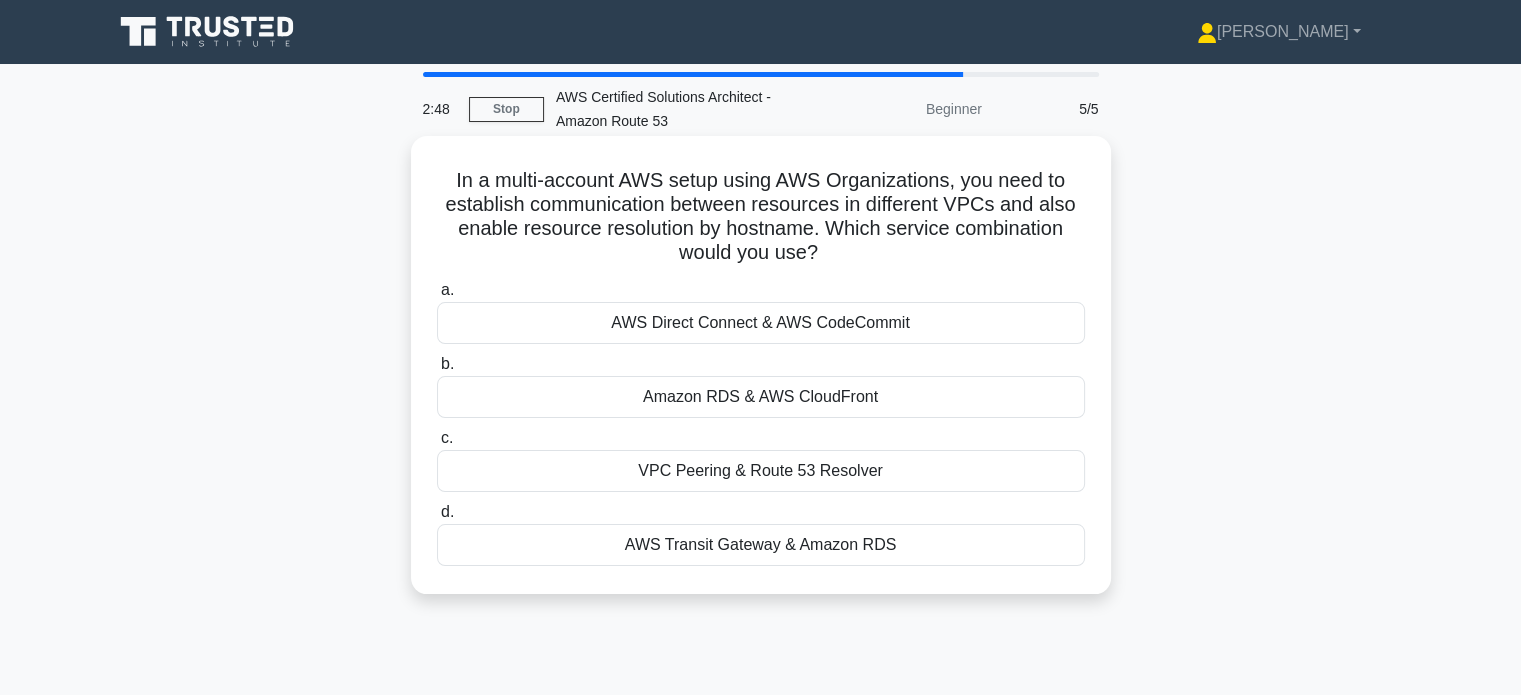 click on "VPC Peering & Route 53 Resolver" at bounding box center [761, 471] 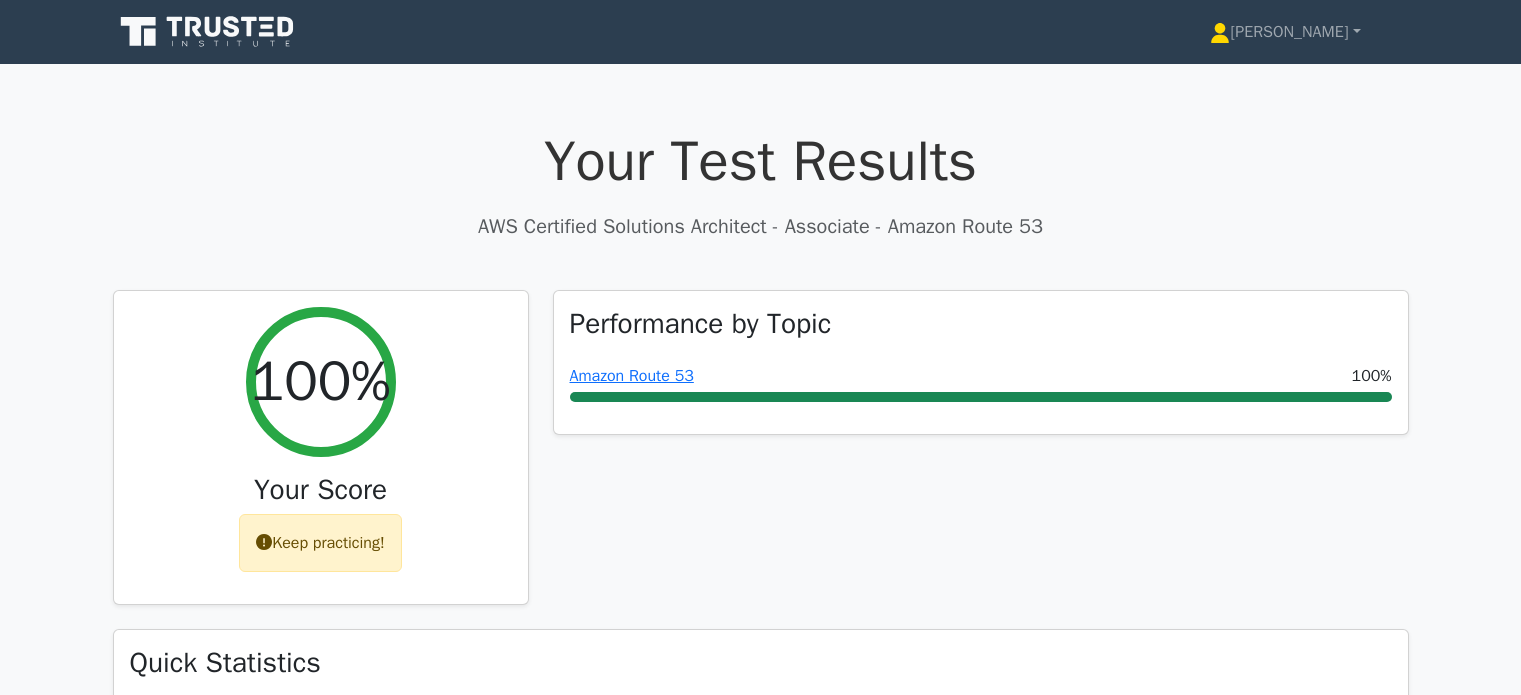 scroll, scrollTop: 0, scrollLeft: 0, axis: both 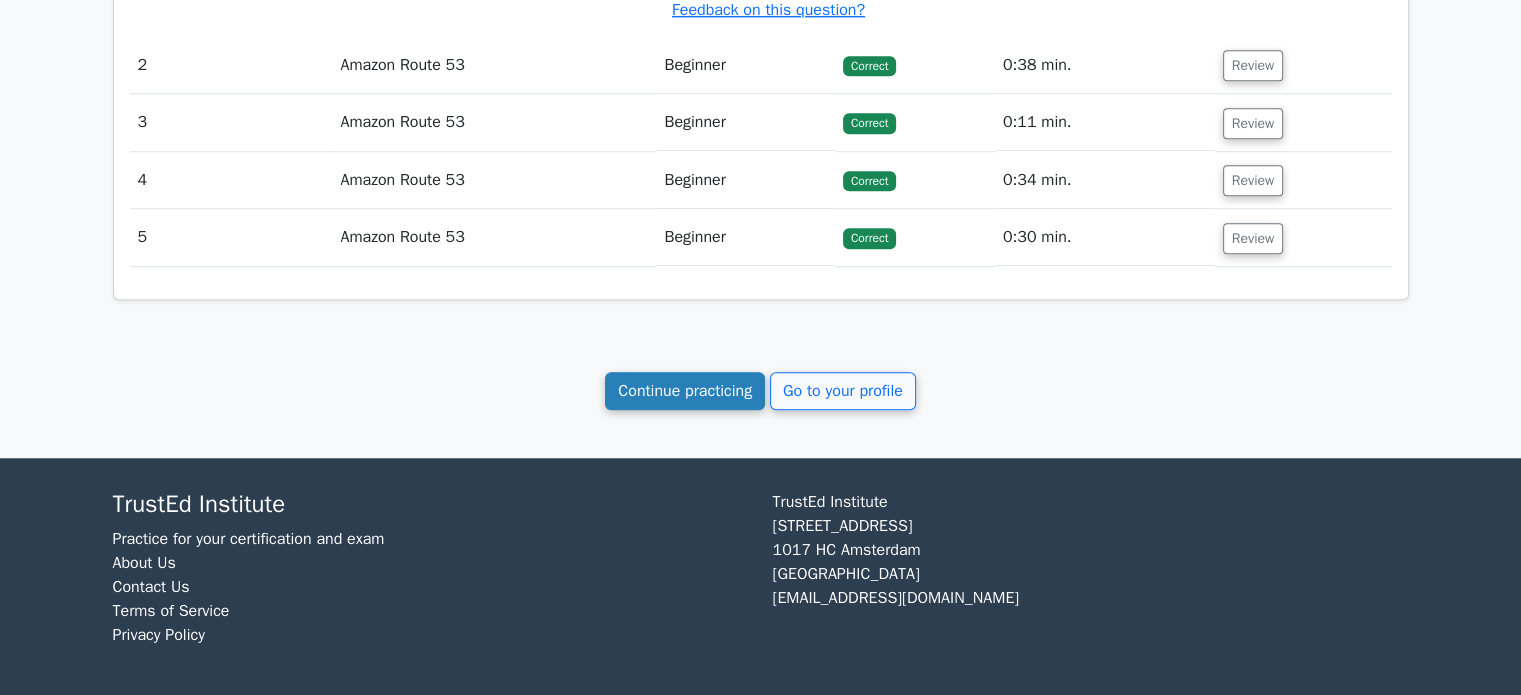 click on "Continue practicing" at bounding box center (685, 391) 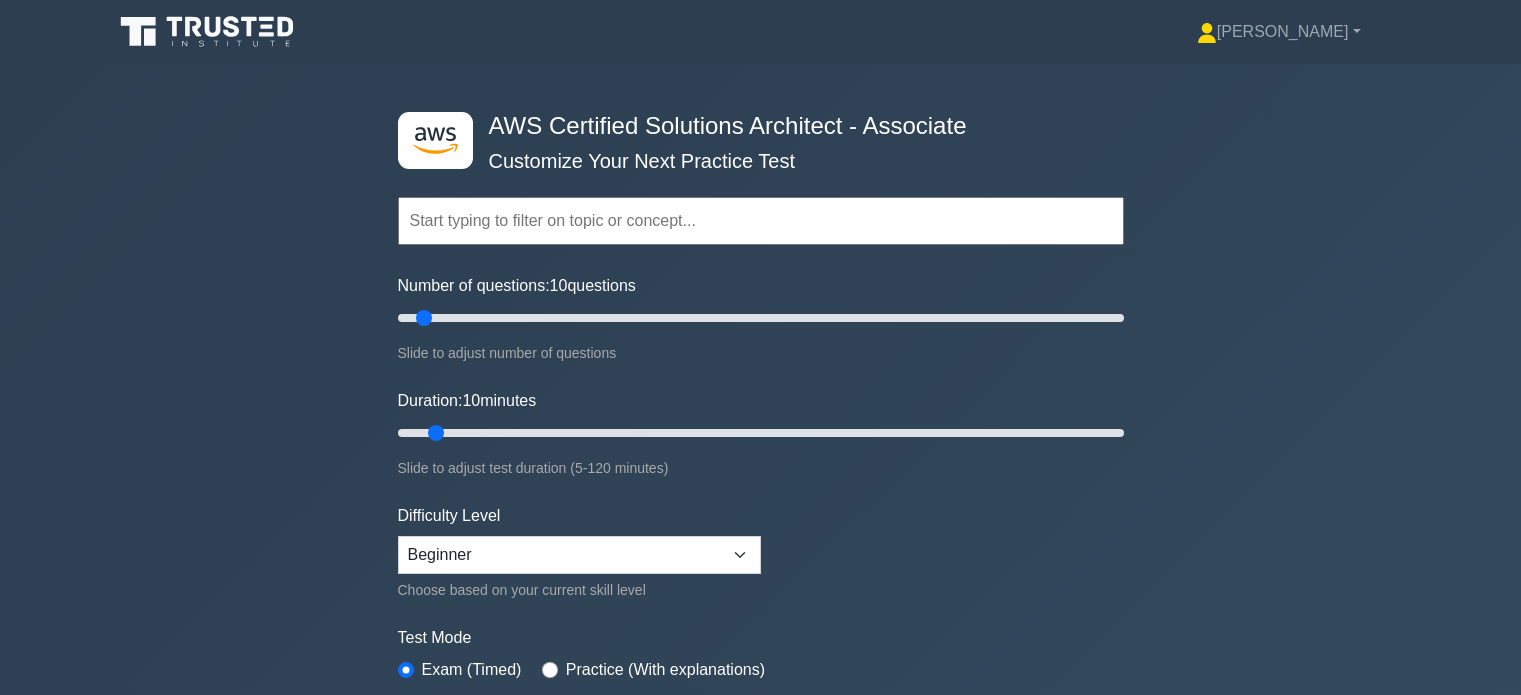 scroll, scrollTop: 0, scrollLeft: 0, axis: both 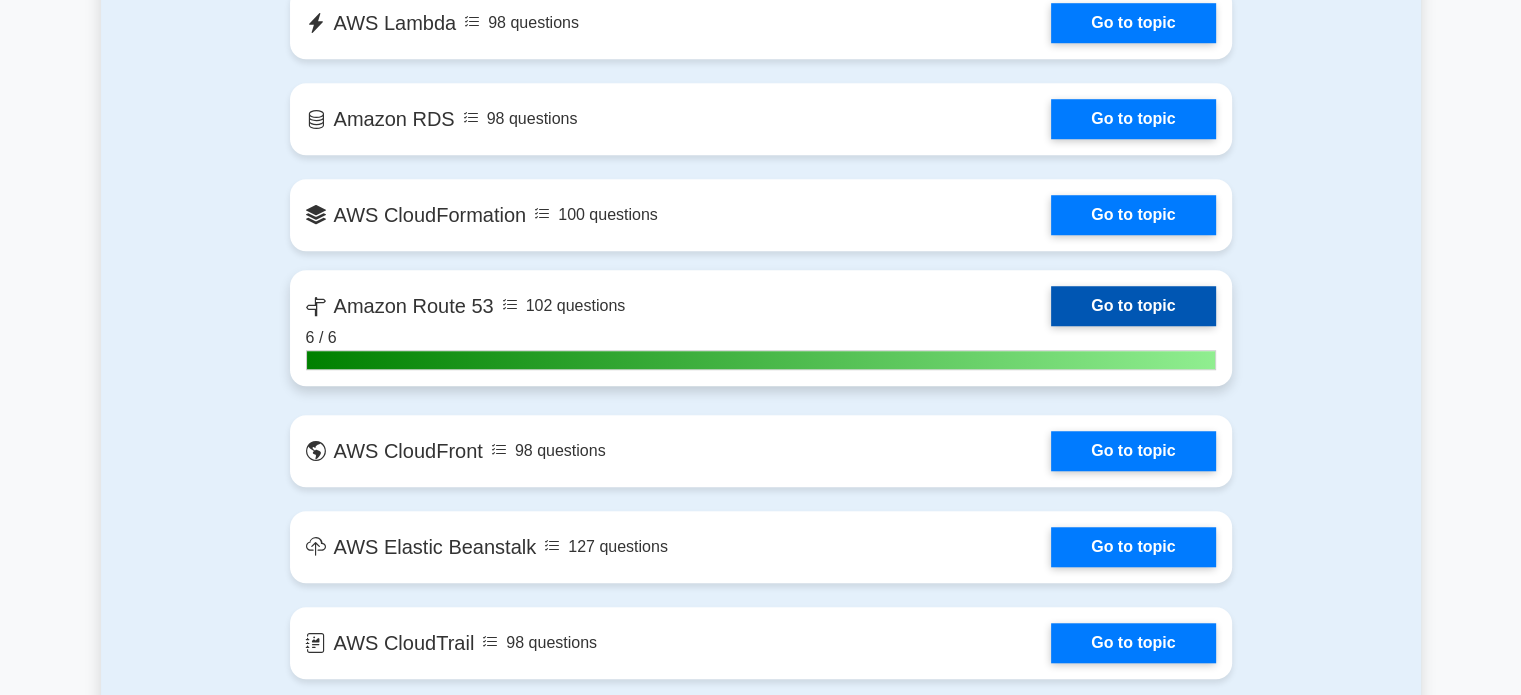 click on "Go to topic" at bounding box center [1133, 306] 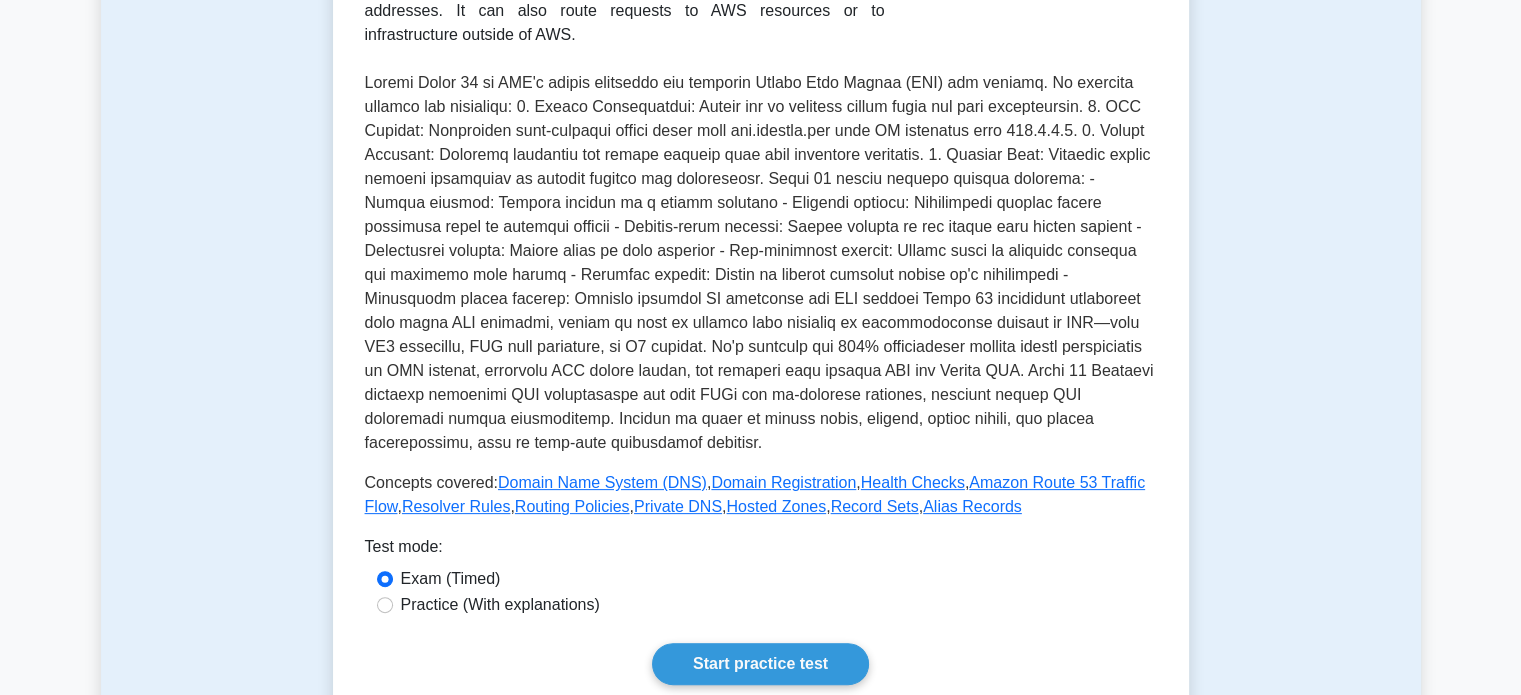scroll, scrollTop: 0, scrollLeft: 0, axis: both 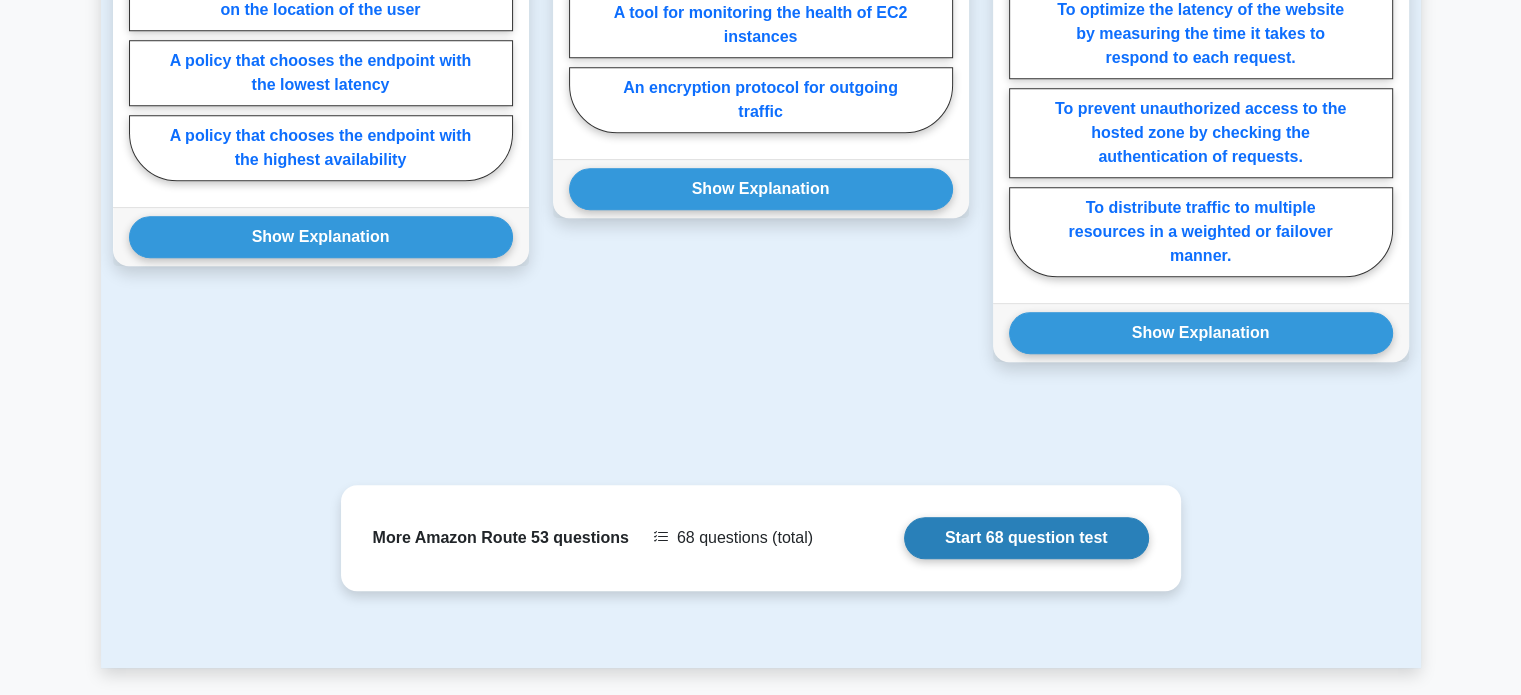 click on "Start 68 question test" at bounding box center (1026, 538) 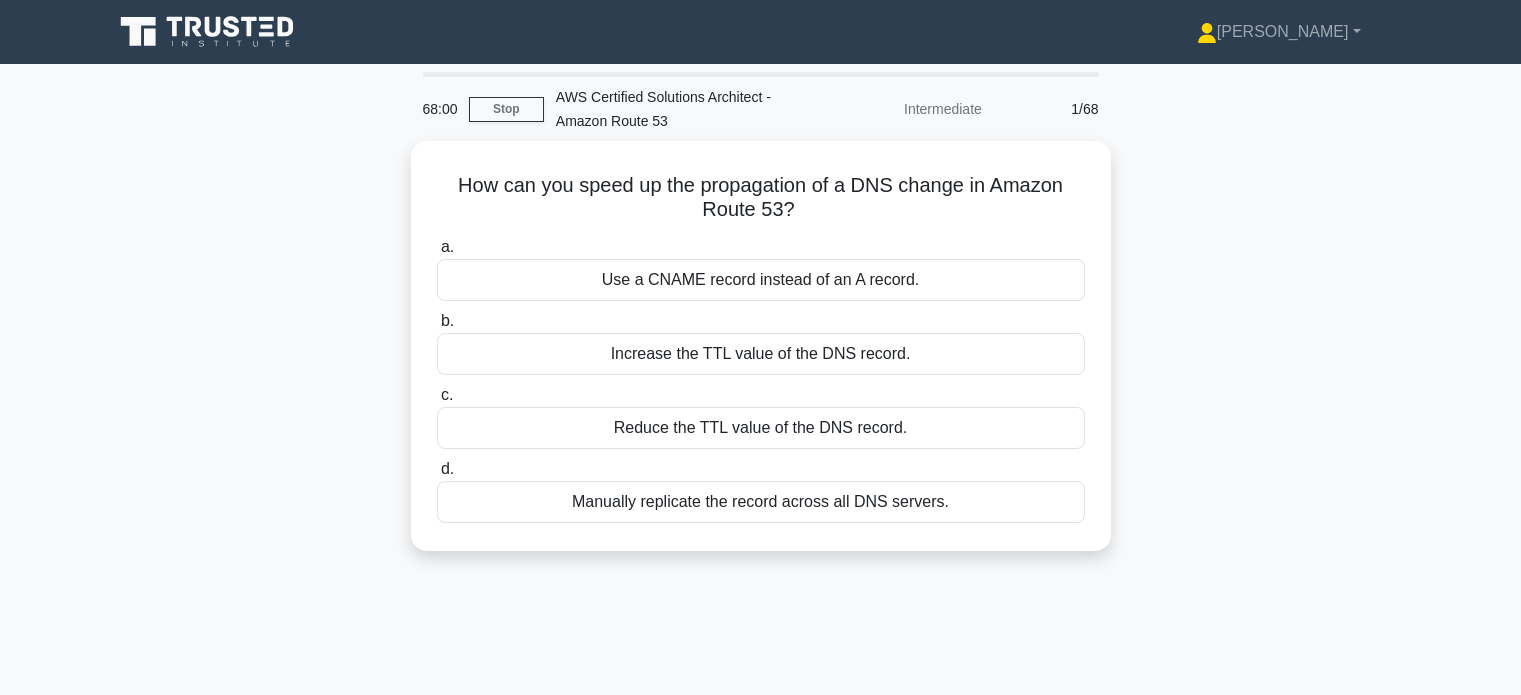 scroll, scrollTop: 0, scrollLeft: 0, axis: both 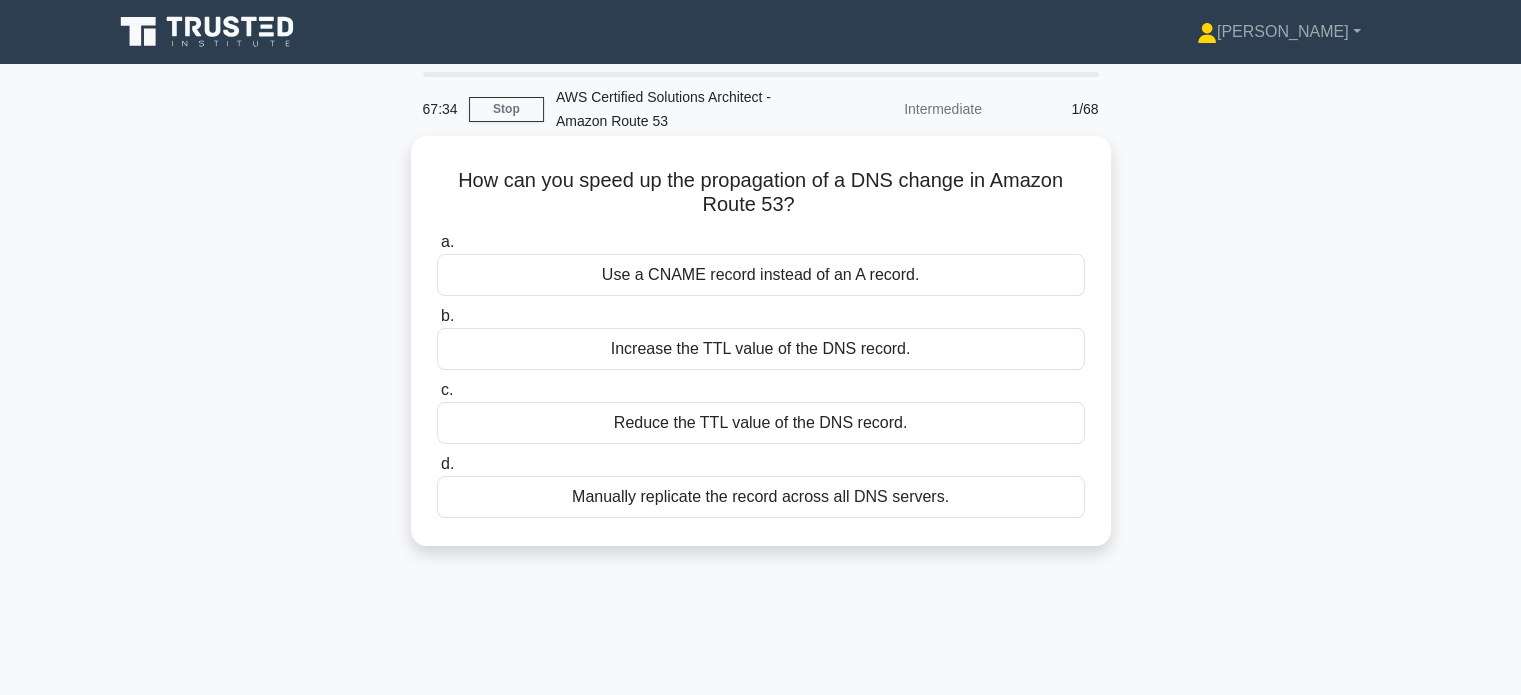click on "Reduce the TTL value of the DNS record." at bounding box center [761, 423] 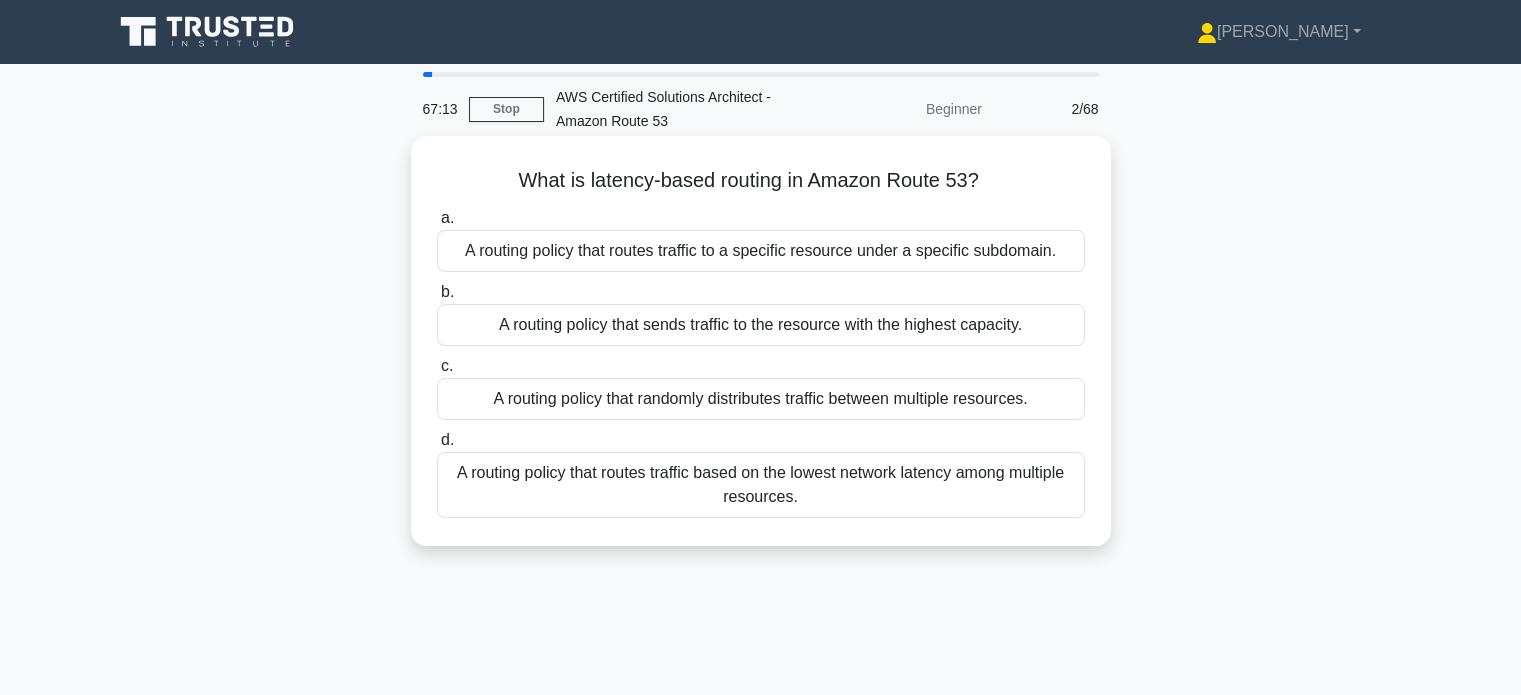click on "A routing policy that routes traffic based on the lowest network latency among multiple resources." at bounding box center (761, 485) 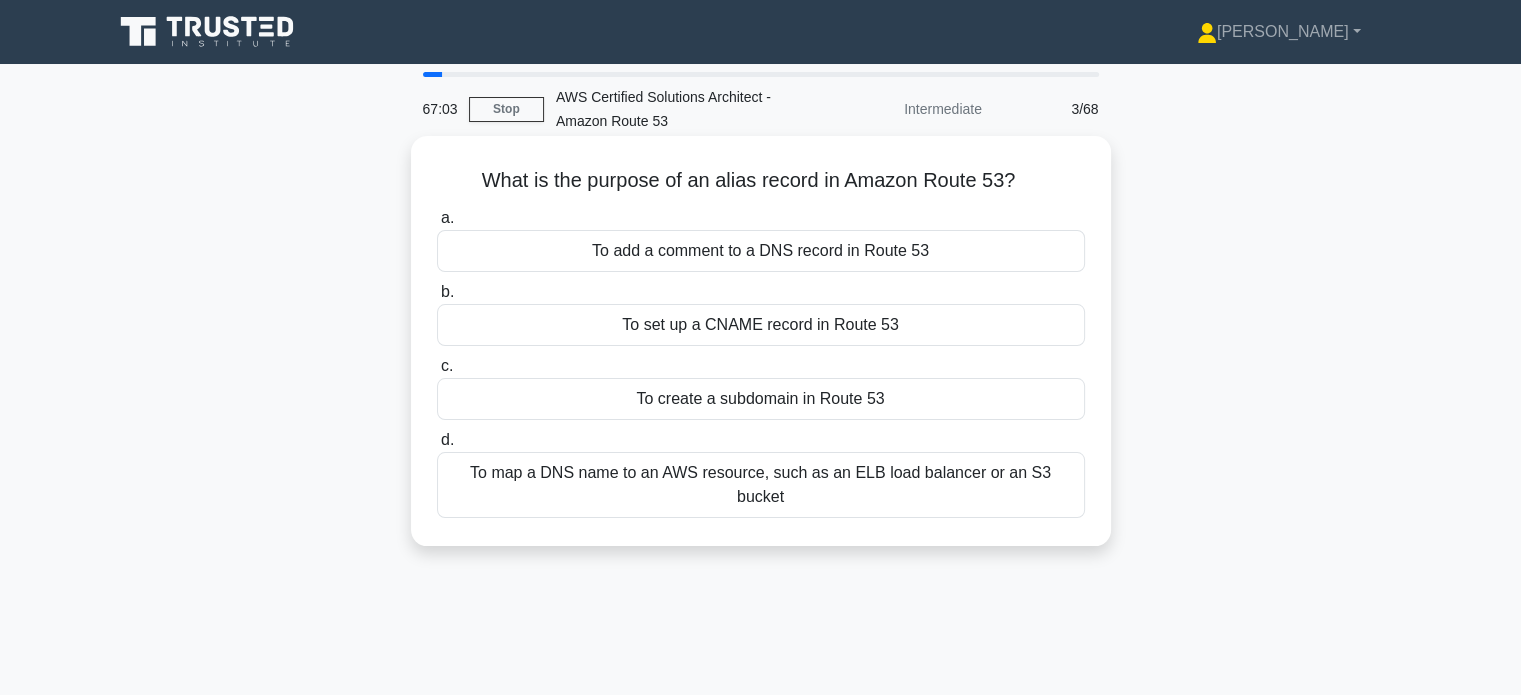 click on "To map a DNS name to an AWS resource, such as an ELB load balancer or an S3 bucket" at bounding box center [761, 485] 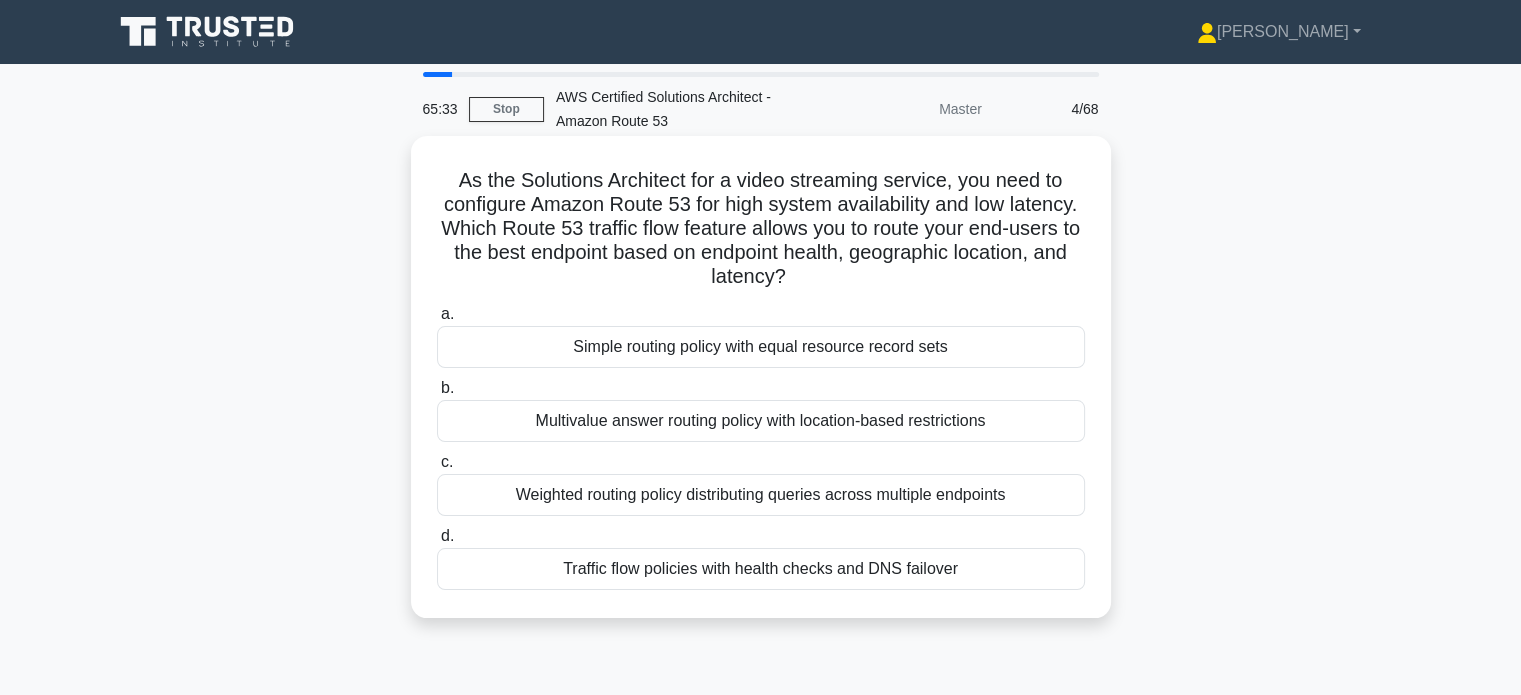 click on "Simple routing policy with equal resource record sets" at bounding box center (761, 347) 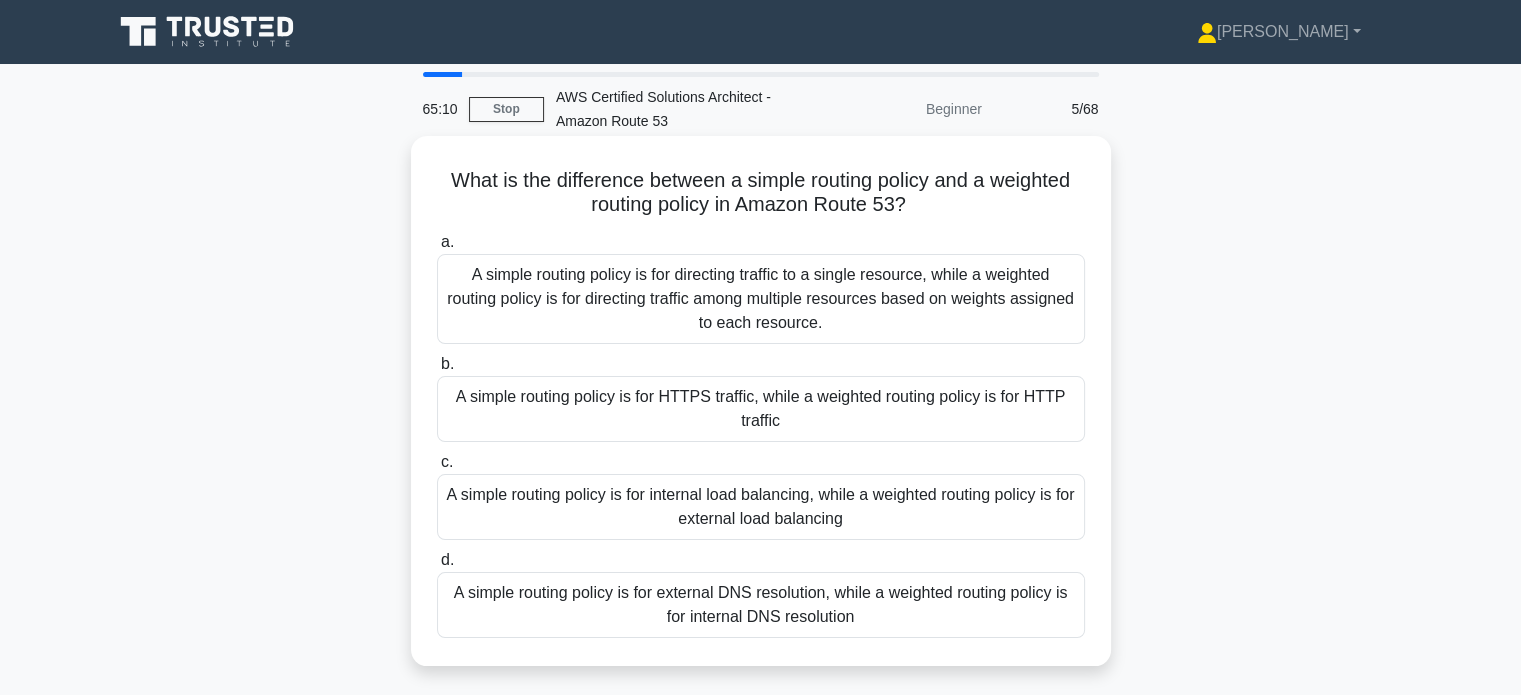 click on "A simple routing policy is for directing traffic to a single resource, while a weighted routing policy is for directing traffic among multiple resources based on weights assigned to each resource." at bounding box center [761, 299] 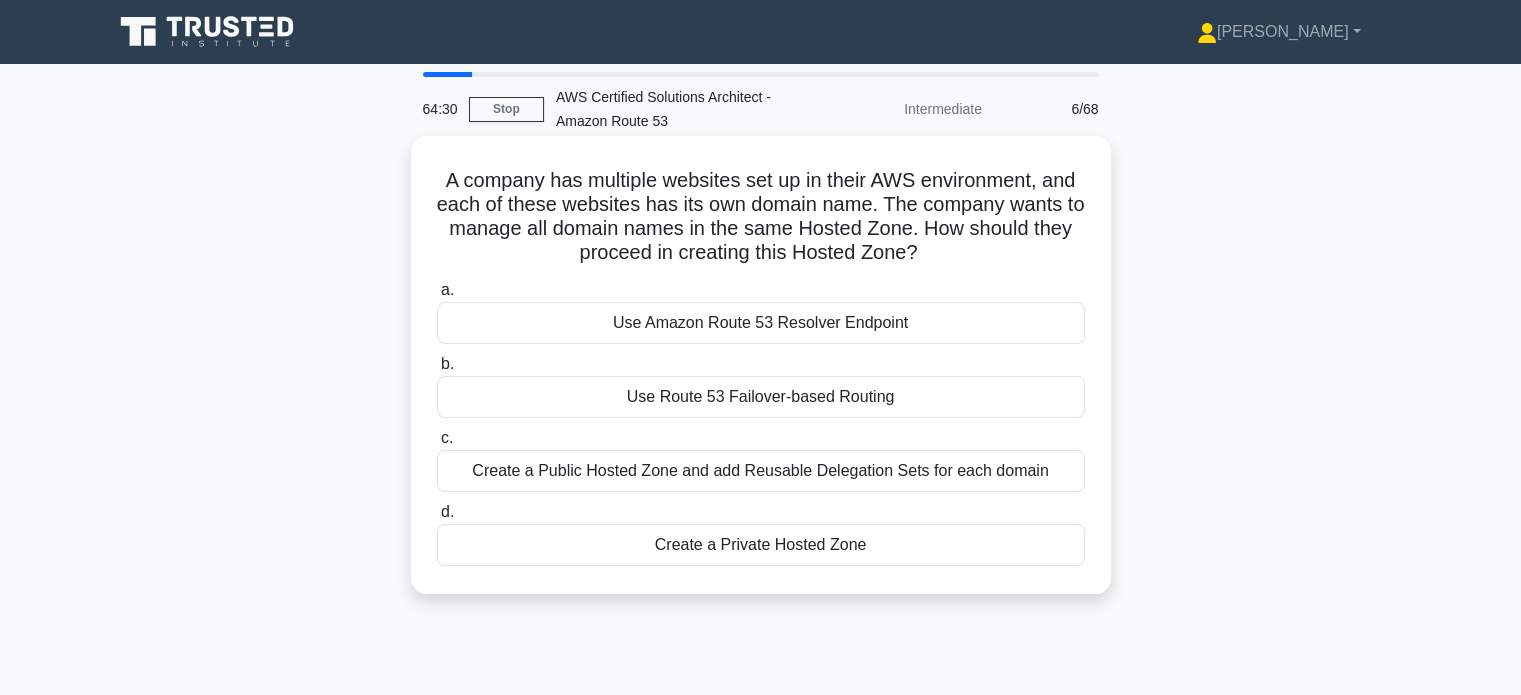 click on "Create a Private Hosted Zone" at bounding box center (761, 545) 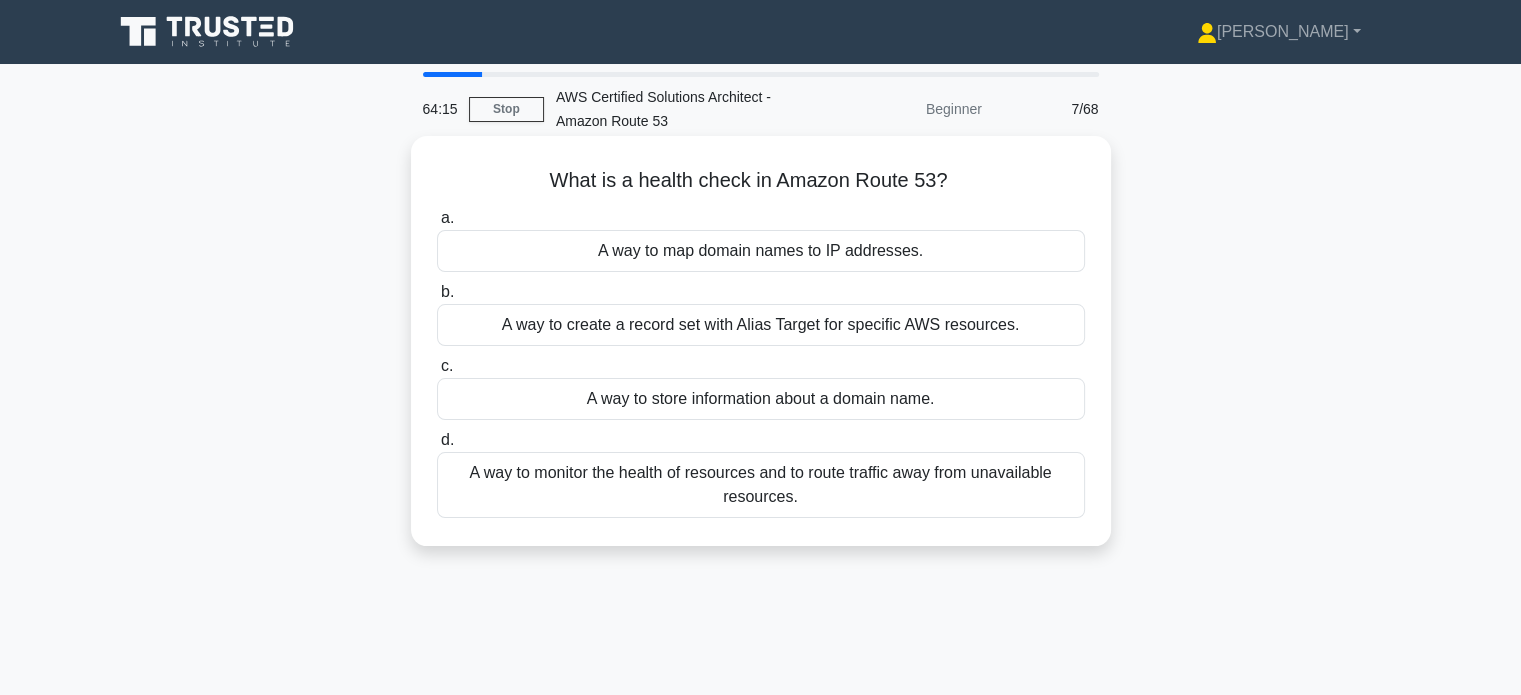 click on "A way to monitor the health of resources and to route traffic away from unavailable resources." at bounding box center [761, 485] 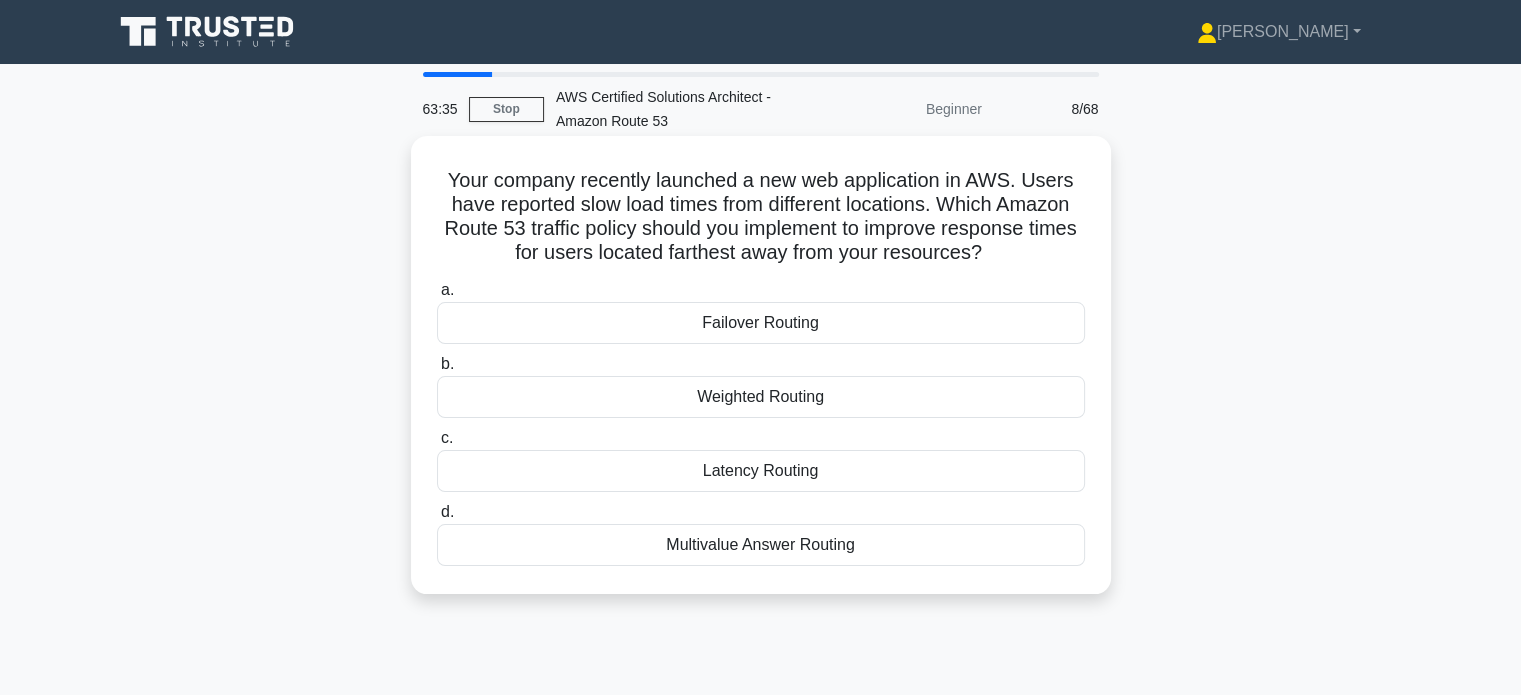 click on "Latency Routing" at bounding box center (761, 471) 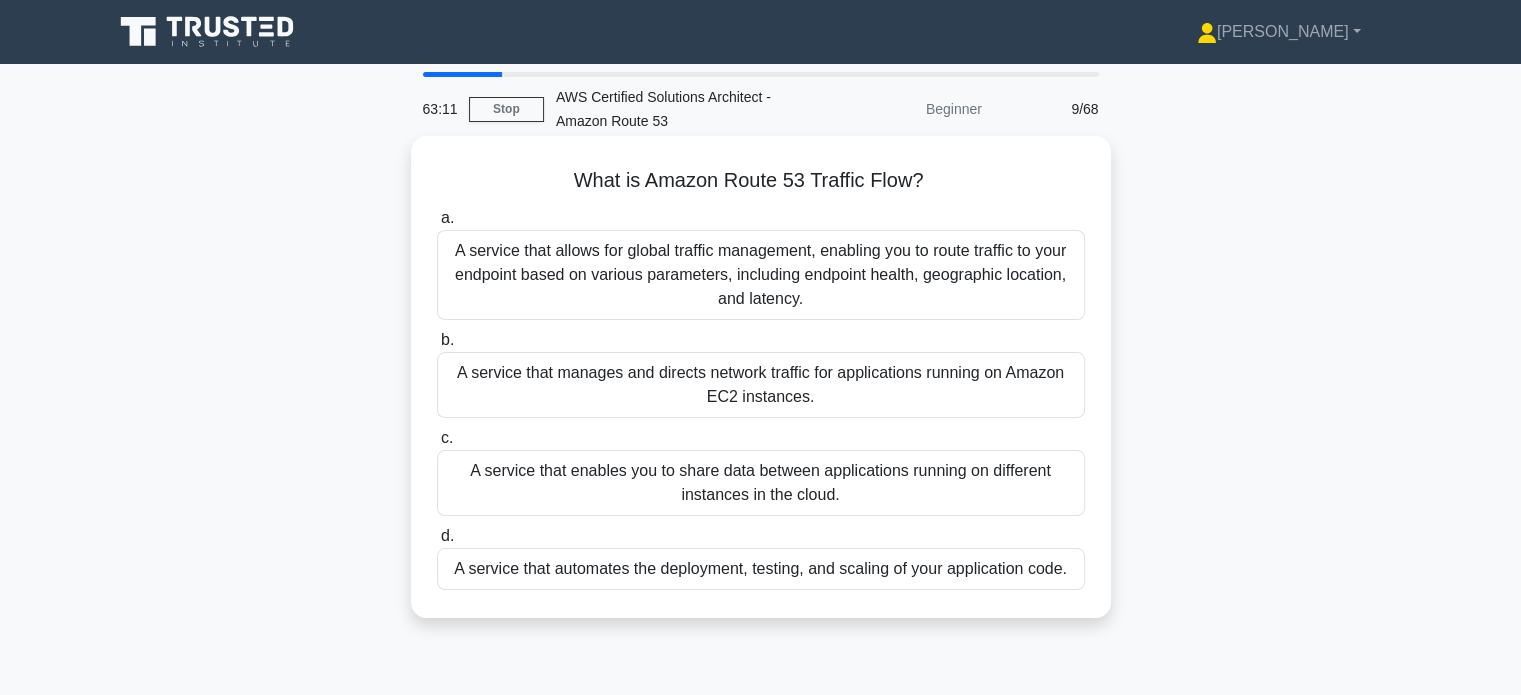 click on "A service that allows for global traffic management, enabling you to route traffic to your endpoint based on various parameters, including endpoint health, geographic location, and latency." at bounding box center (761, 275) 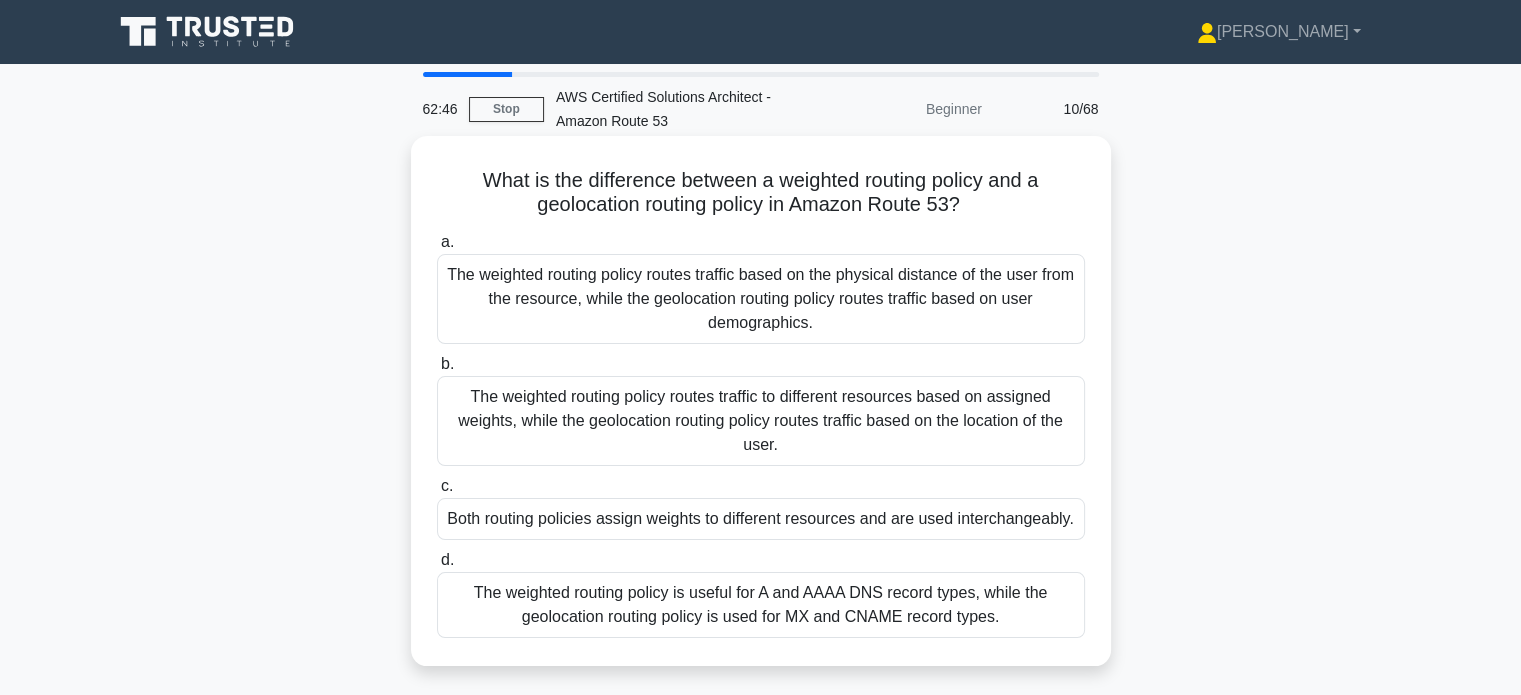click on "The weighted routing policy routes traffic to different resources based on assigned weights, while the geolocation routing policy routes traffic based on the location of the user." at bounding box center [761, 421] 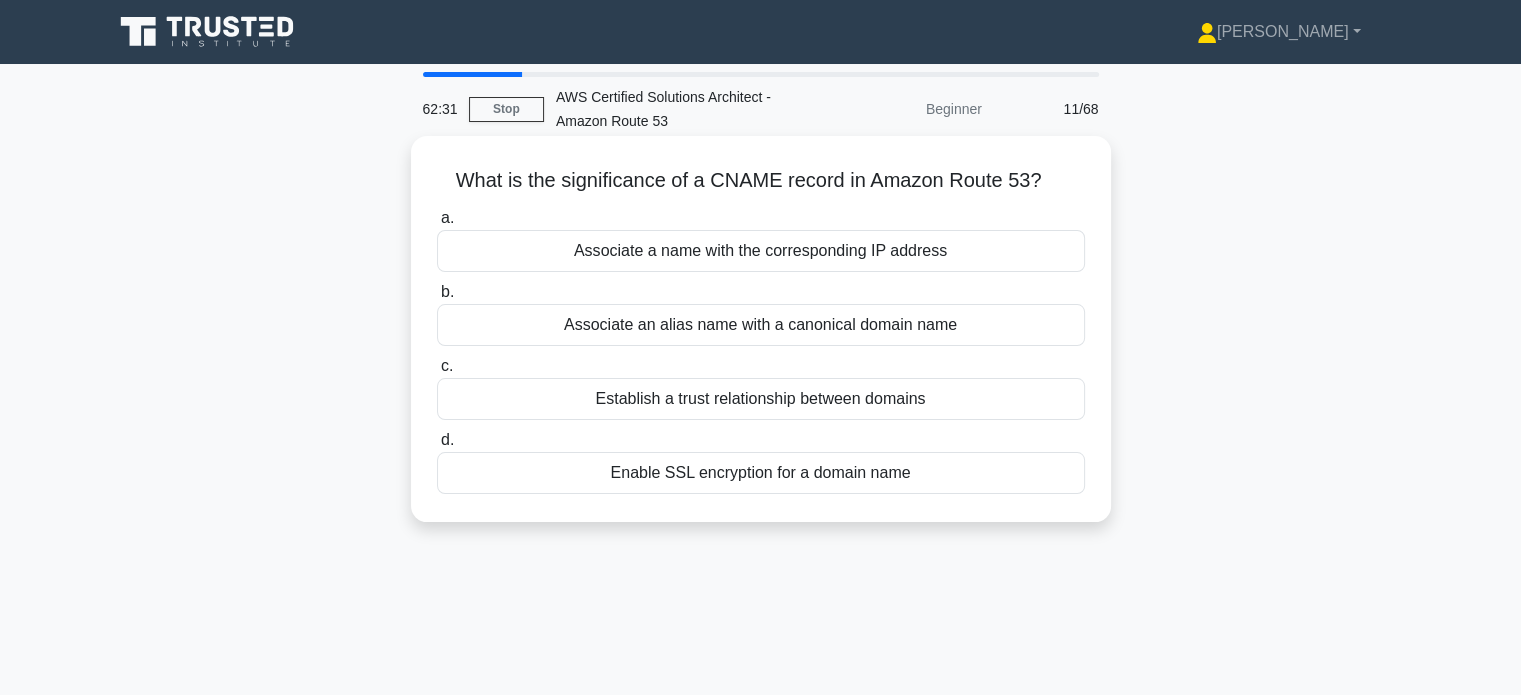 click on "Associate an alias name with a canonical domain name" at bounding box center [761, 325] 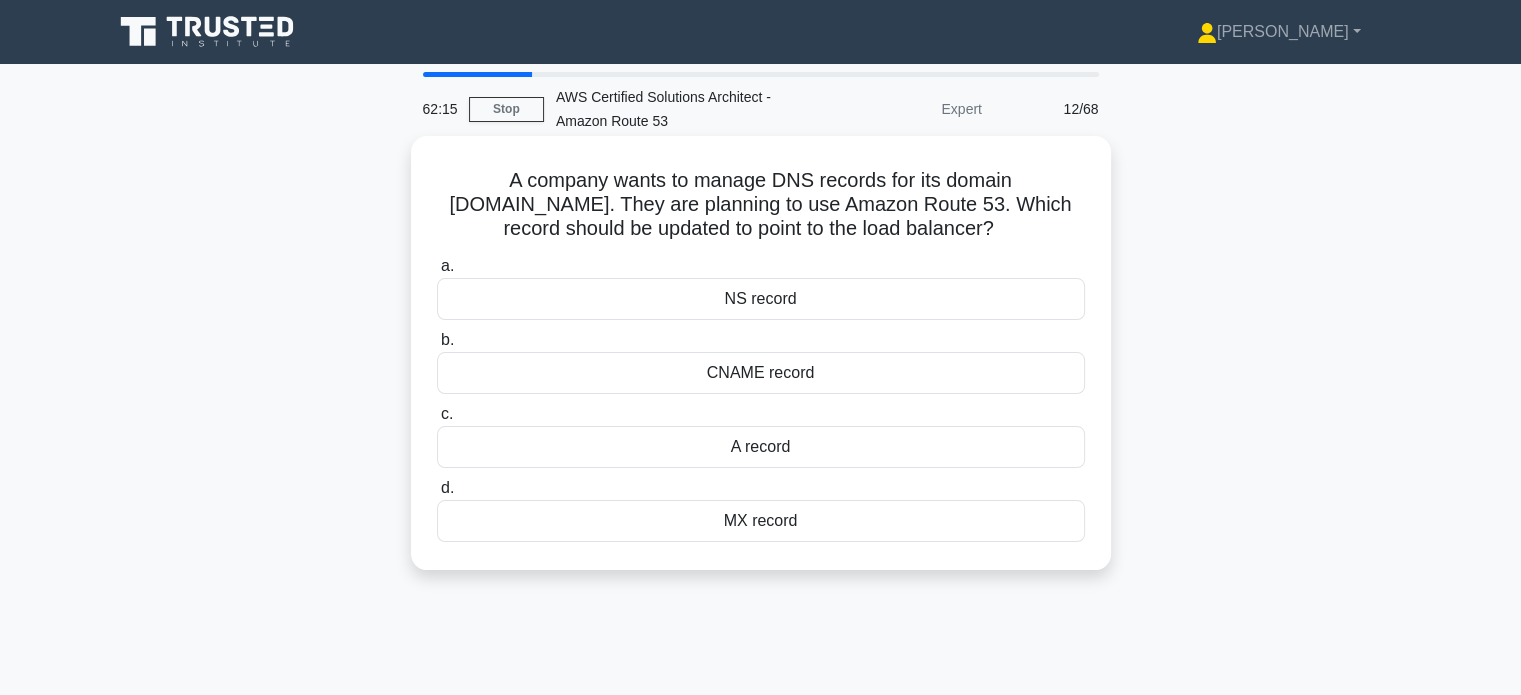 click on "A record" at bounding box center [761, 447] 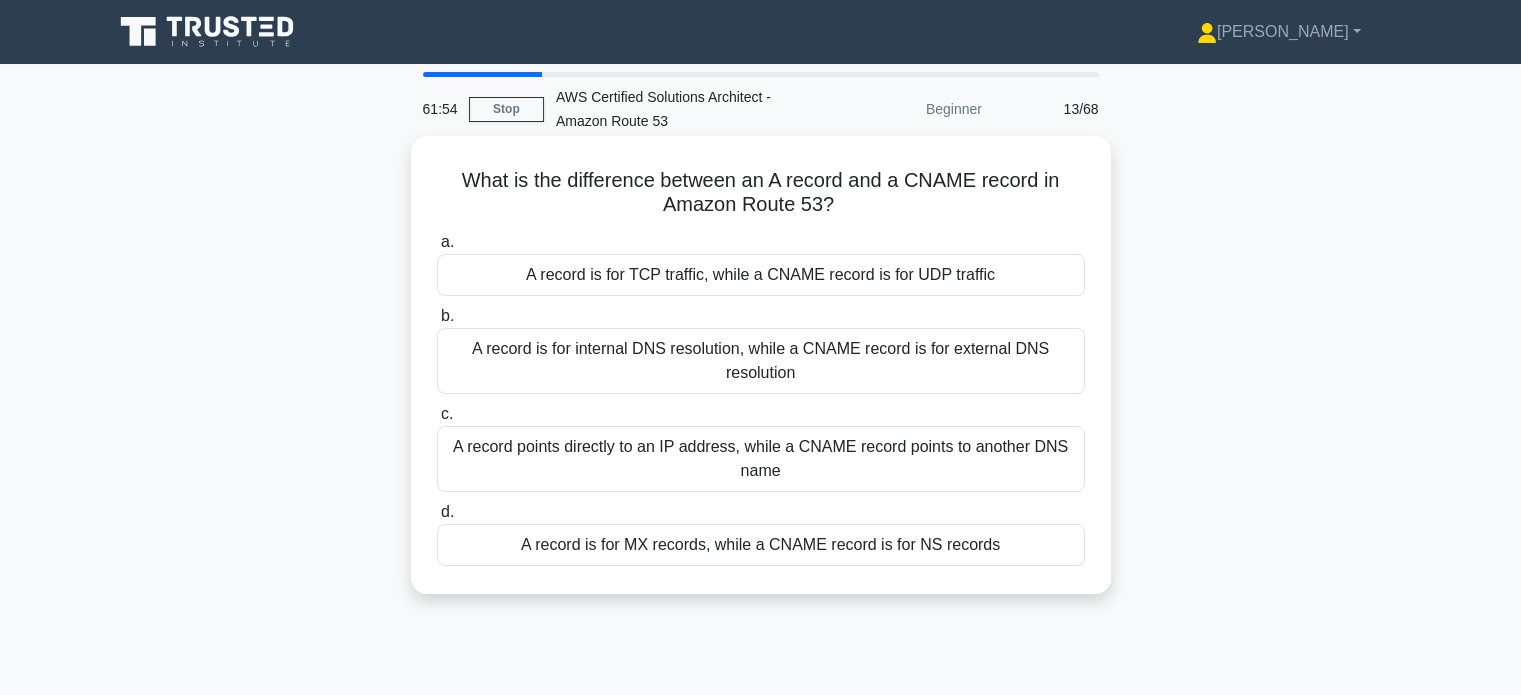 click on "A record points directly to an IP address, while a CNAME record points to another DNS name" at bounding box center [761, 459] 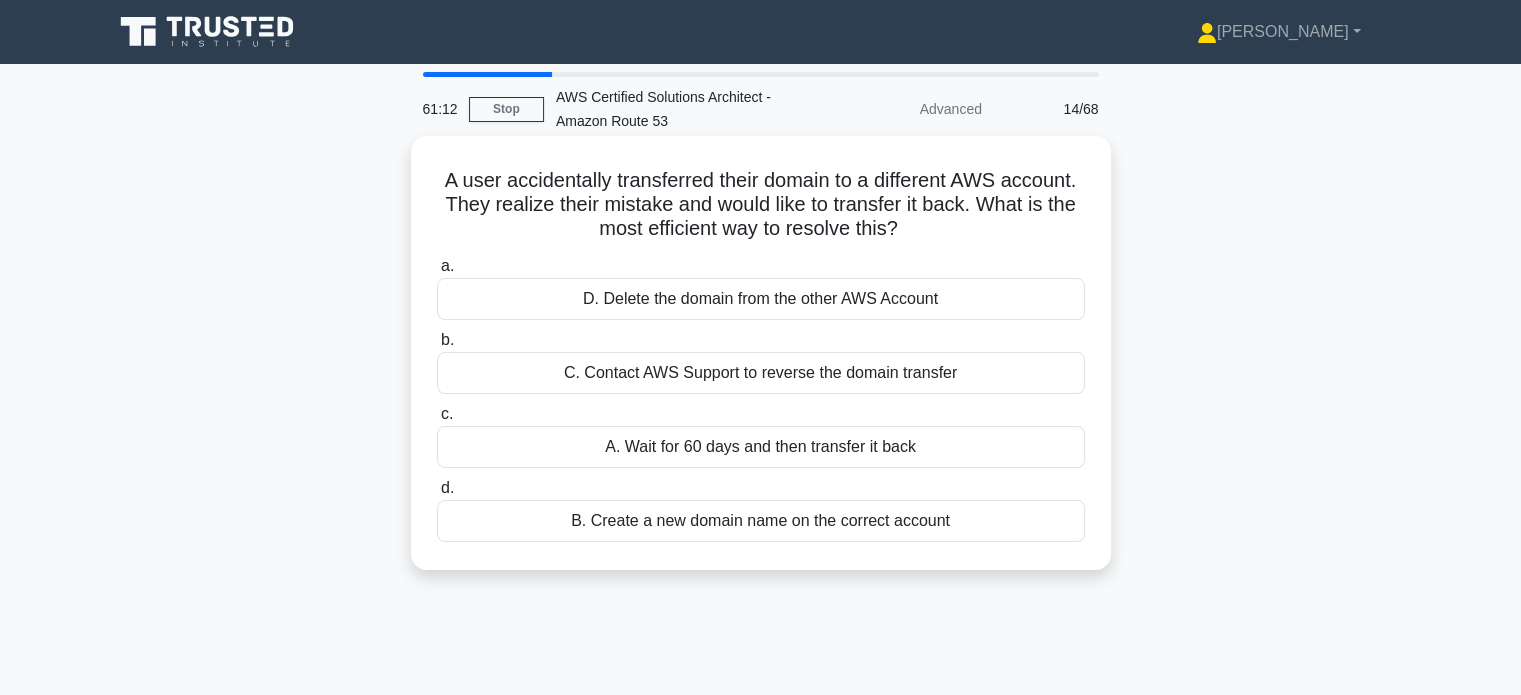 click on "C. Contact AWS Support to reverse the domain transfer" at bounding box center [761, 373] 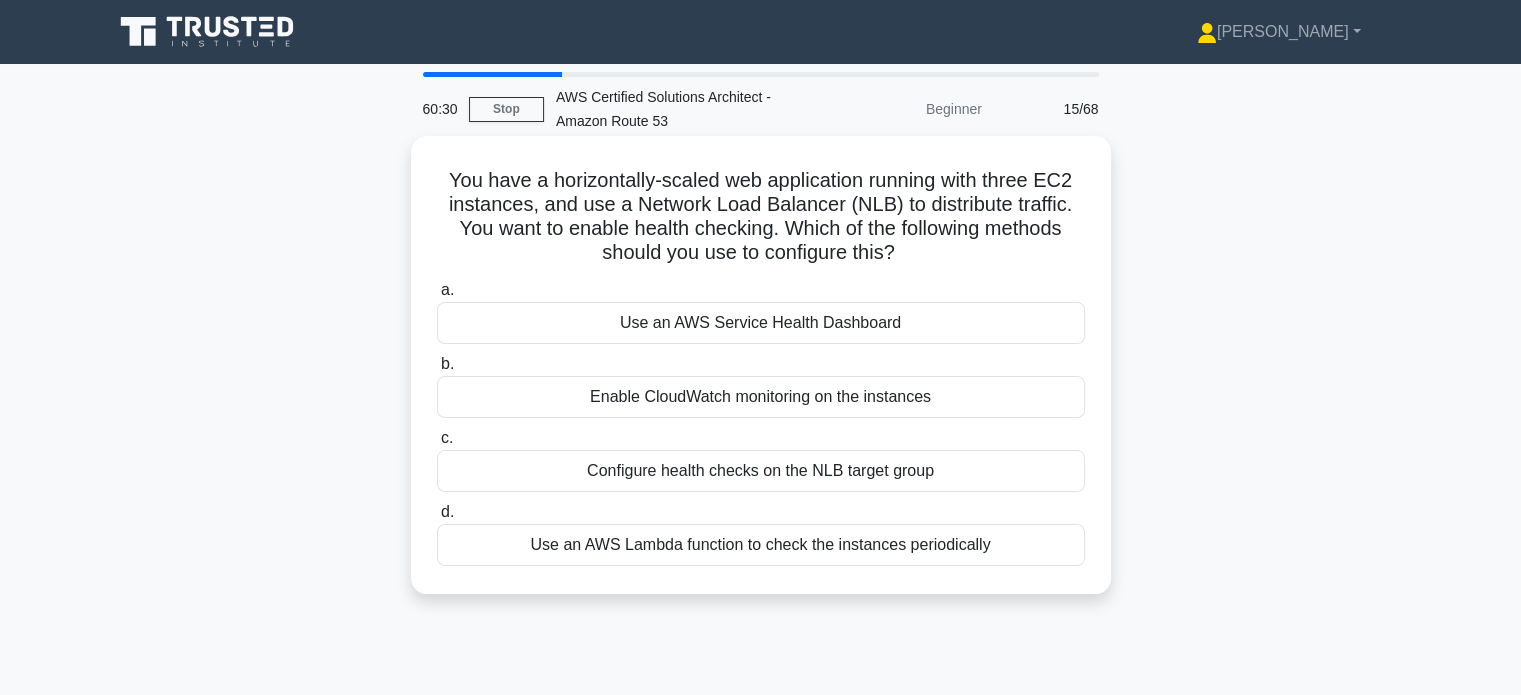 click on "Enable CloudWatch monitoring on the instances" at bounding box center [761, 397] 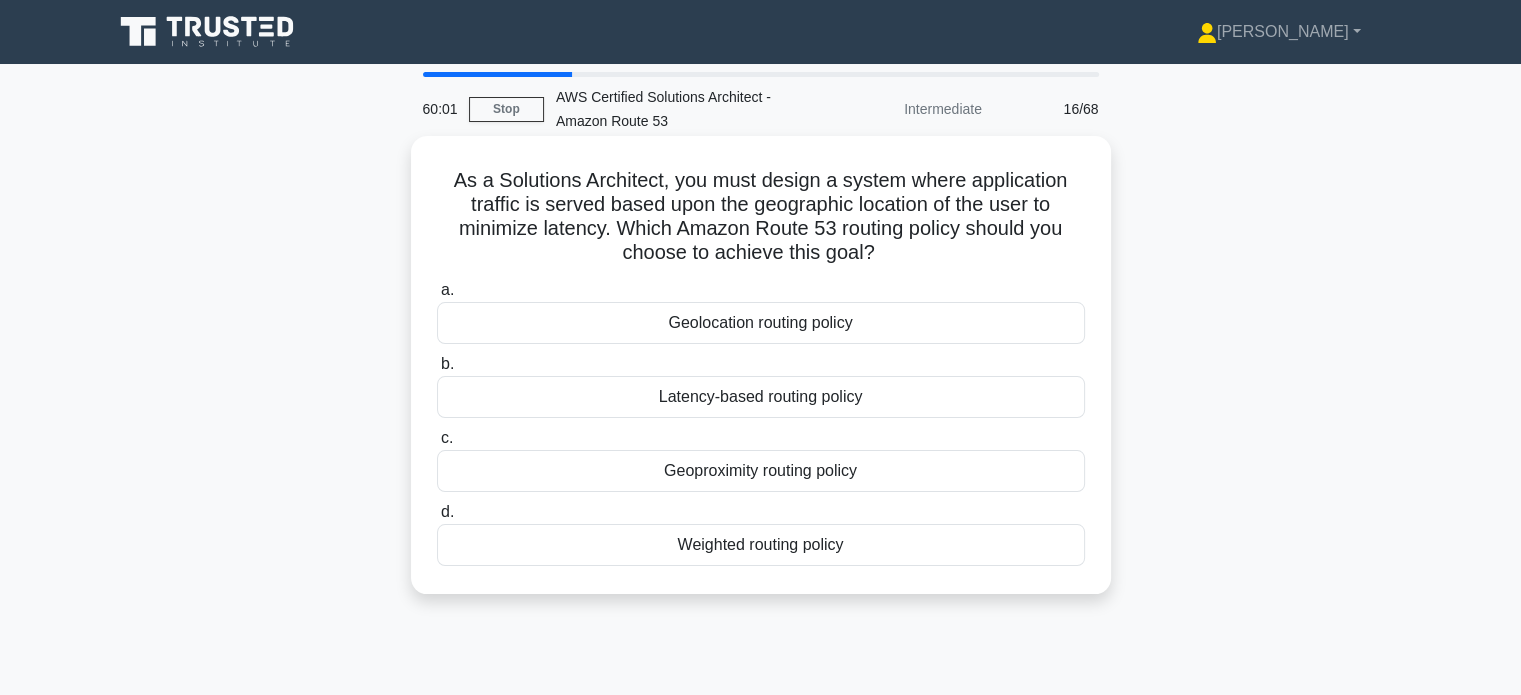 click on "Geolocation routing policy" at bounding box center [761, 323] 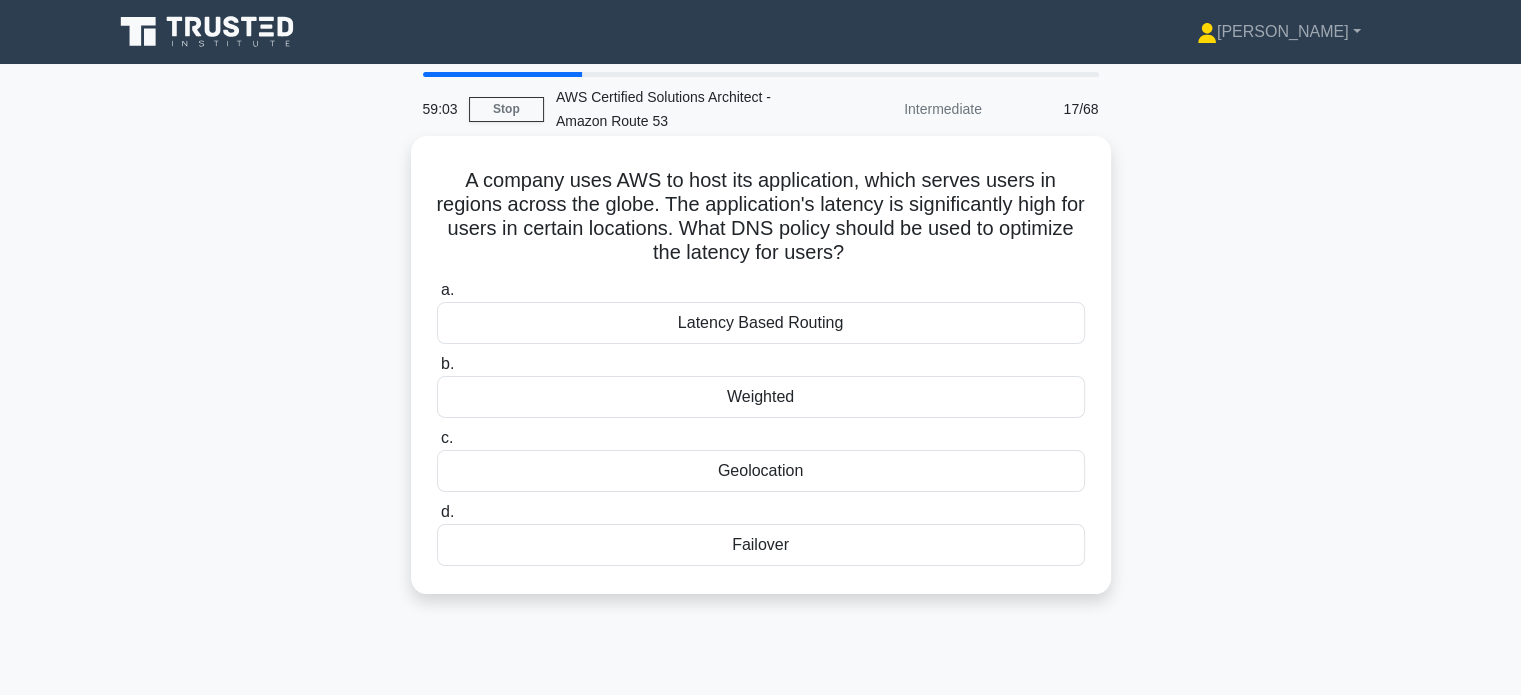 click on "Geolocation" at bounding box center (761, 471) 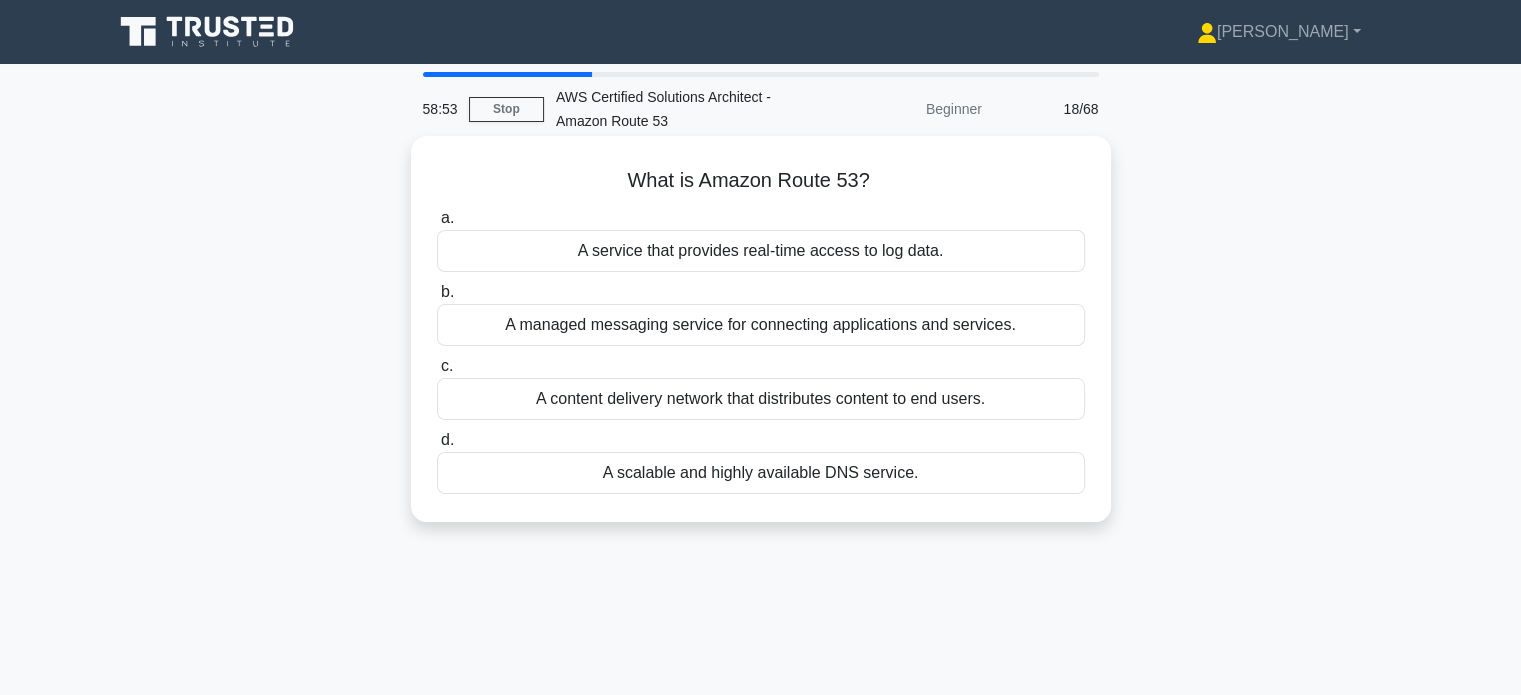 click on "A scalable and highly available DNS service." at bounding box center [761, 473] 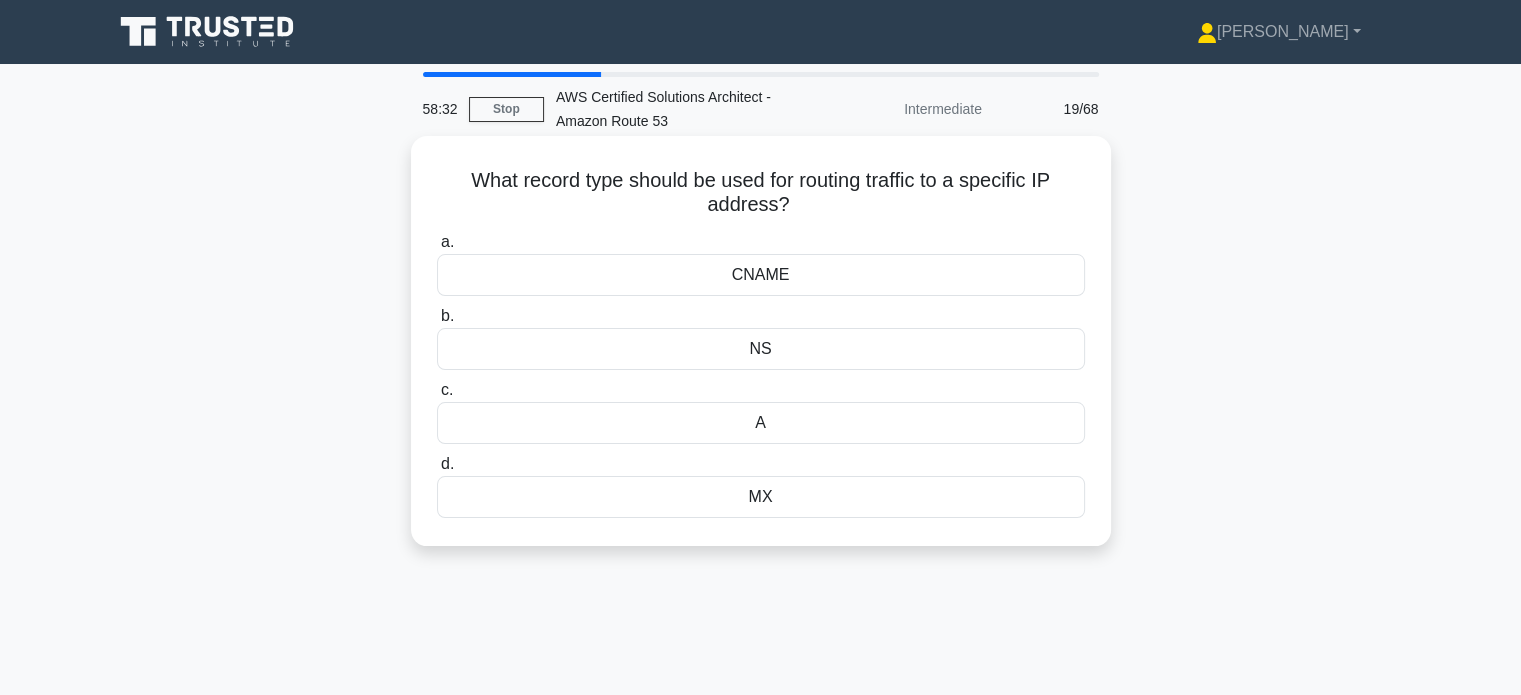 click on "A" at bounding box center [761, 423] 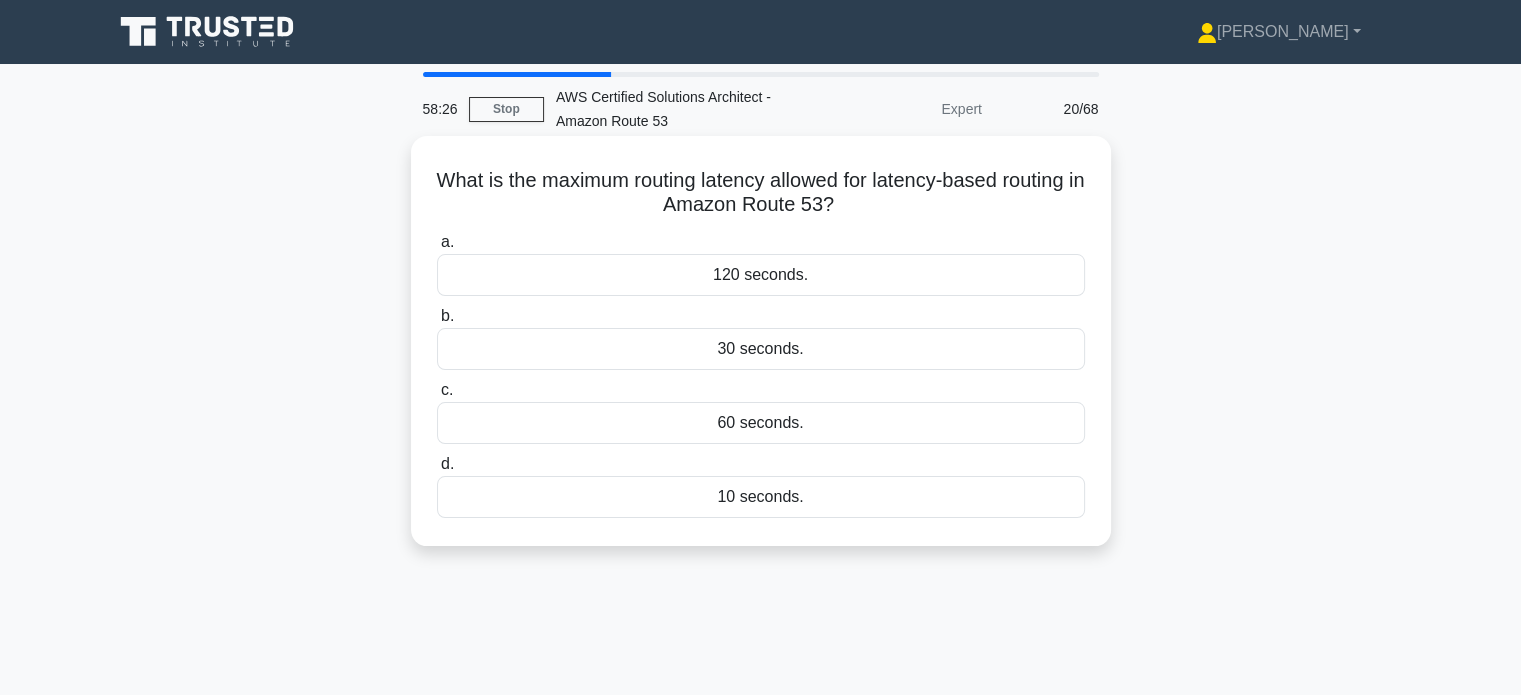 click on "60 seconds." at bounding box center (761, 423) 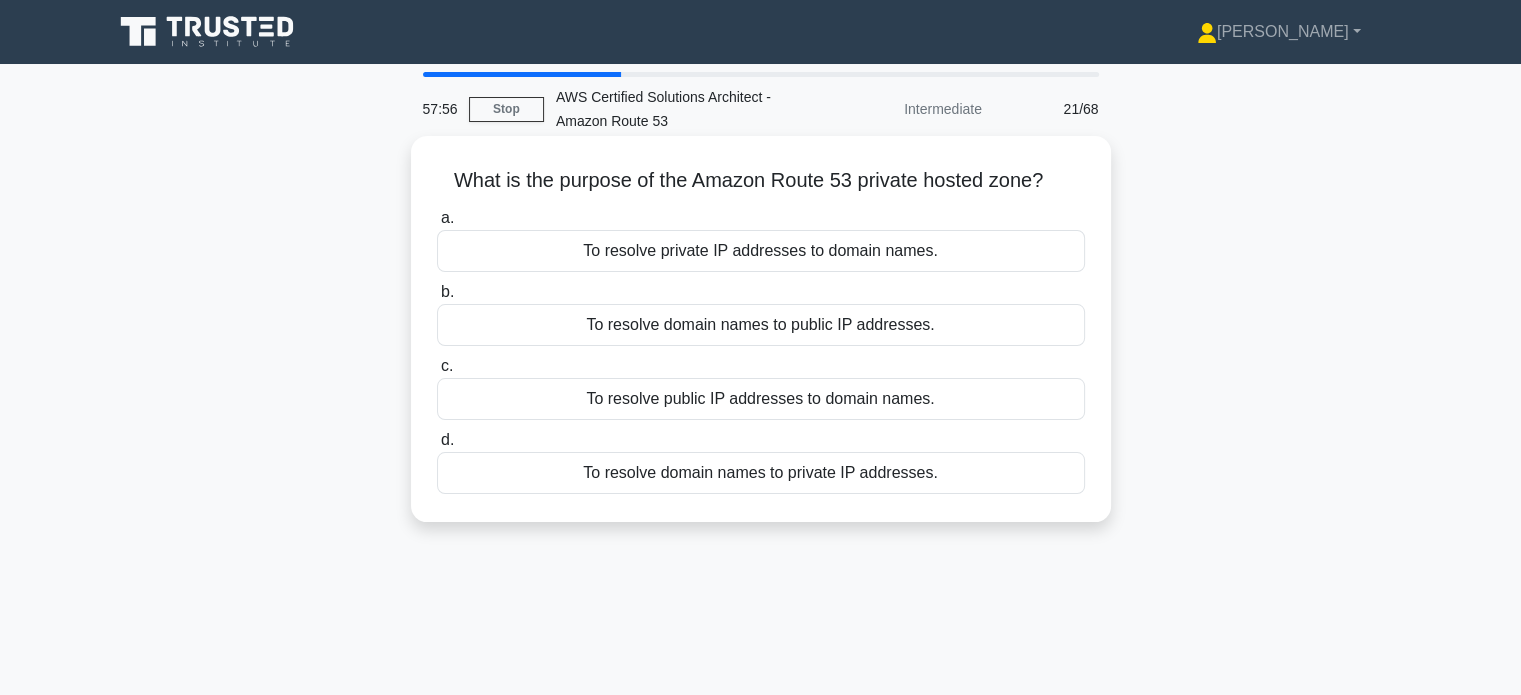 click on "To resolve private IP addresses to domain names." at bounding box center [761, 251] 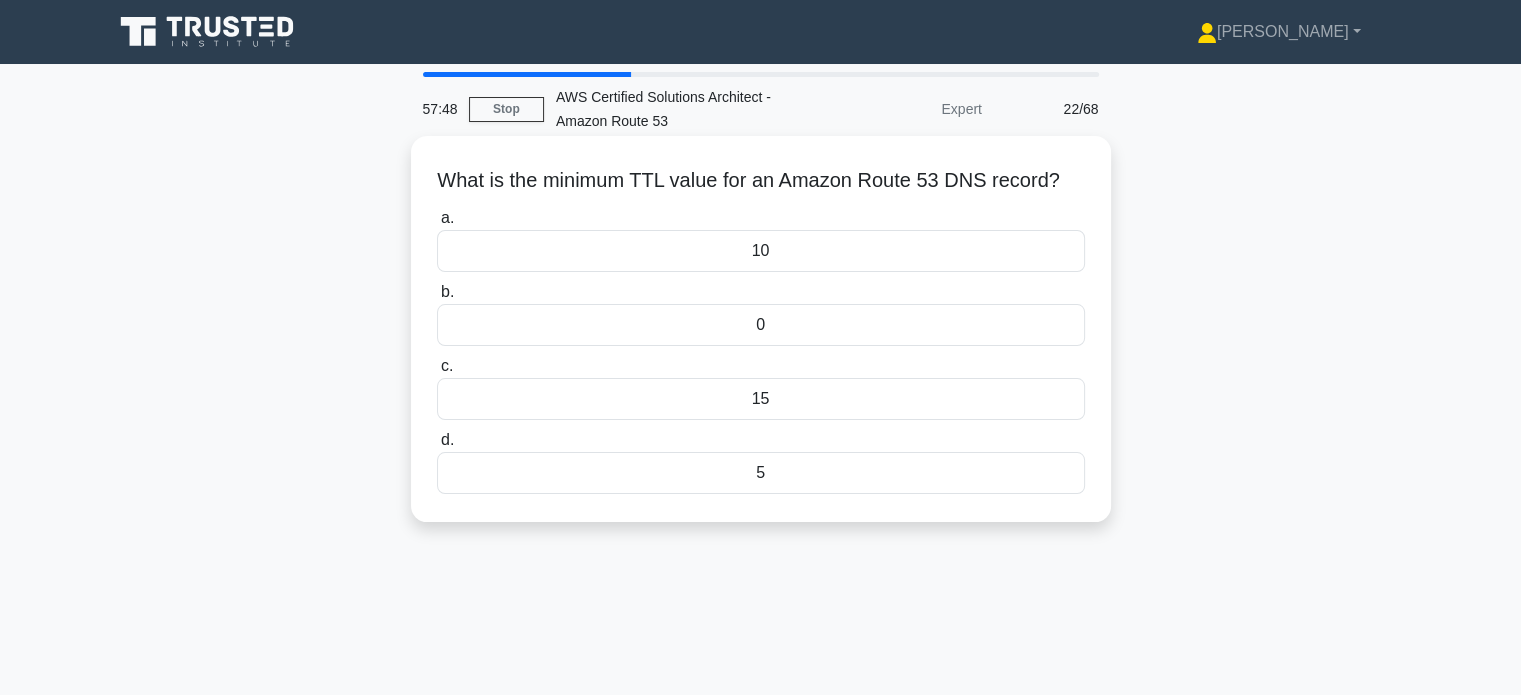click on "0" at bounding box center (761, 325) 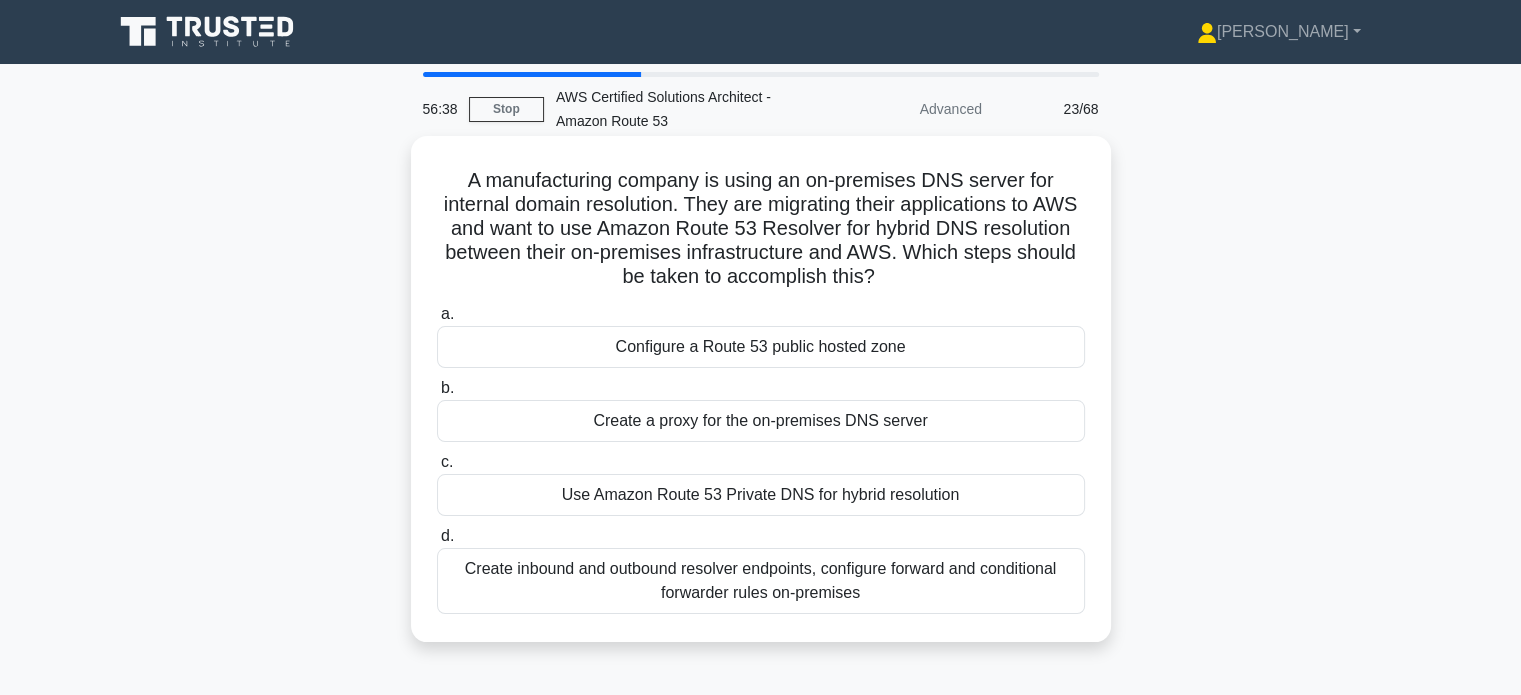 click on "Create inbound and outbound resolver endpoints, configure forward and conditional forwarder rules on-premises" at bounding box center (761, 581) 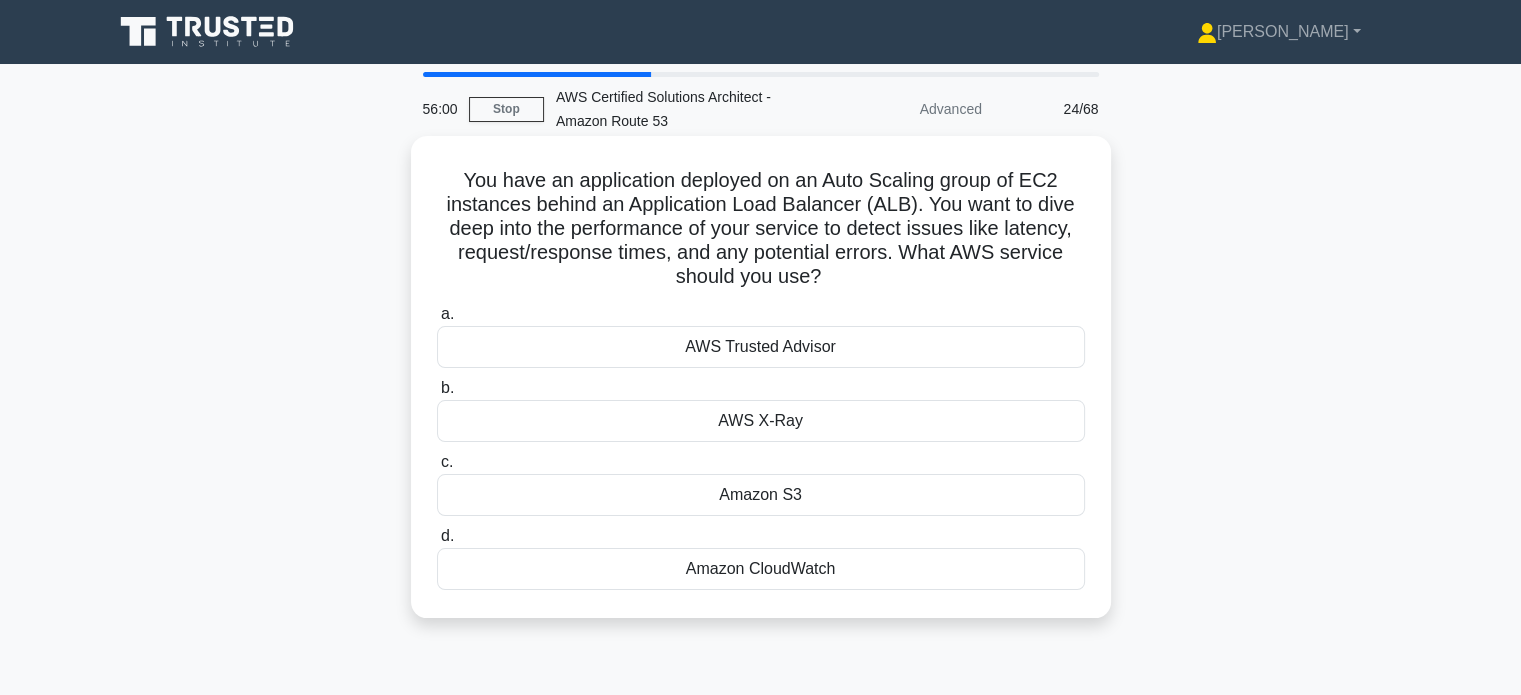 click on "AWS X-Ray" at bounding box center [761, 421] 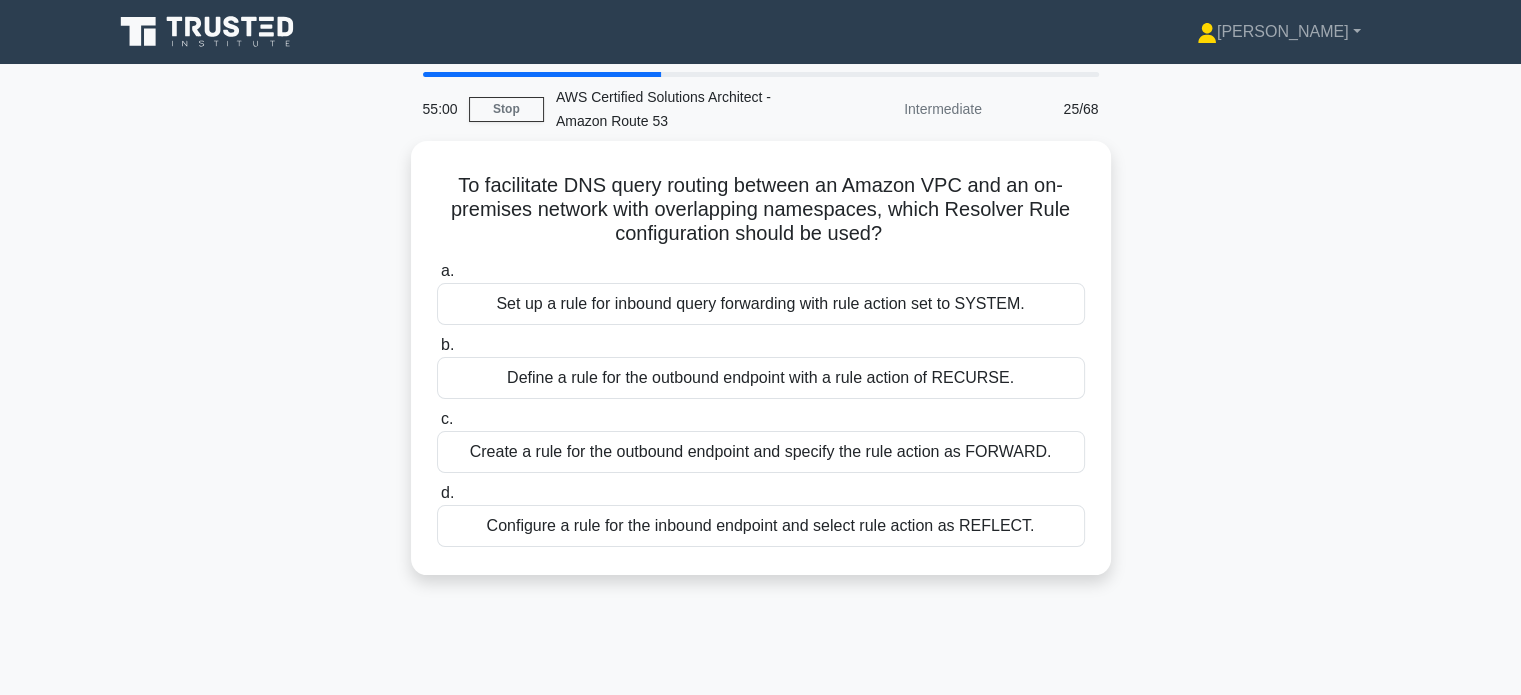 drag, startPoint x: 1439, startPoint y: 331, endPoint x: 1402, endPoint y: 339, distance: 37.85499 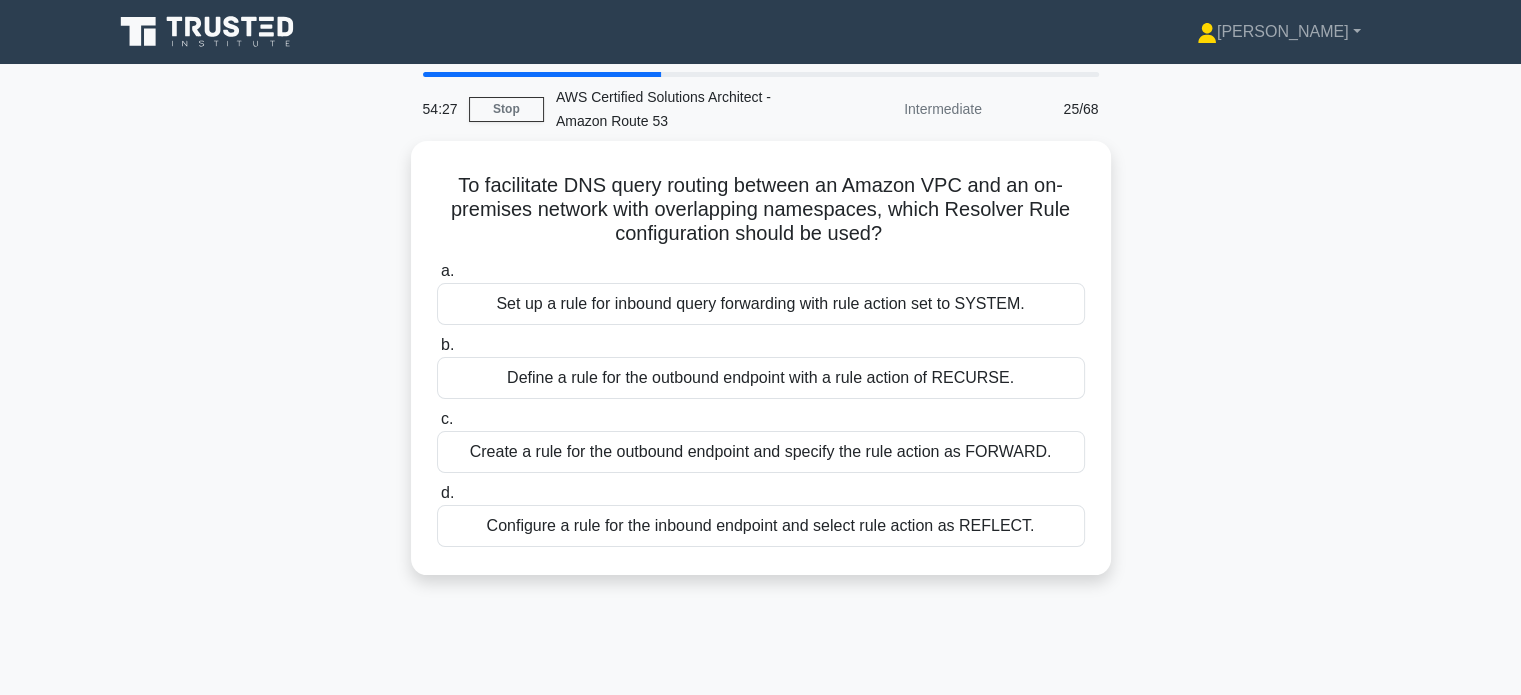 drag, startPoint x: 1402, startPoint y: 339, endPoint x: 1396, endPoint y: 182, distance: 157.11461 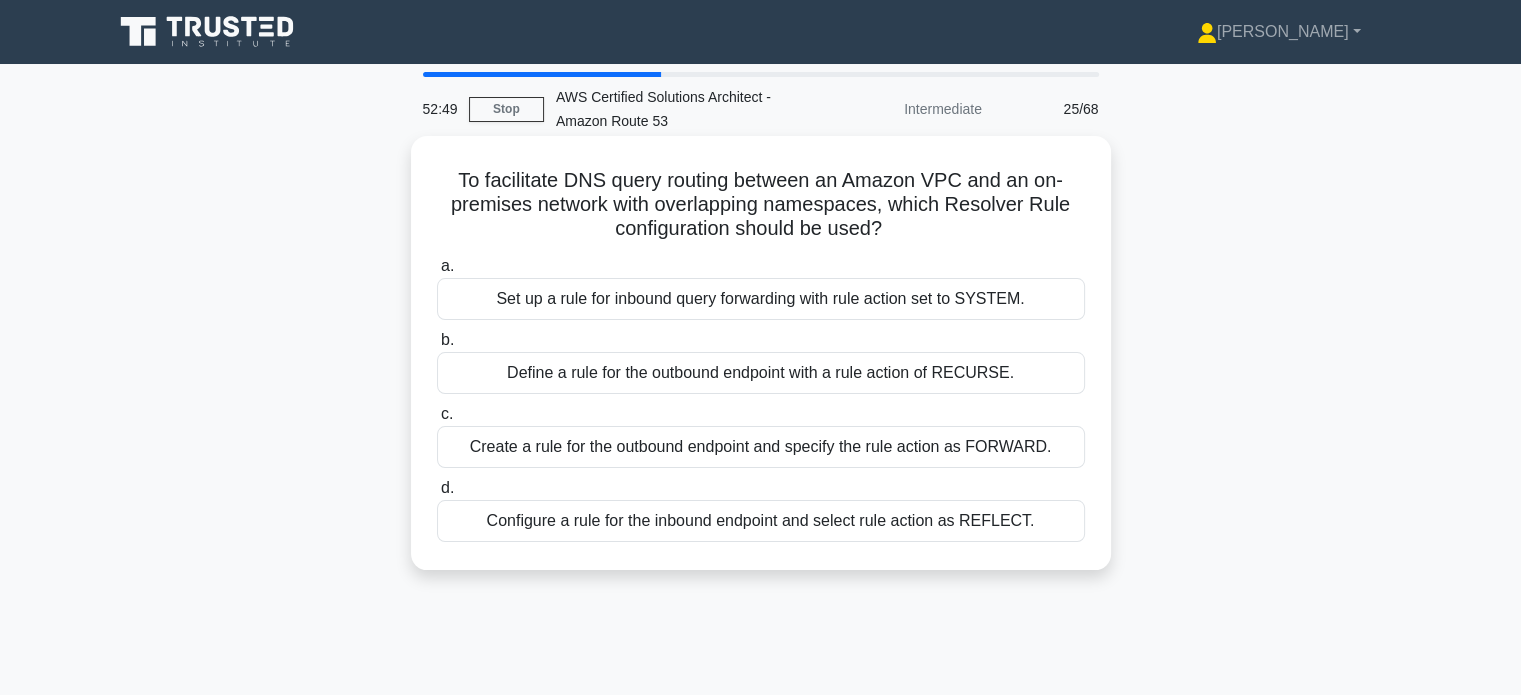 click on "Define a rule for the outbound endpoint with a rule action of RECURSE." at bounding box center [761, 373] 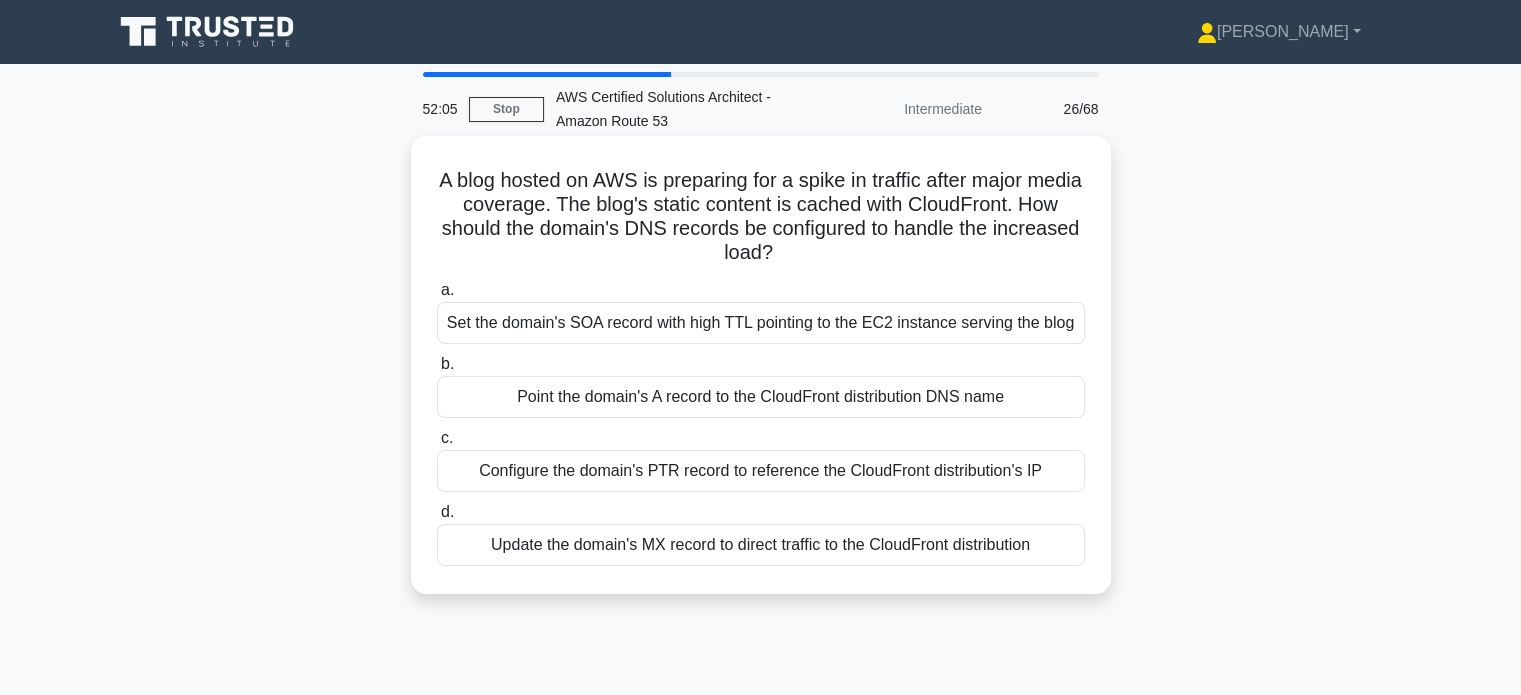 click on "Point the domain's A record to the CloudFront distribution DNS name" at bounding box center (761, 397) 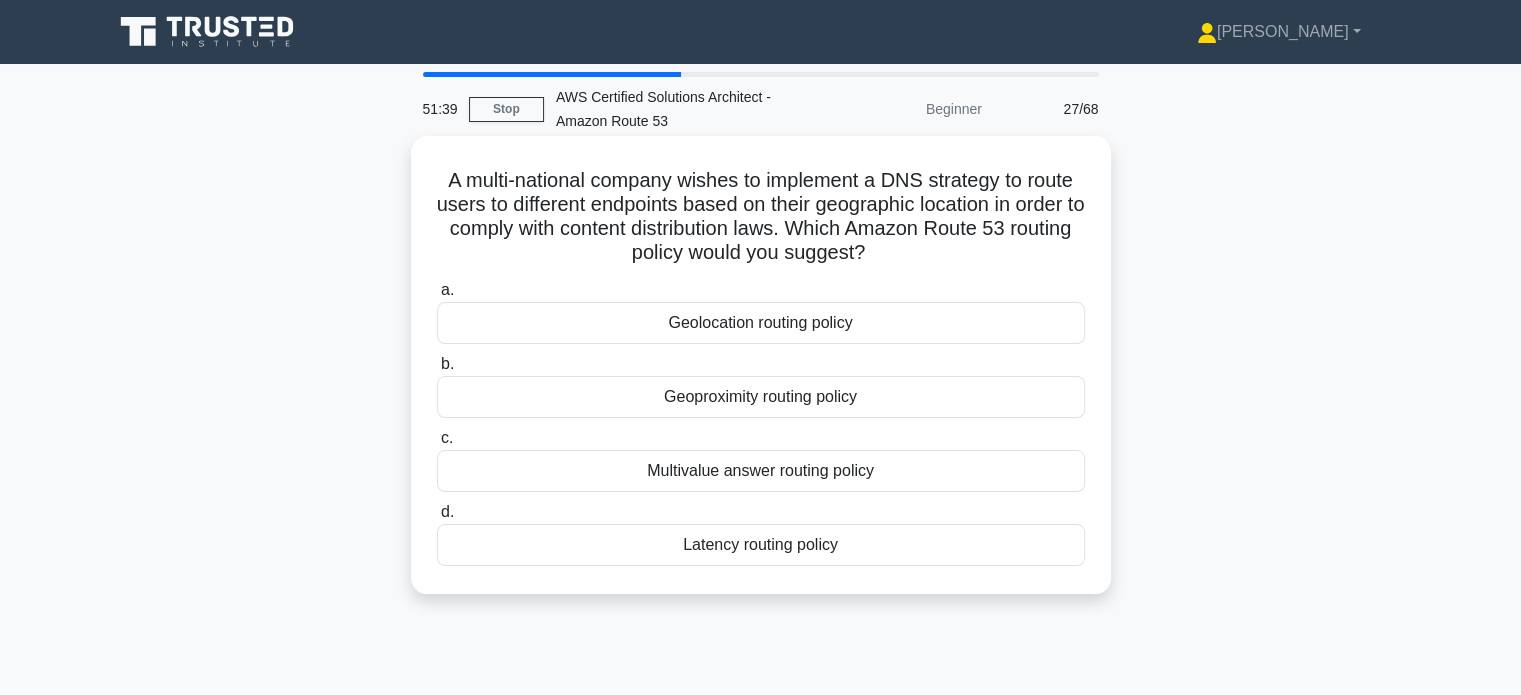 click on "Geolocation routing policy" at bounding box center [761, 323] 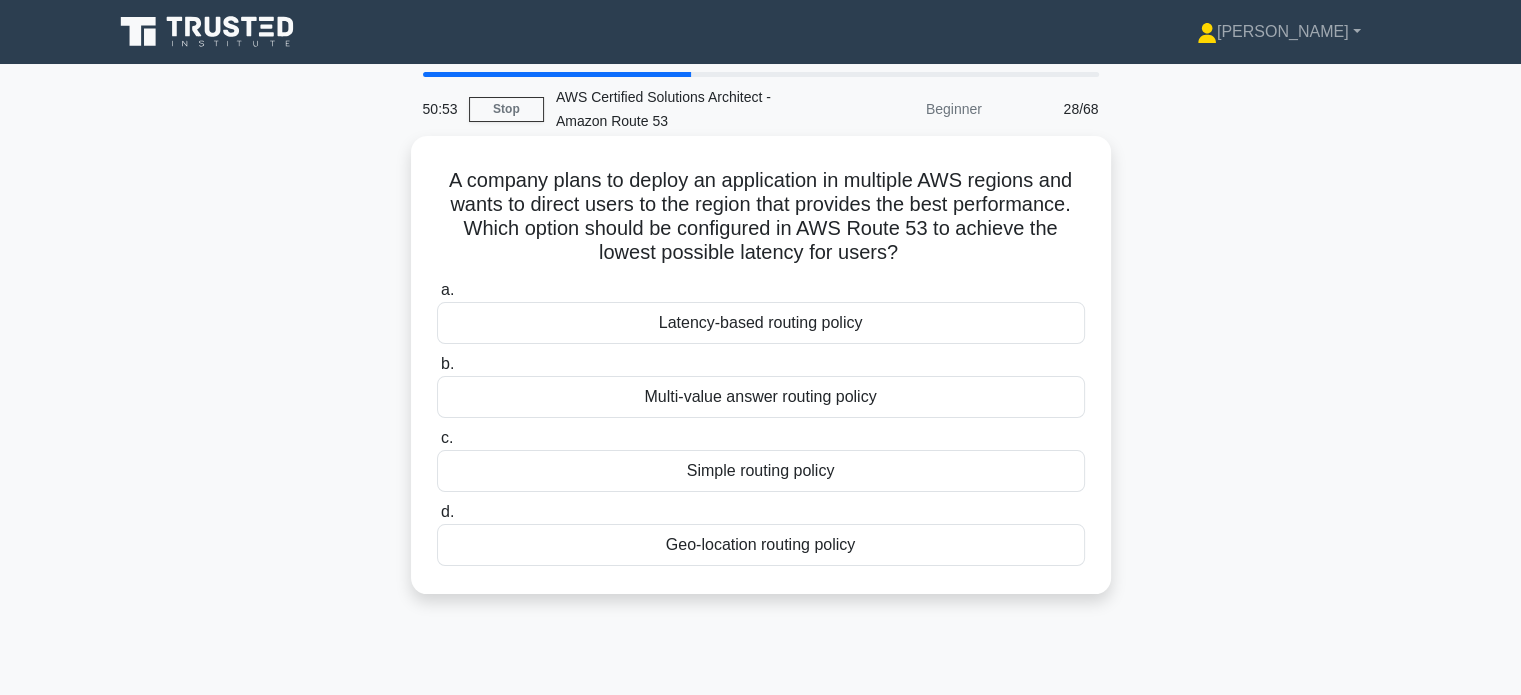 click on "Latency-based routing policy" at bounding box center [761, 323] 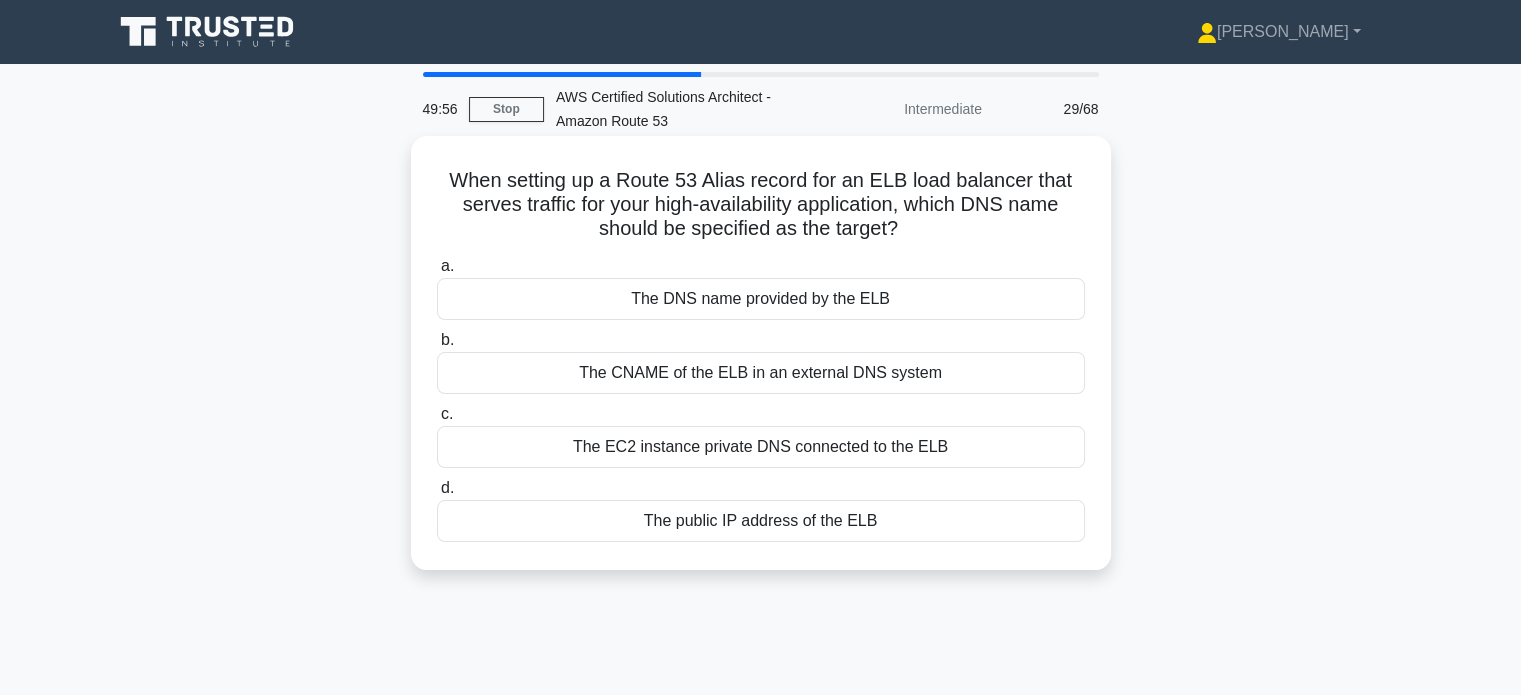 click on "The DNS name provided by the ELB" at bounding box center [761, 299] 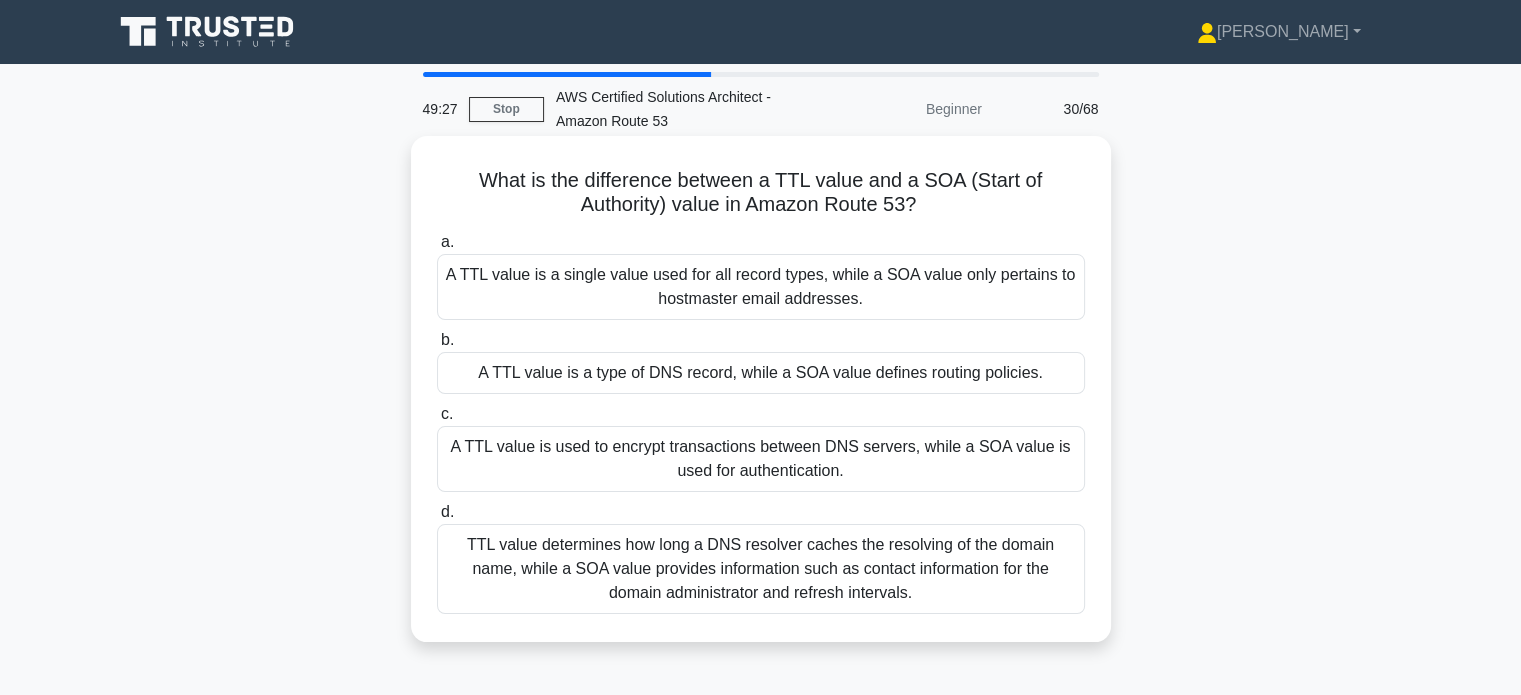 click on "TTL value determines how long a DNS resolver caches the resolving of the domain name, while a SOA value provides information such as contact information for the domain administrator and refresh intervals." at bounding box center (761, 569) 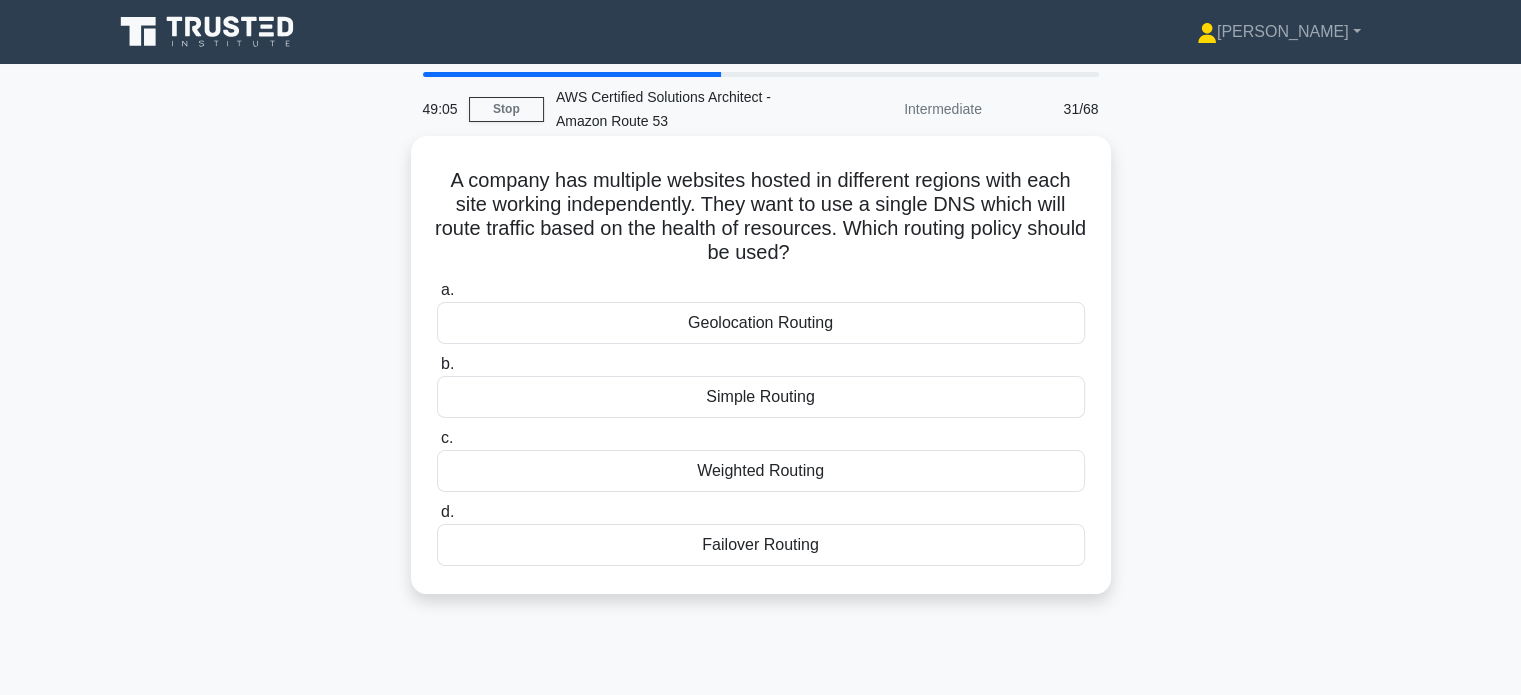 click on "Failover Routing" at bounding box center [761, 545] 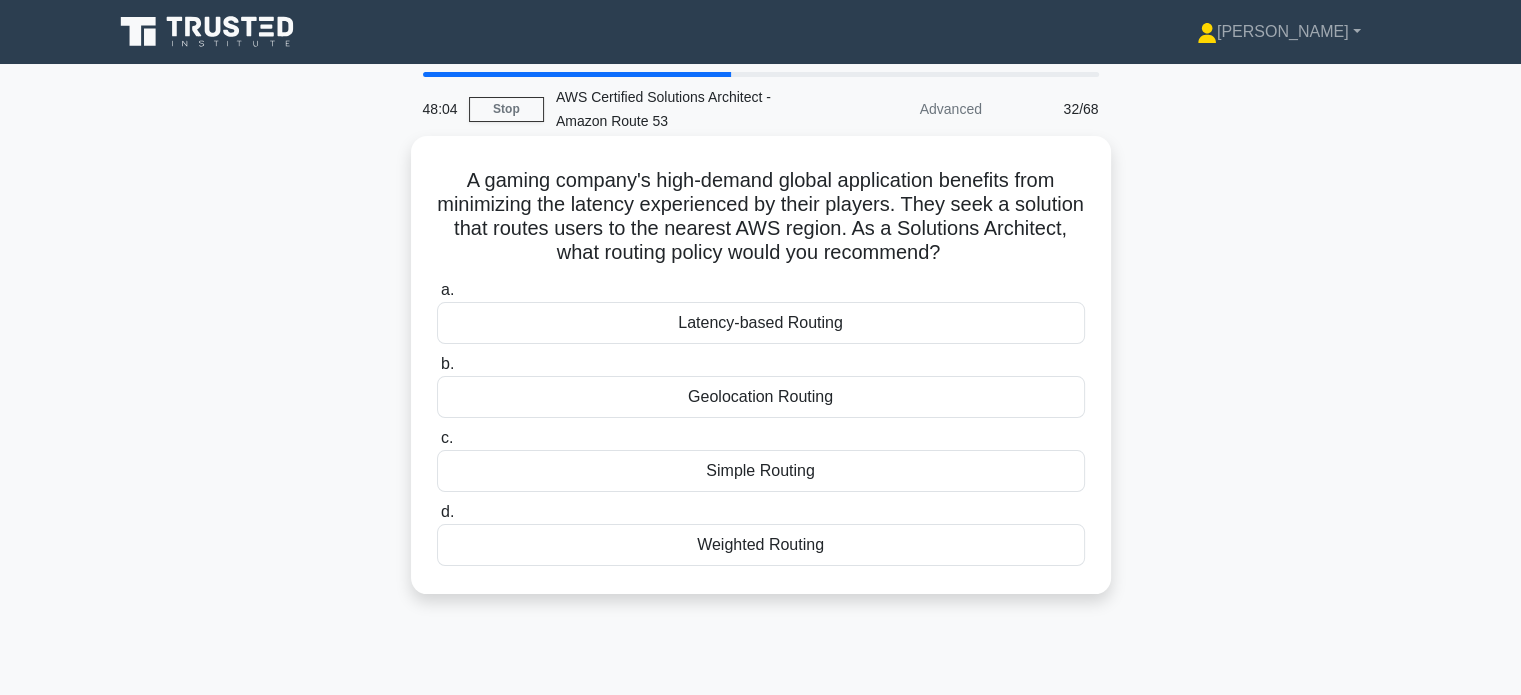 click on "Geolocation Routing" at bounding box center [761, 397] 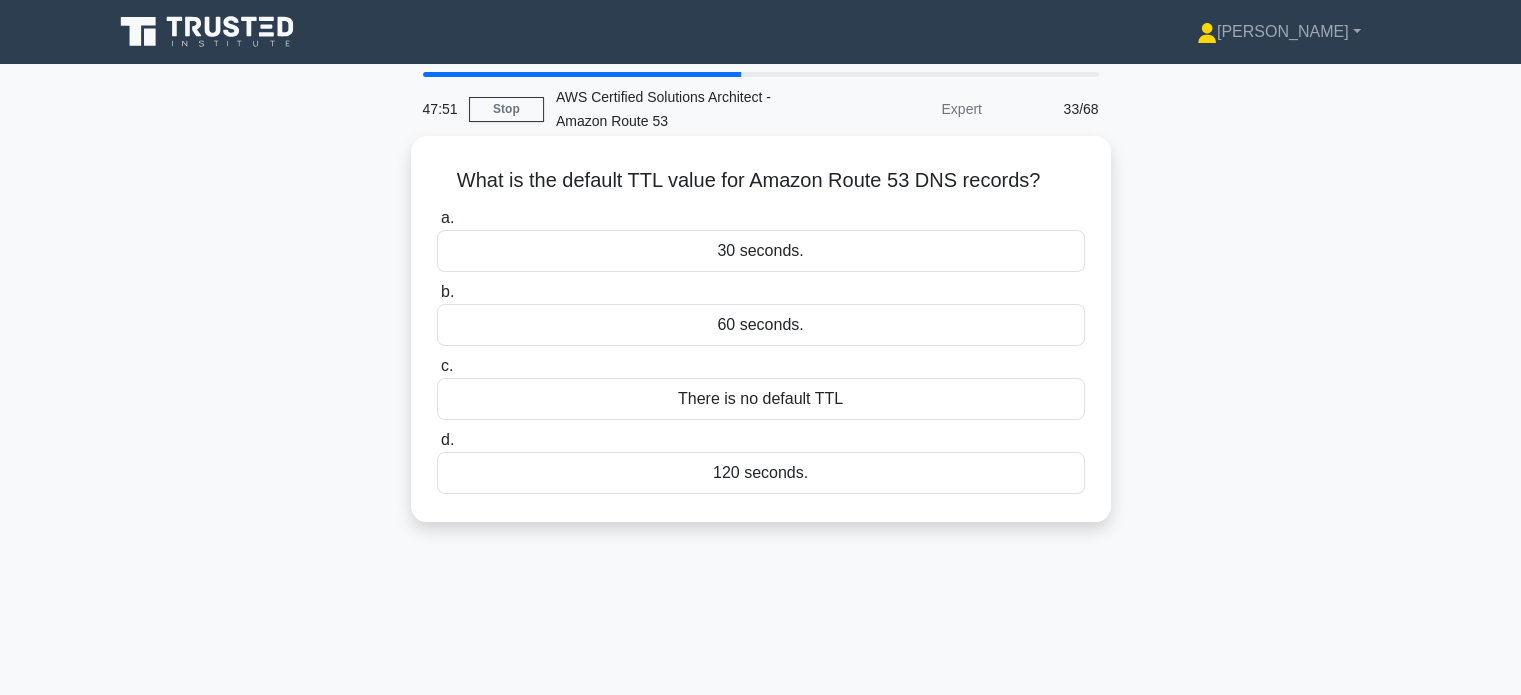 click on "60 seconds." at bounding box center [761, 325] 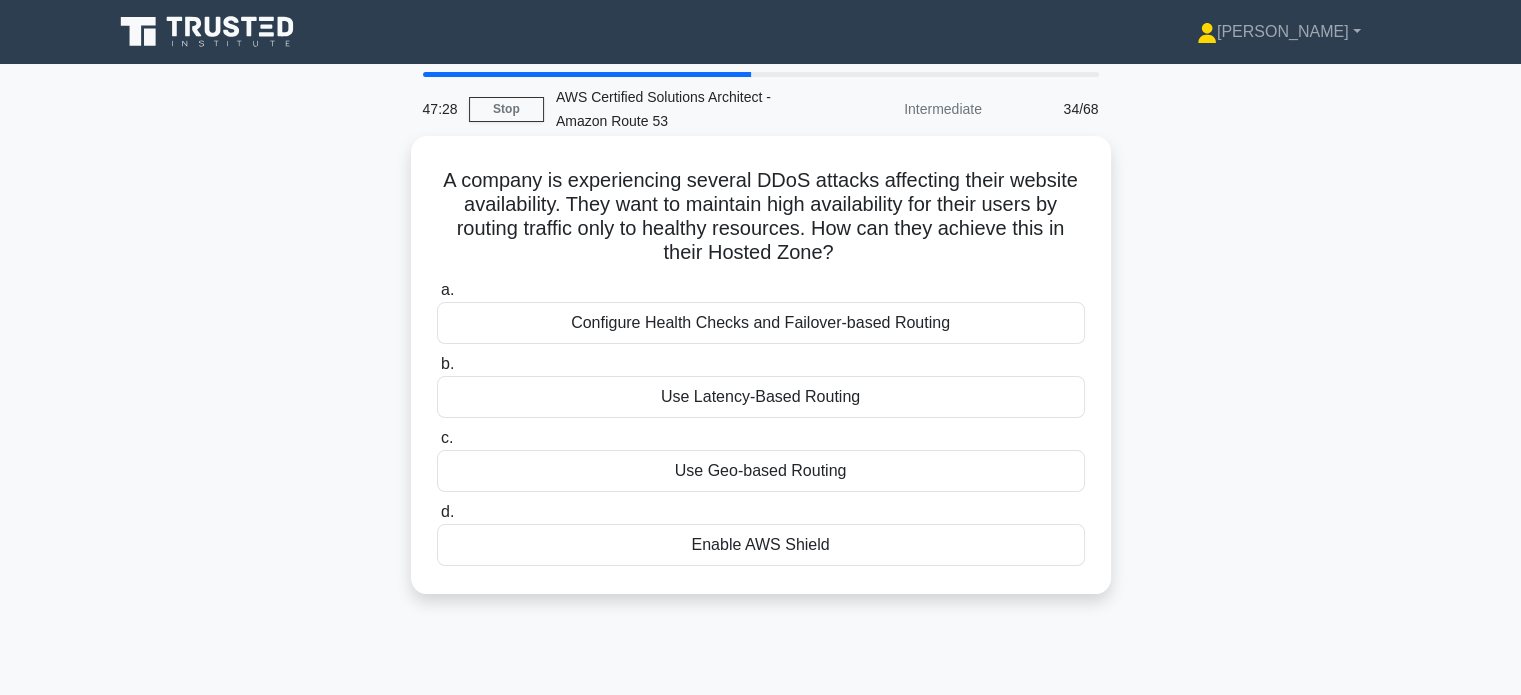 click on "Configure Health Checks and Failover-based Routing" at bounding box center (761, 323) 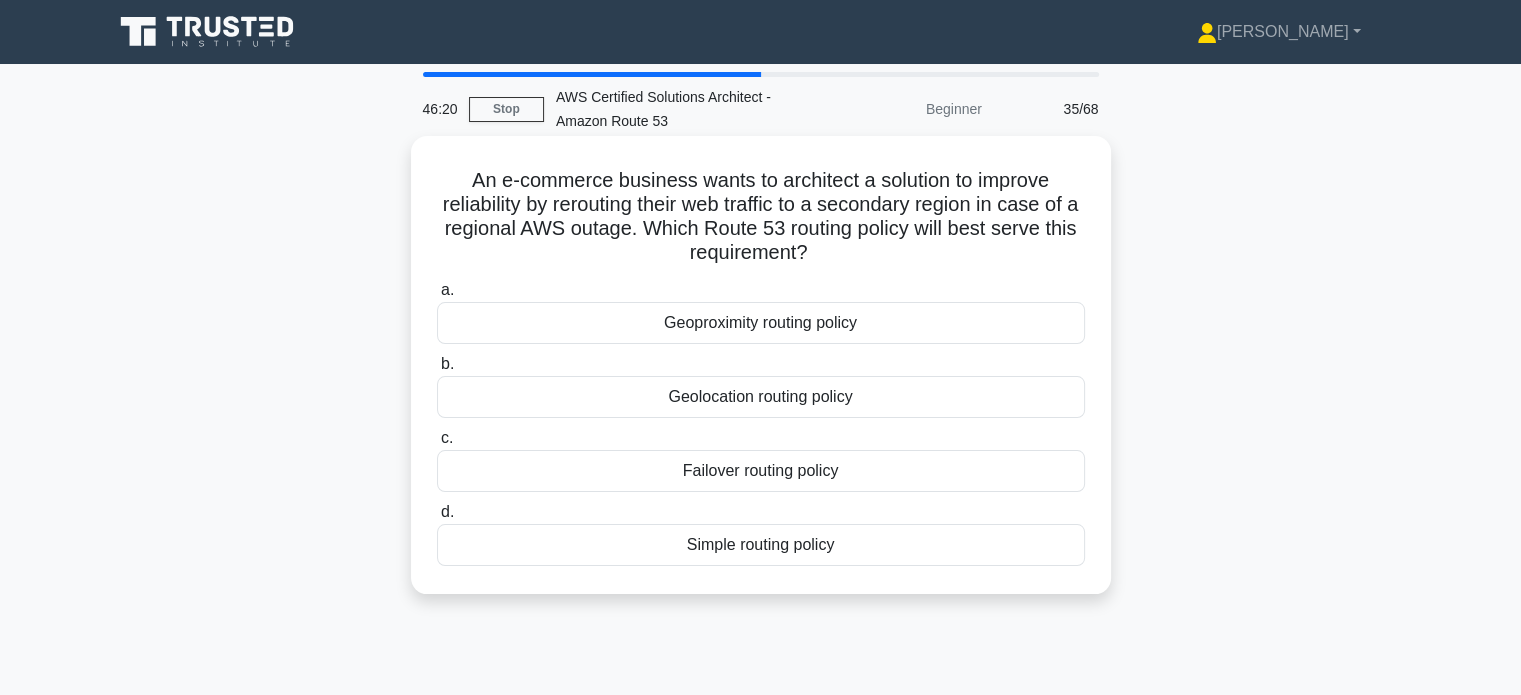 click on "Failover routing policy" at bounding box center (761, 471) 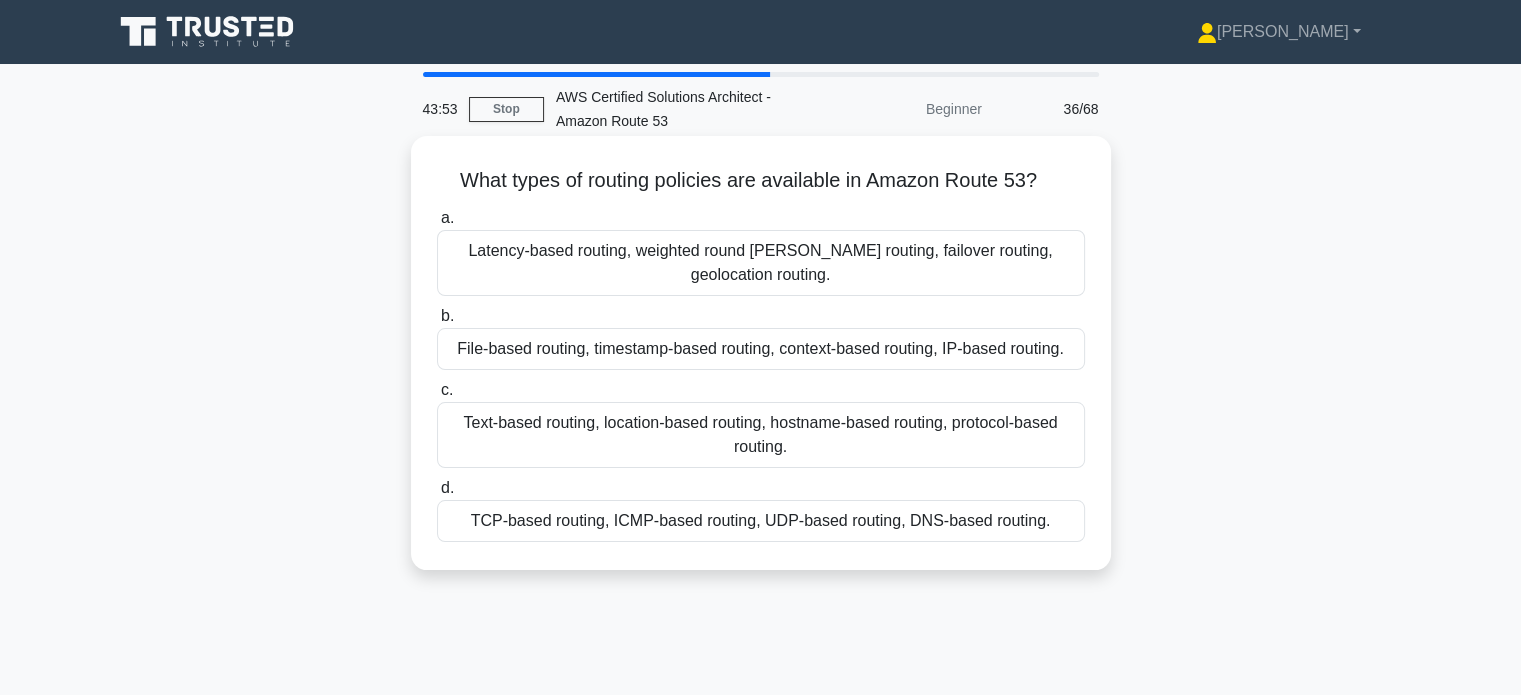 click on "Latency-based routing, weighted round [PERSON_NAME] routing, failover routing, geolocation routing." at bounding box center [761, 263] 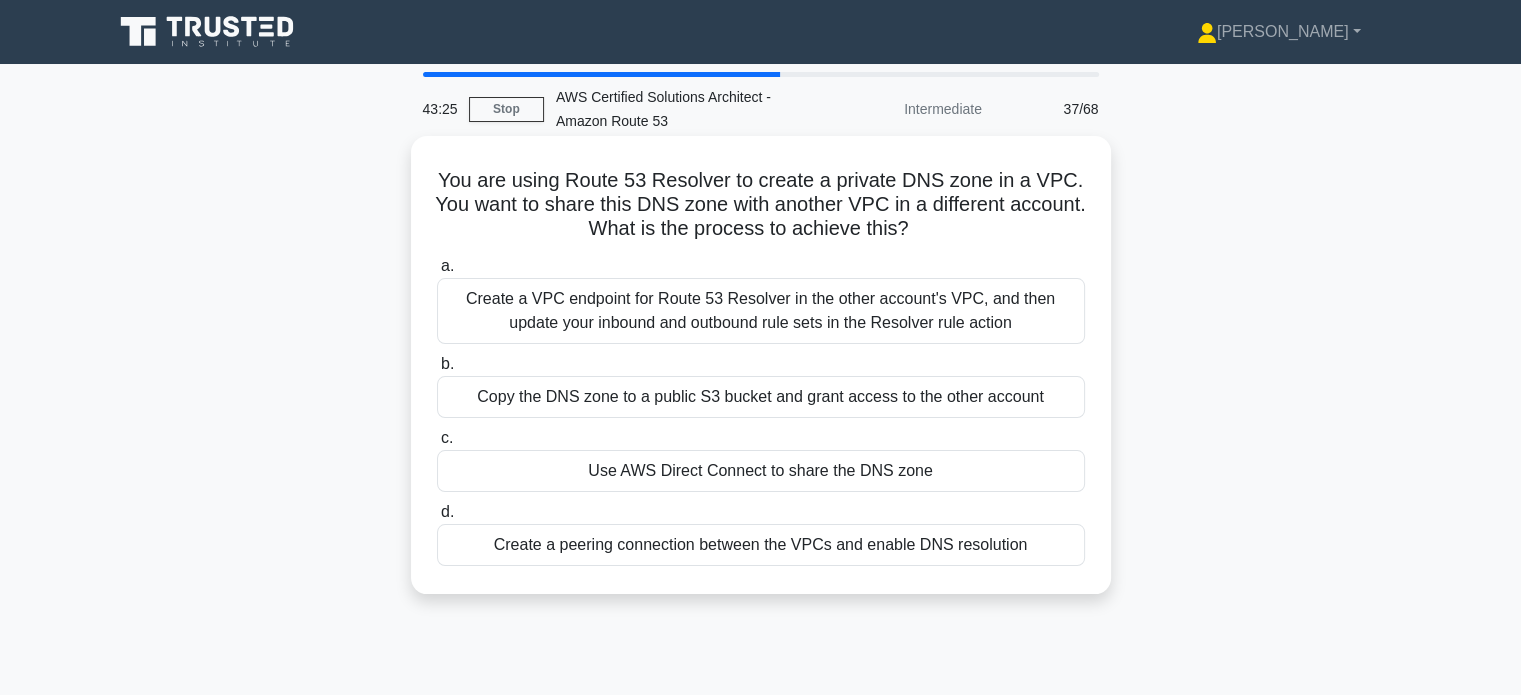 click on "Create a VPC endpoint for Route 53 Resolver in the other account's VPC, and then update your inbound and outbound rule sets in the Resolver rule action" at bounding box center (761, 311) 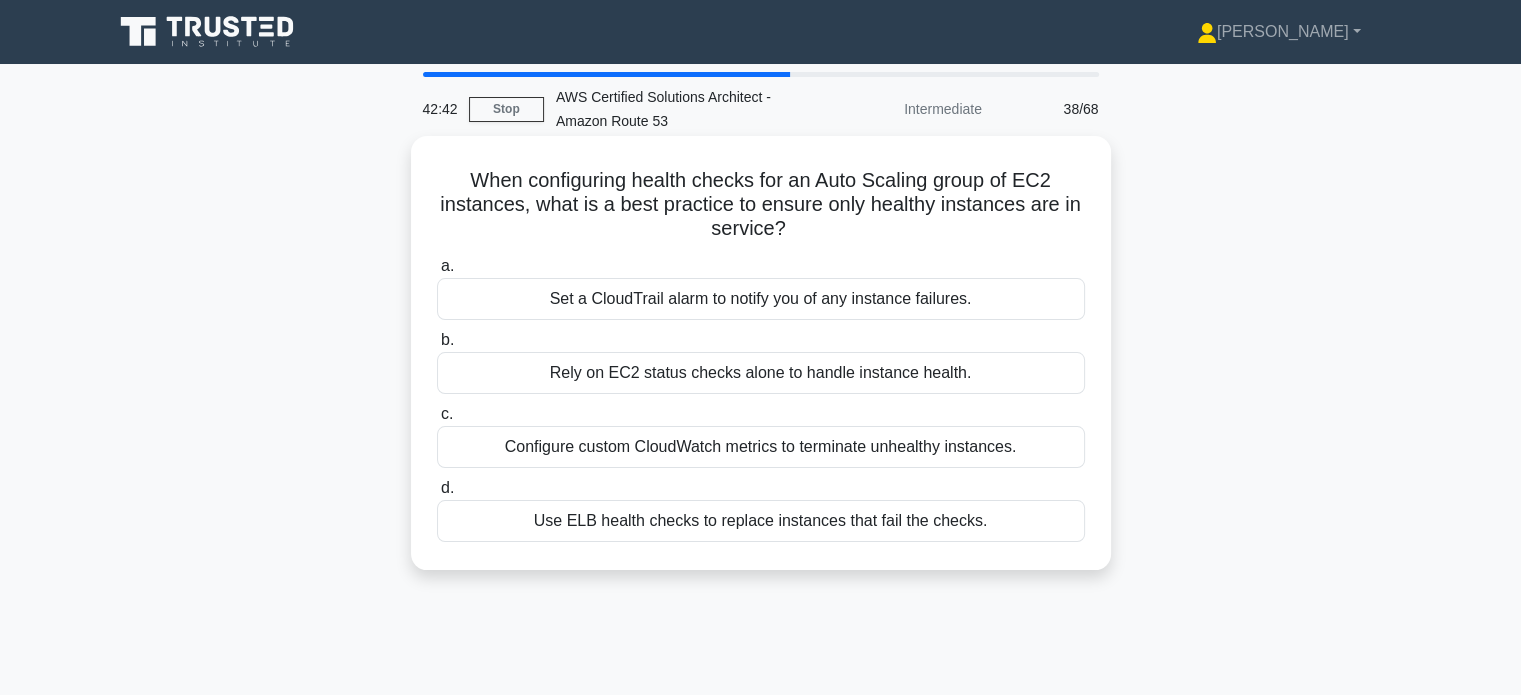 click on "Configure custom CloudWatch metrics to terminate unhealthy instances." at bounding box center [761, 447] 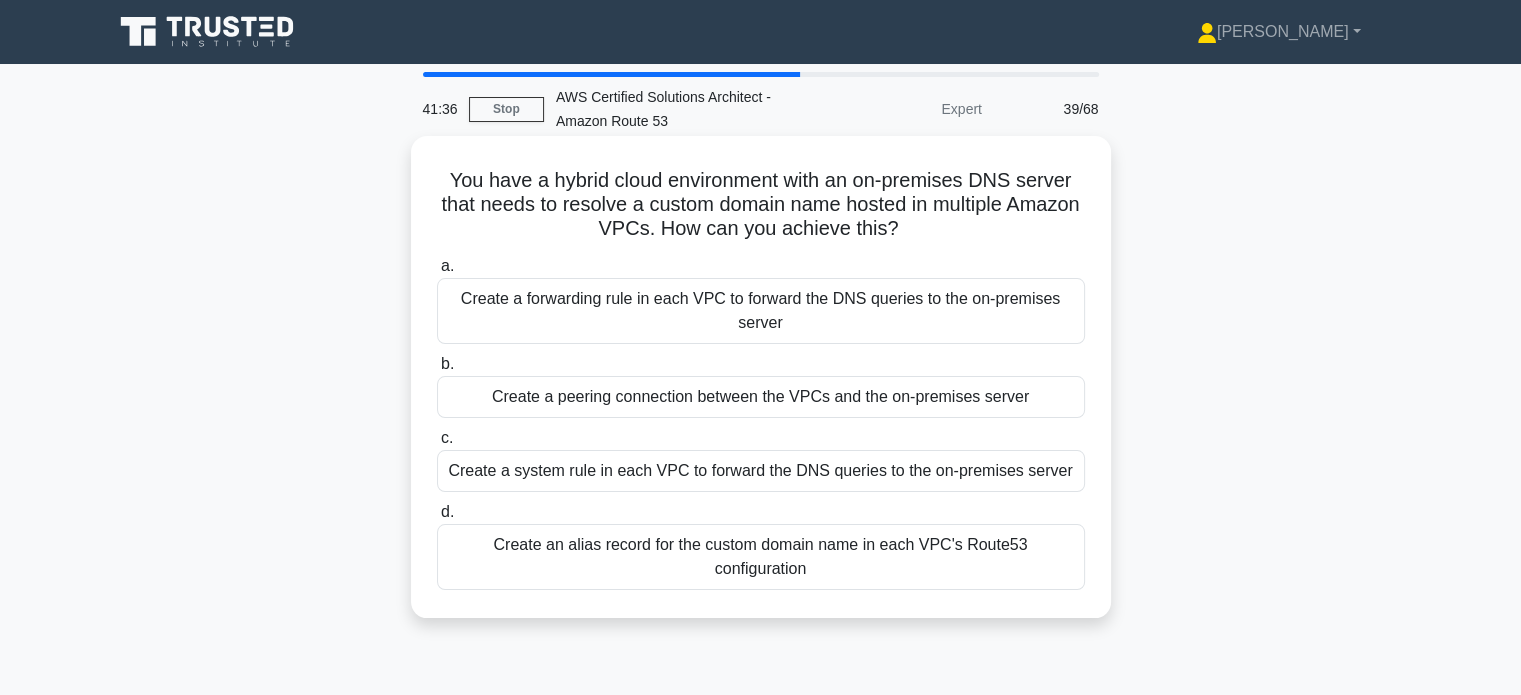 click on "Create a forwarding rule in each VPC to forward the DNS queries to the on-premises server" at bounding box center (761, 311) 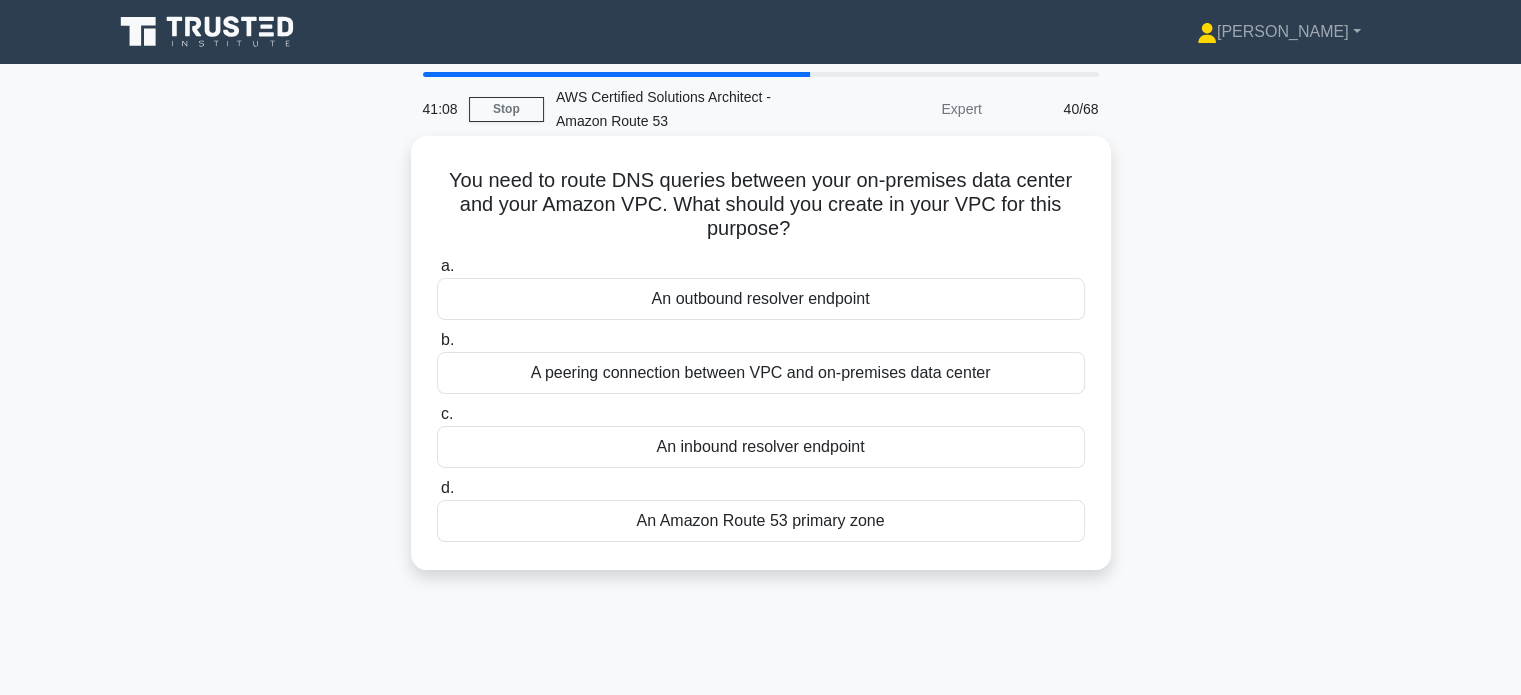click on "An outbound resolver endpoint" at bounding box center (761, 299) 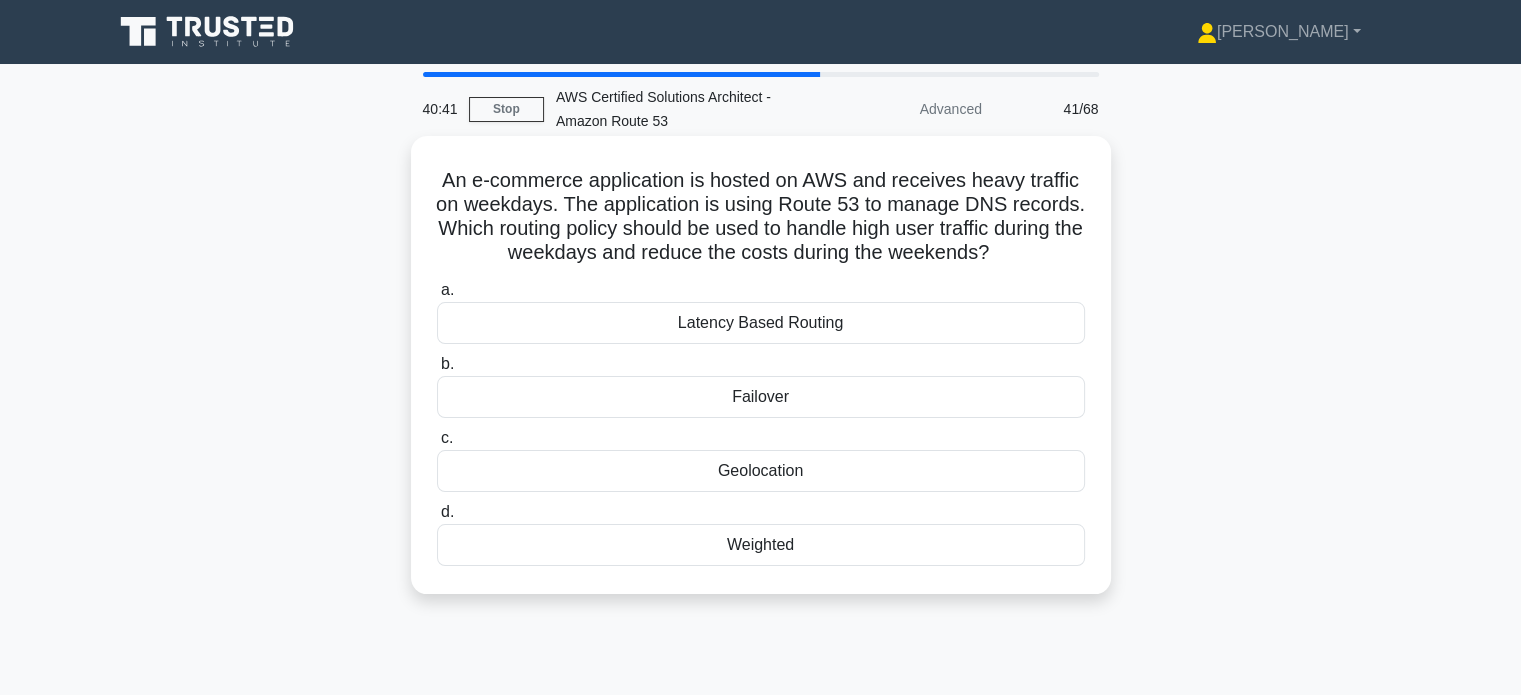 click on "Weighted" at bounding box center (761, 545) 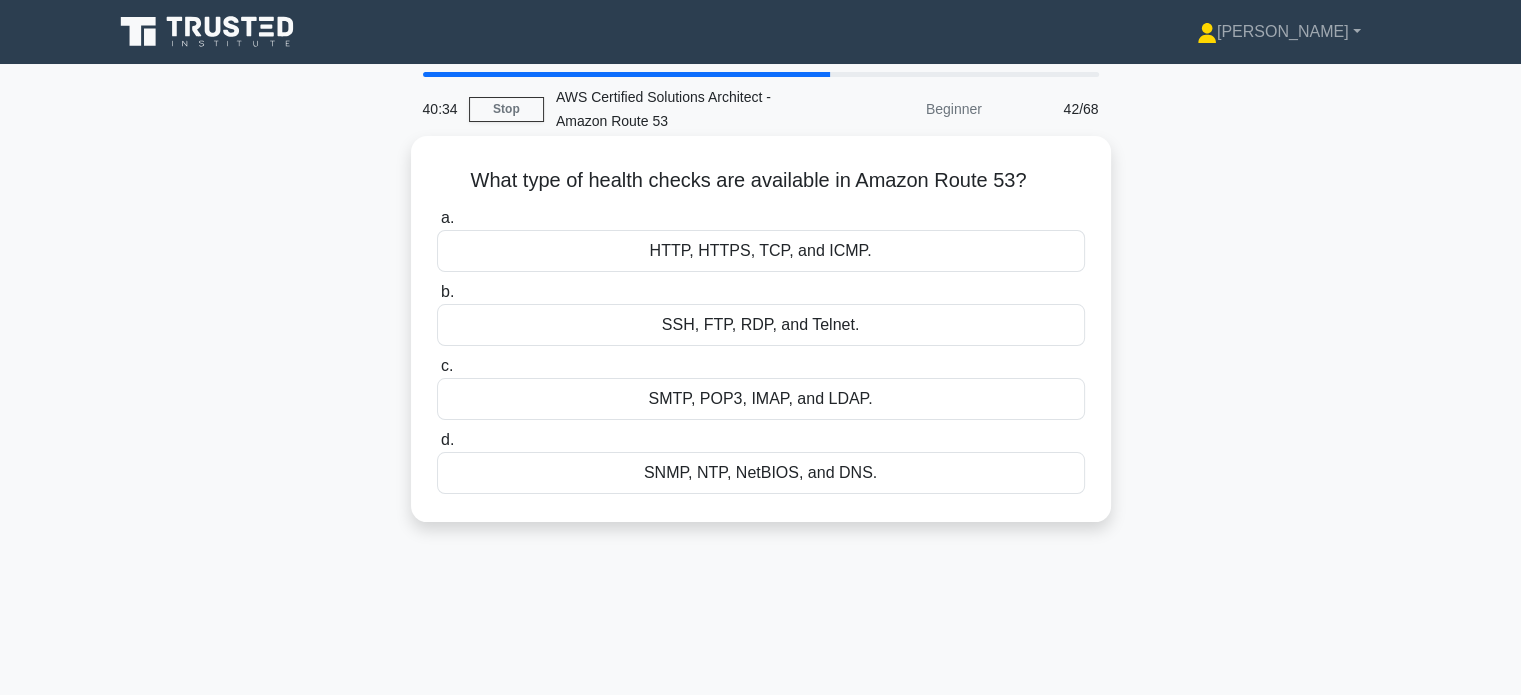 click on "HTTP, HTTPS, TCP, and ICMP." at bounding box center [761, 251] 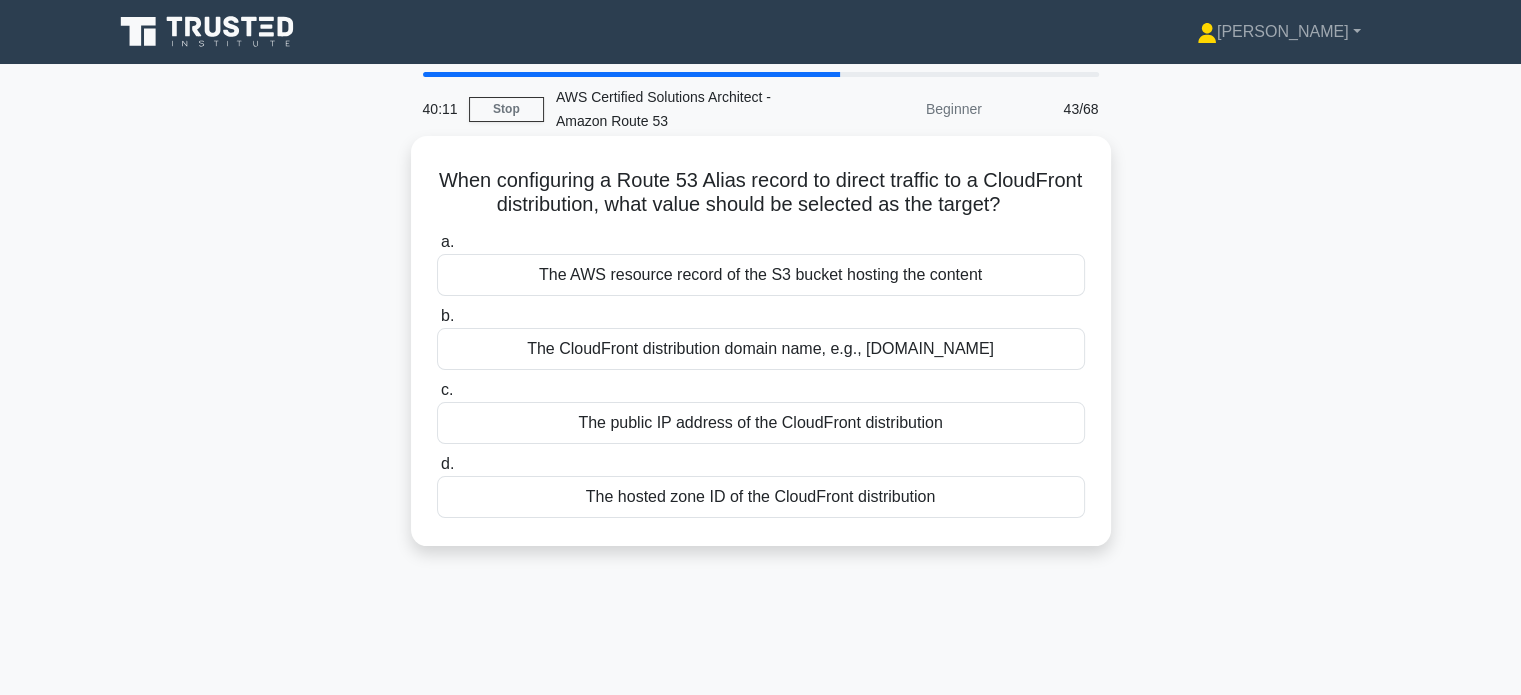 click on "The CloudFront distribution domain name, e.g., [DOMAIN_NAME]" at bounding box center (761, 349) 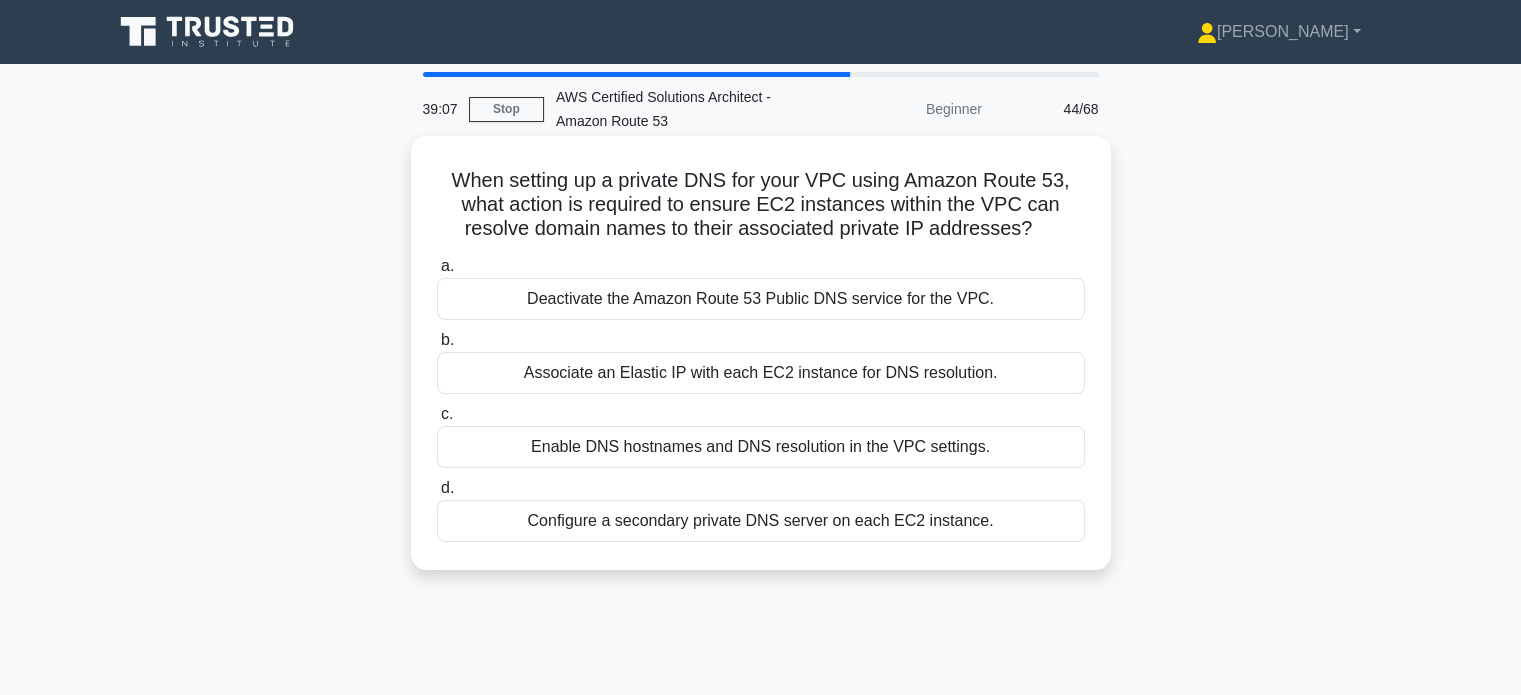 click on "Configure a secondary private DNS server on each EC2 instance." at bounding box center [761, 521] 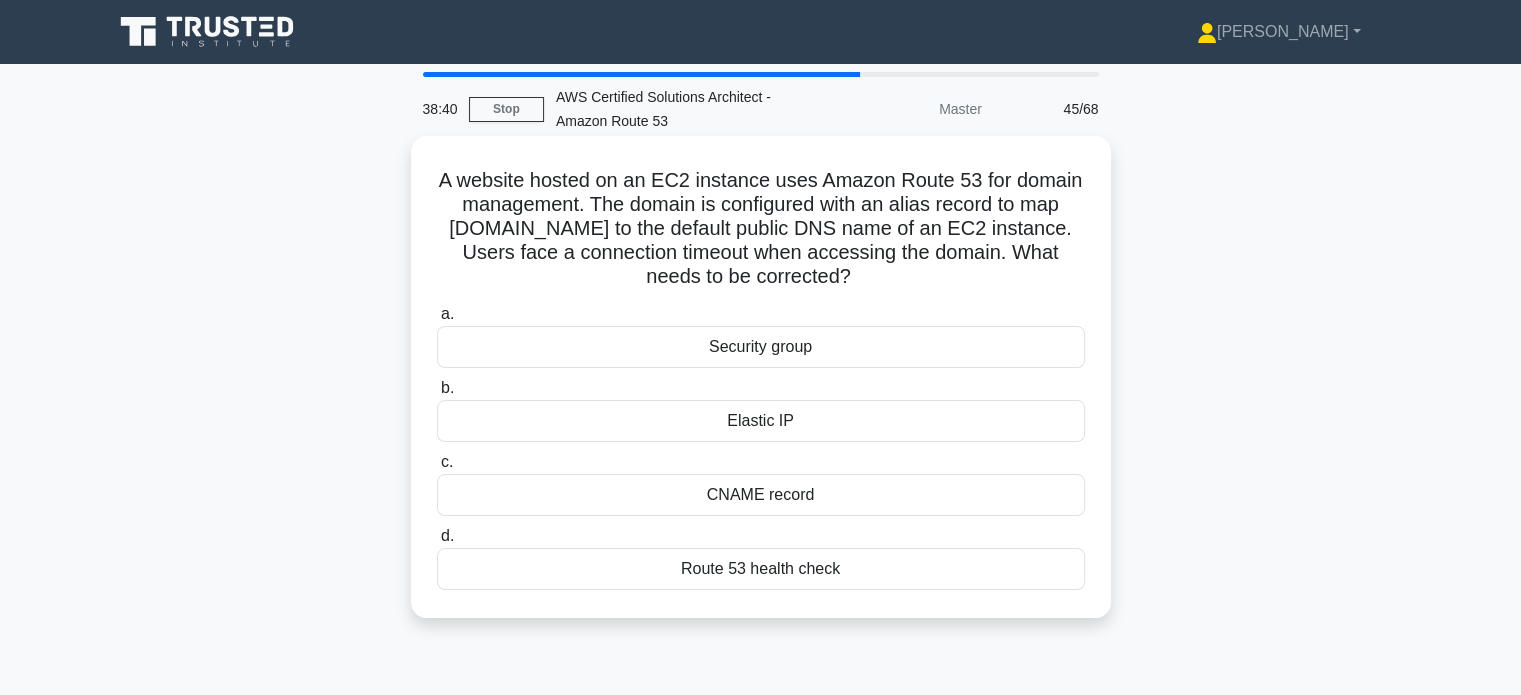 click on "CNAME record" at bounding box center [761, 495] 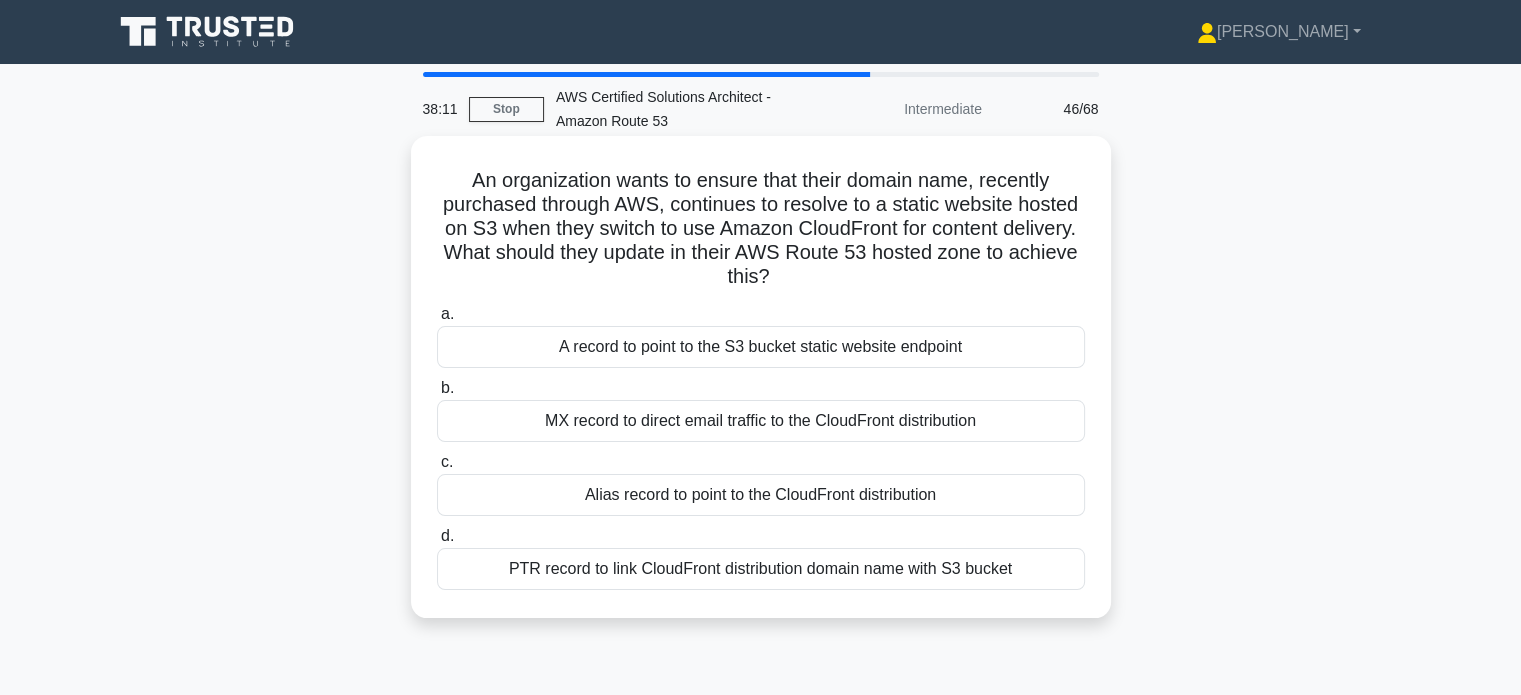click on "Alias record to point to the CloudFront distribution" at bounding box center [761, 495] 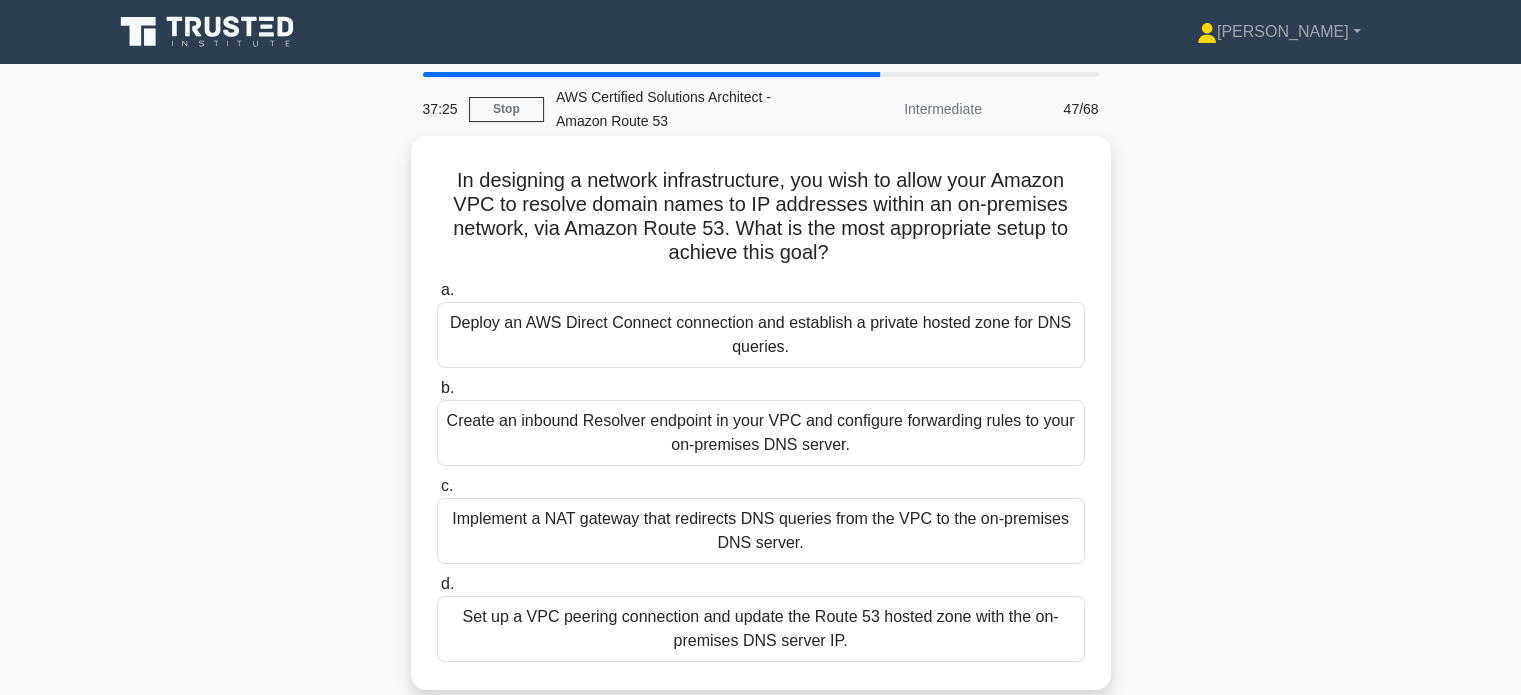 click on "Create an inbound Resolver endpoint in your VPC and configure forwarding rules to your on-premises DNS server." at bounding box center [761, 433] 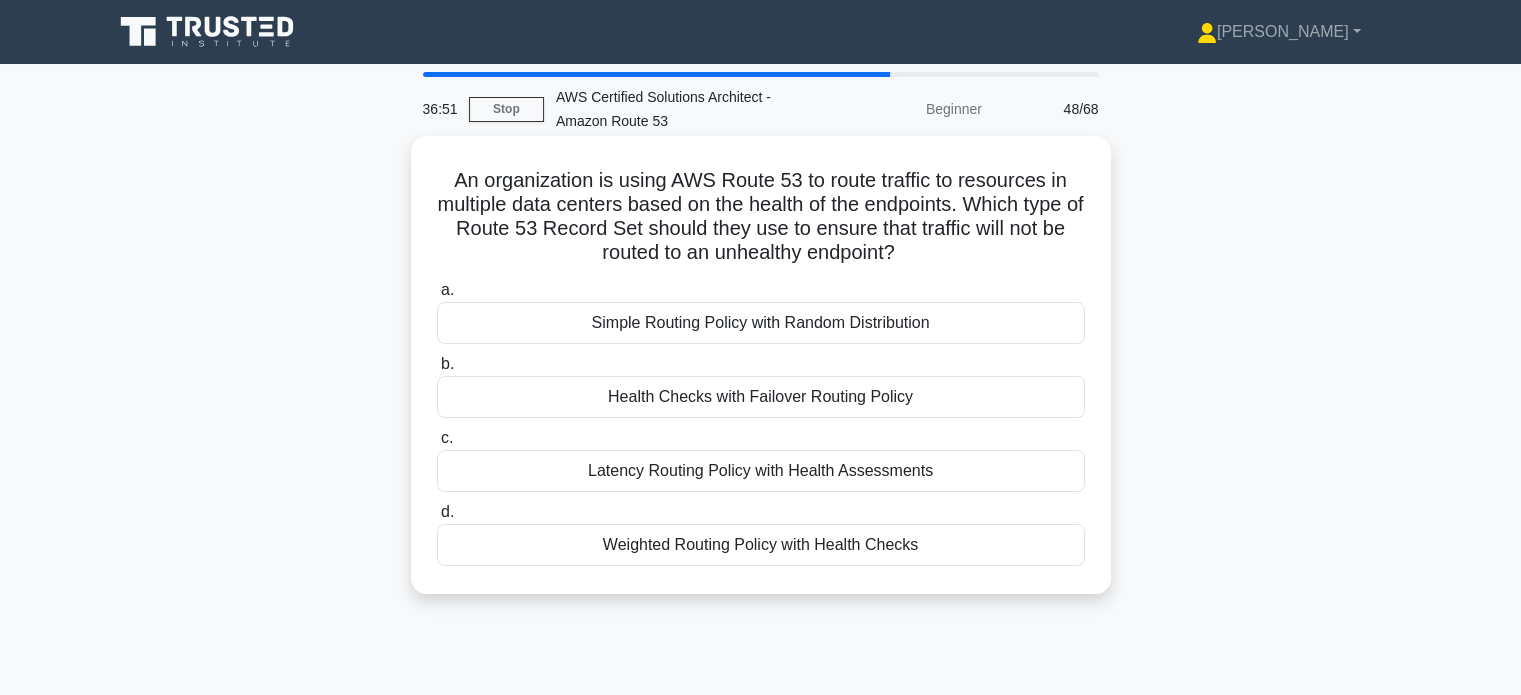 click on "Health Checks with Failover Routing Policy" at bounding box center [761, 397] 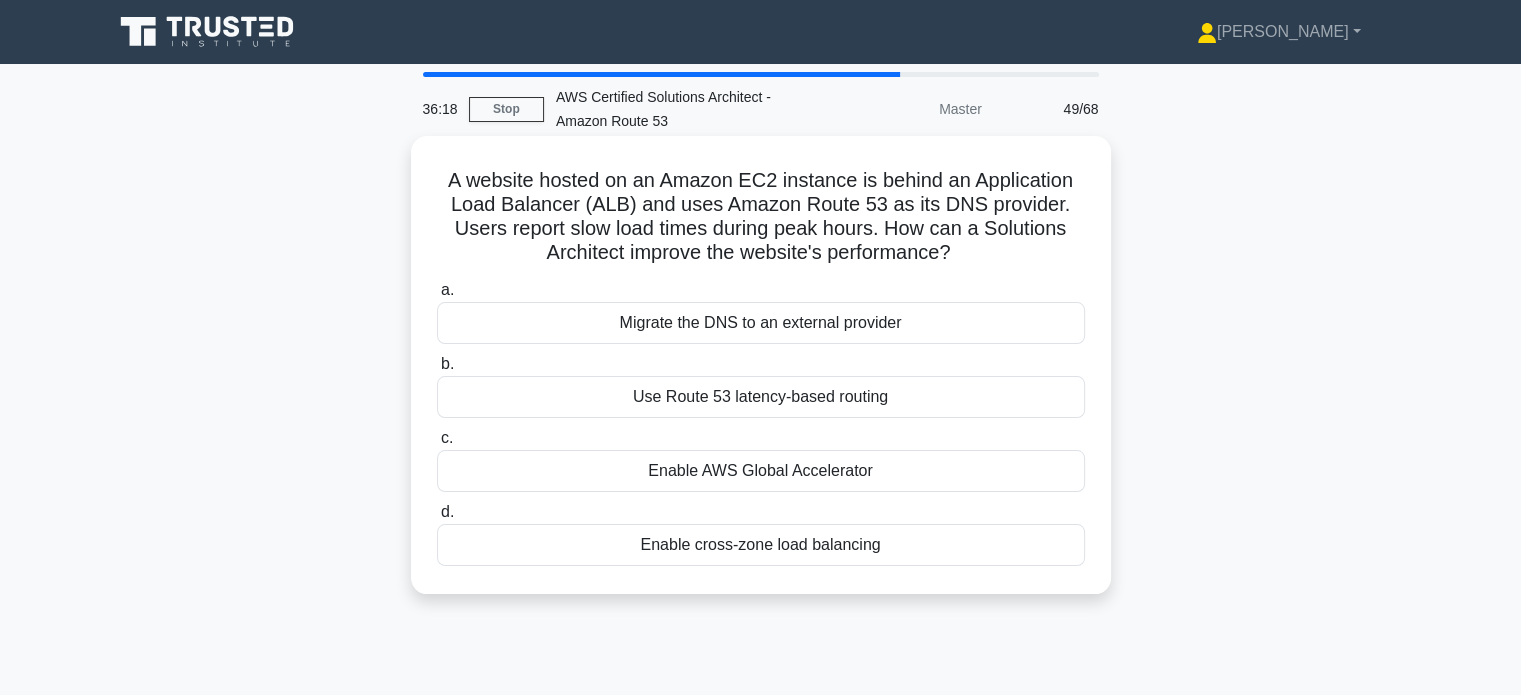 click on "Enable cross-zone load balancing" at bounding box center (761, 545) 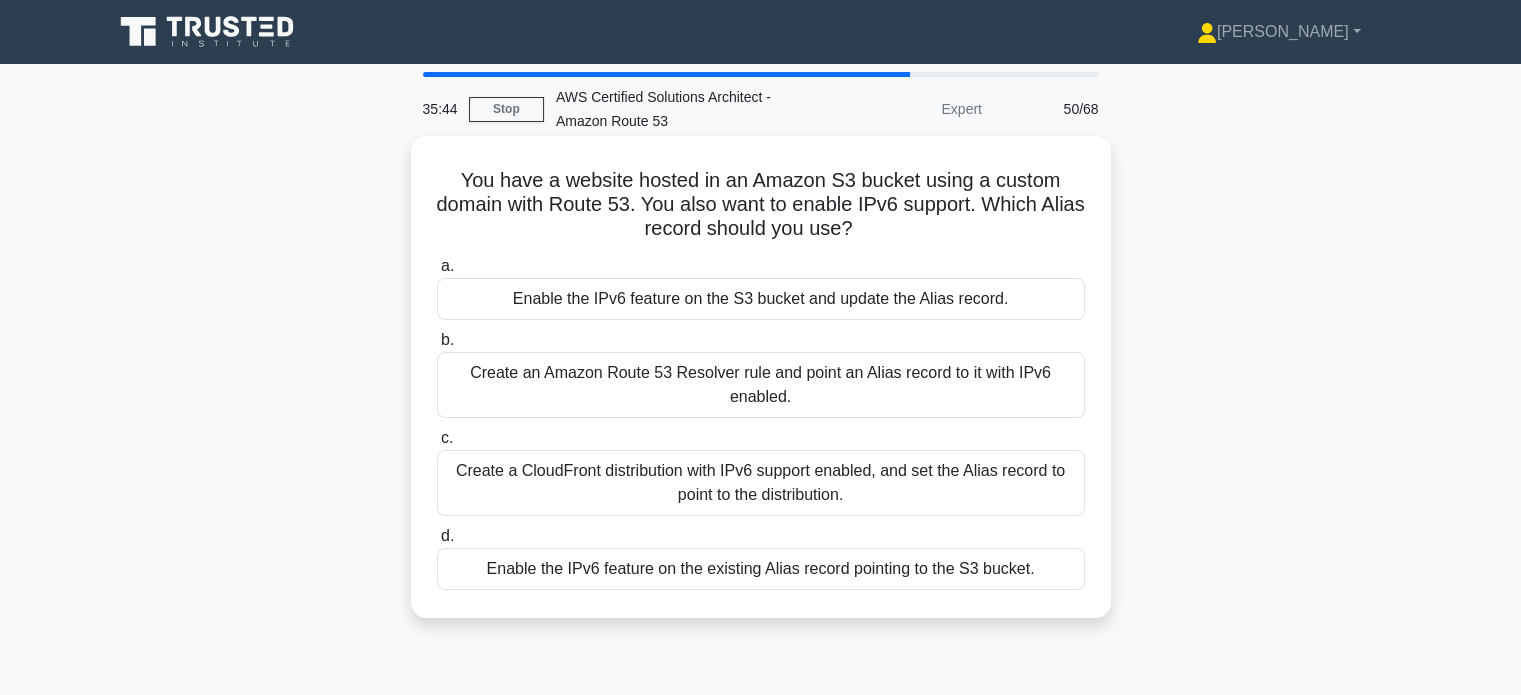 click on "Create an Amazon Route 53 Resolver rule and point an Alias record to it with IPv6 enabled." at bounding box center (761, 385) 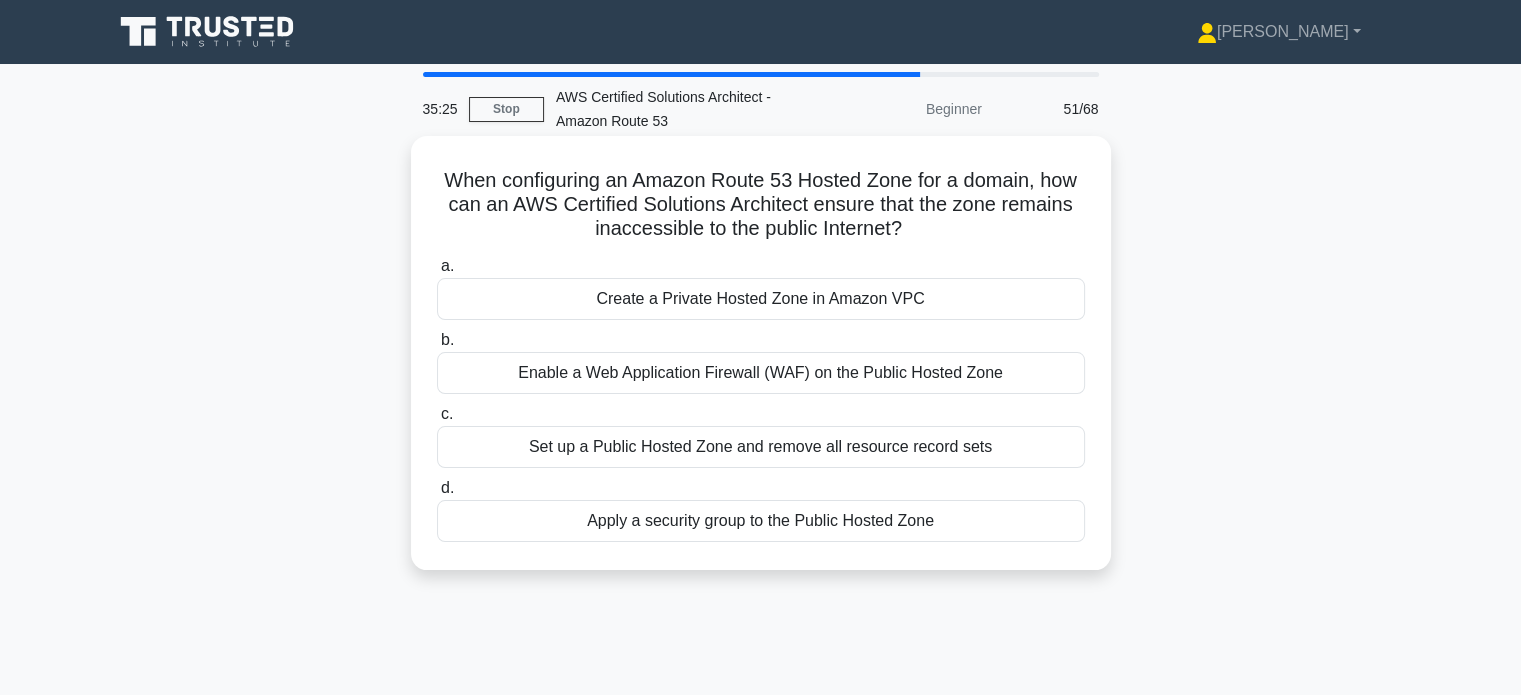 click on "Create a Private Hosted Zone in Amazon VPC" at bounding box center [761, 299] 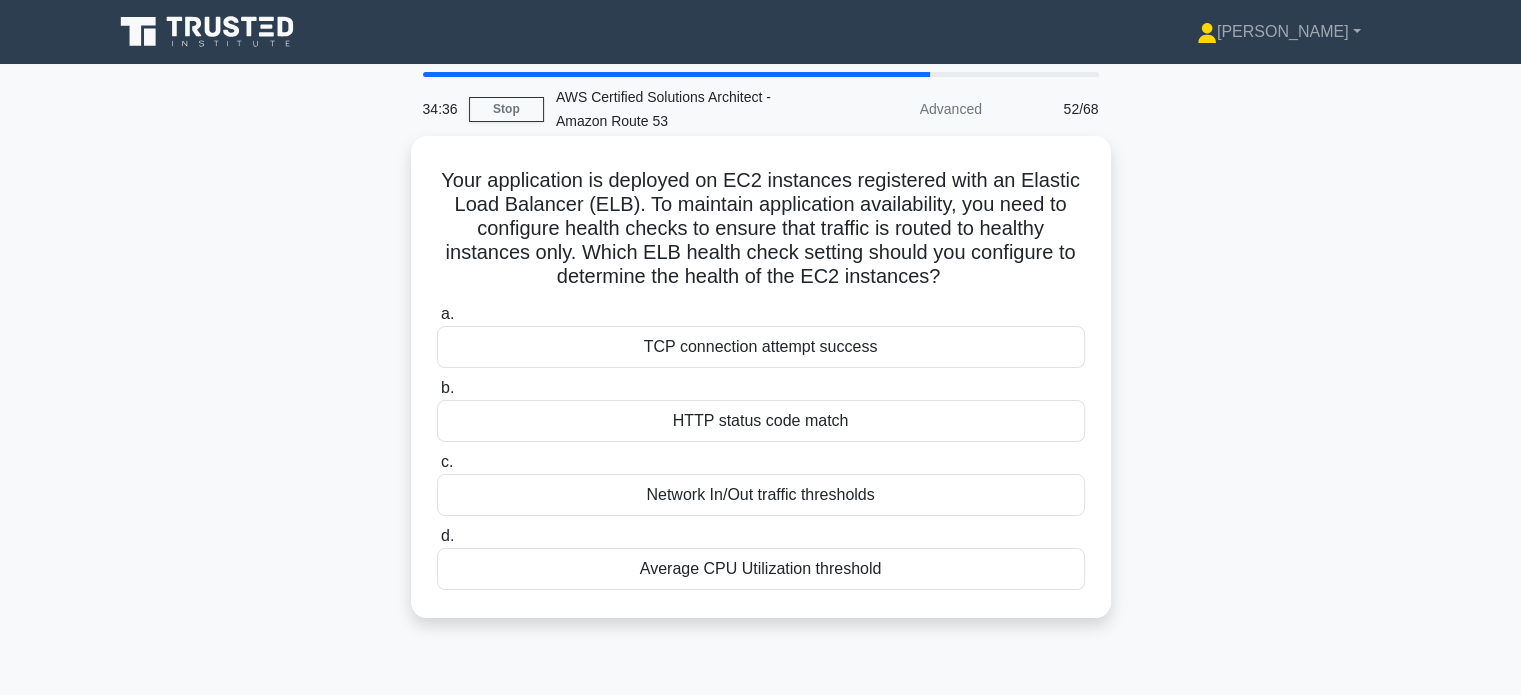click on "TCP connection attempt success" at bounding box center (761, 347) 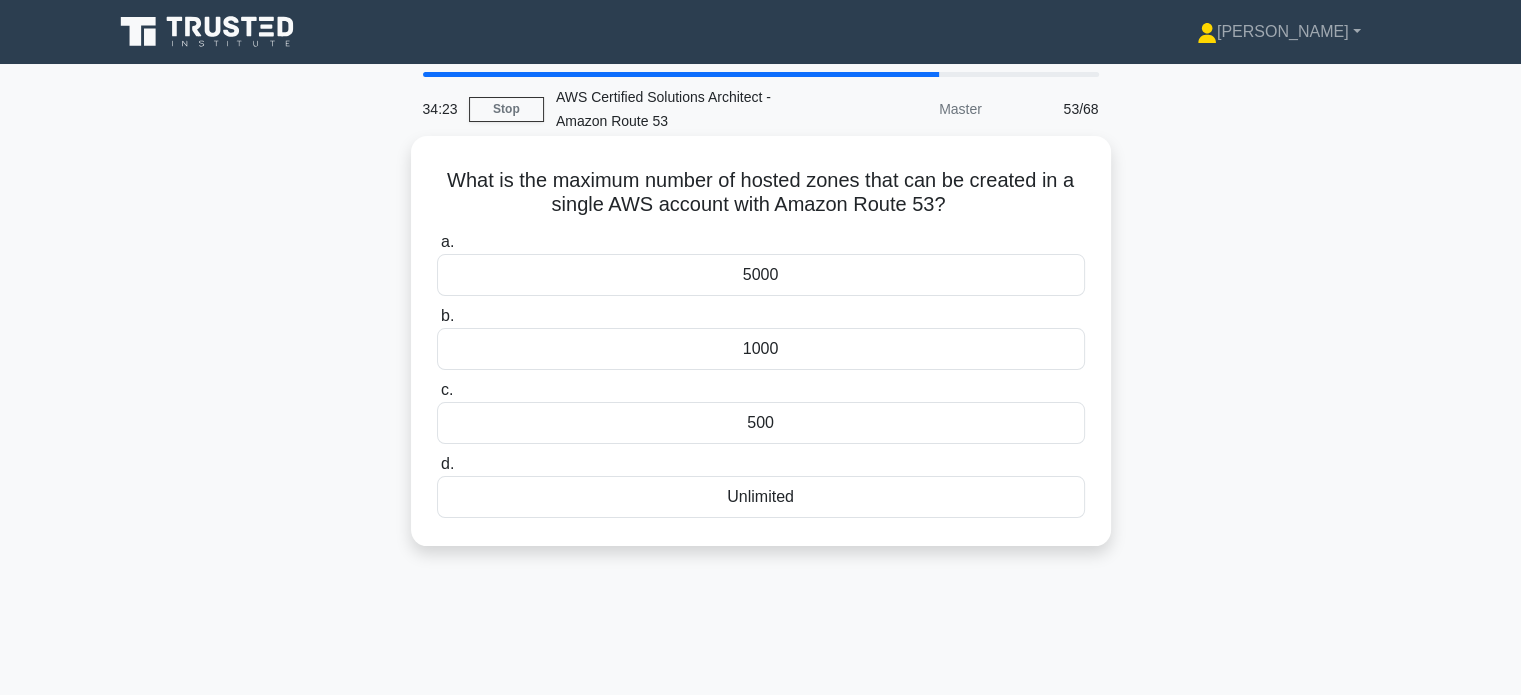 click on "1000" at bounding box center [761, 349] 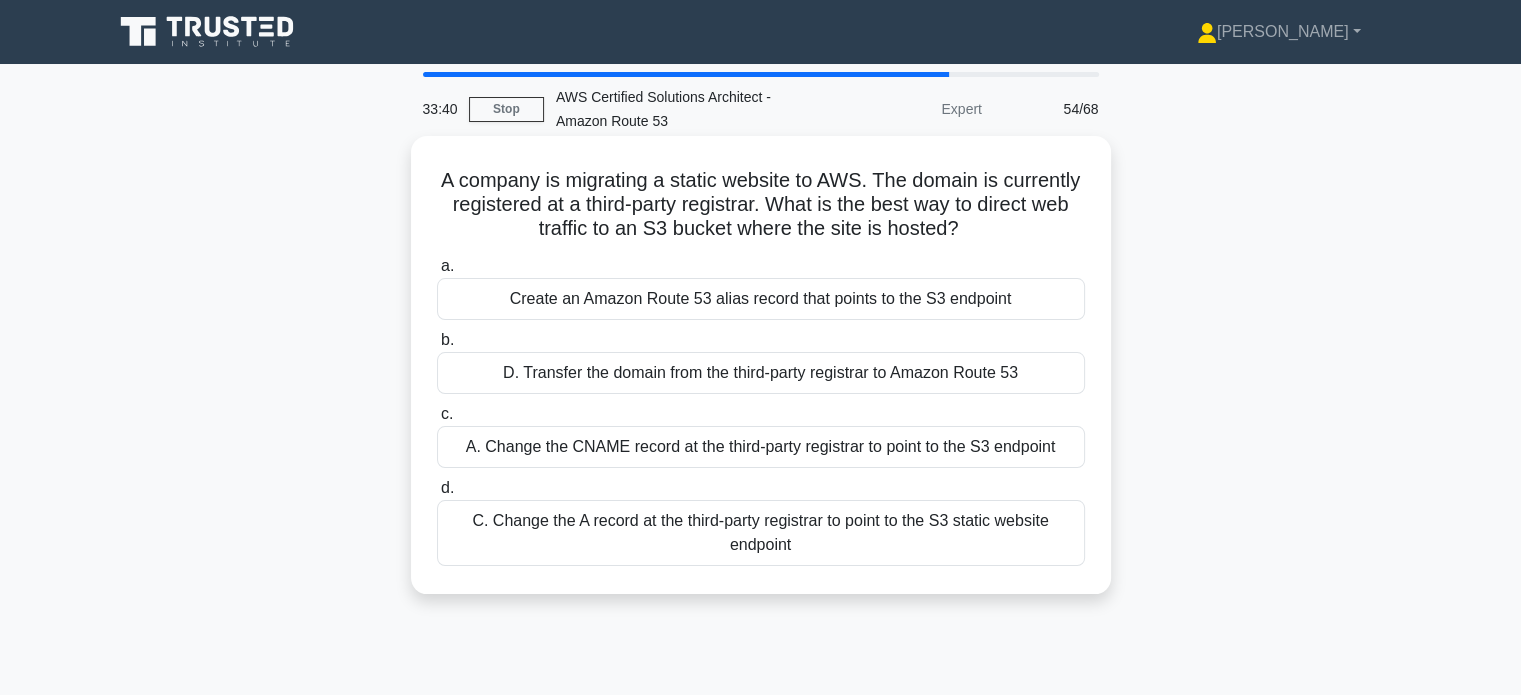 click on "A. Change the CNAME record at the third-party registrar to point to the S3 endpoint" at bounding box center [761, 447] 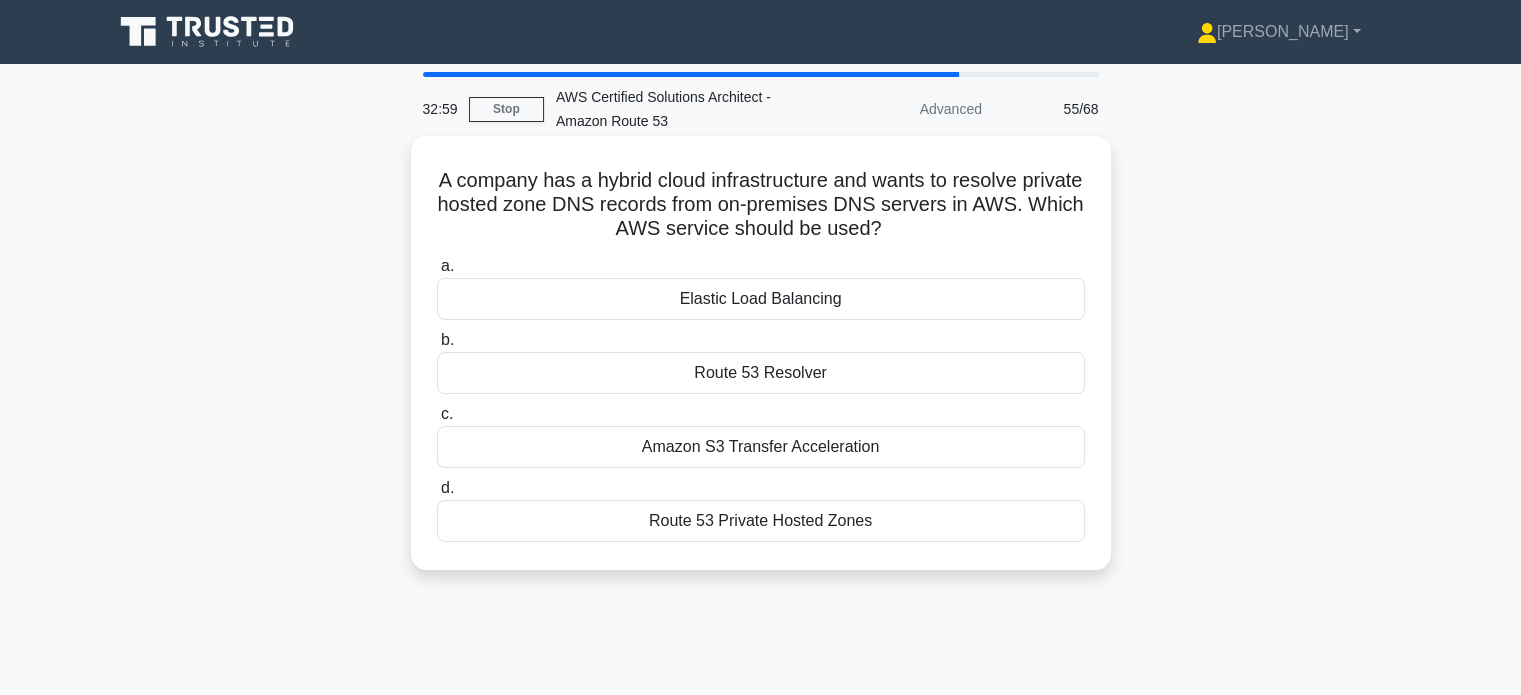 click on "Route 53 Resolver" at bounding box center (761, 373) 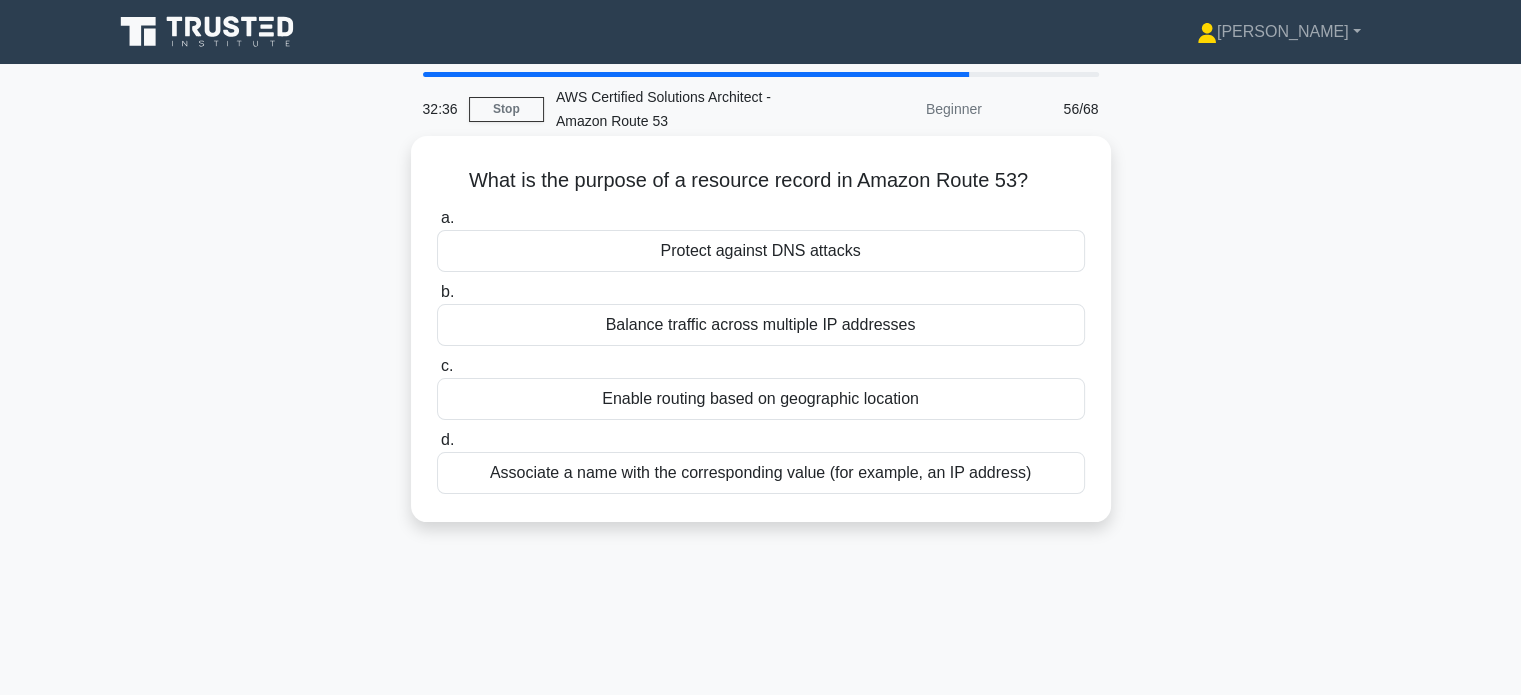 click on "Protect against DNS attacks" at bounding box center [761, 251] 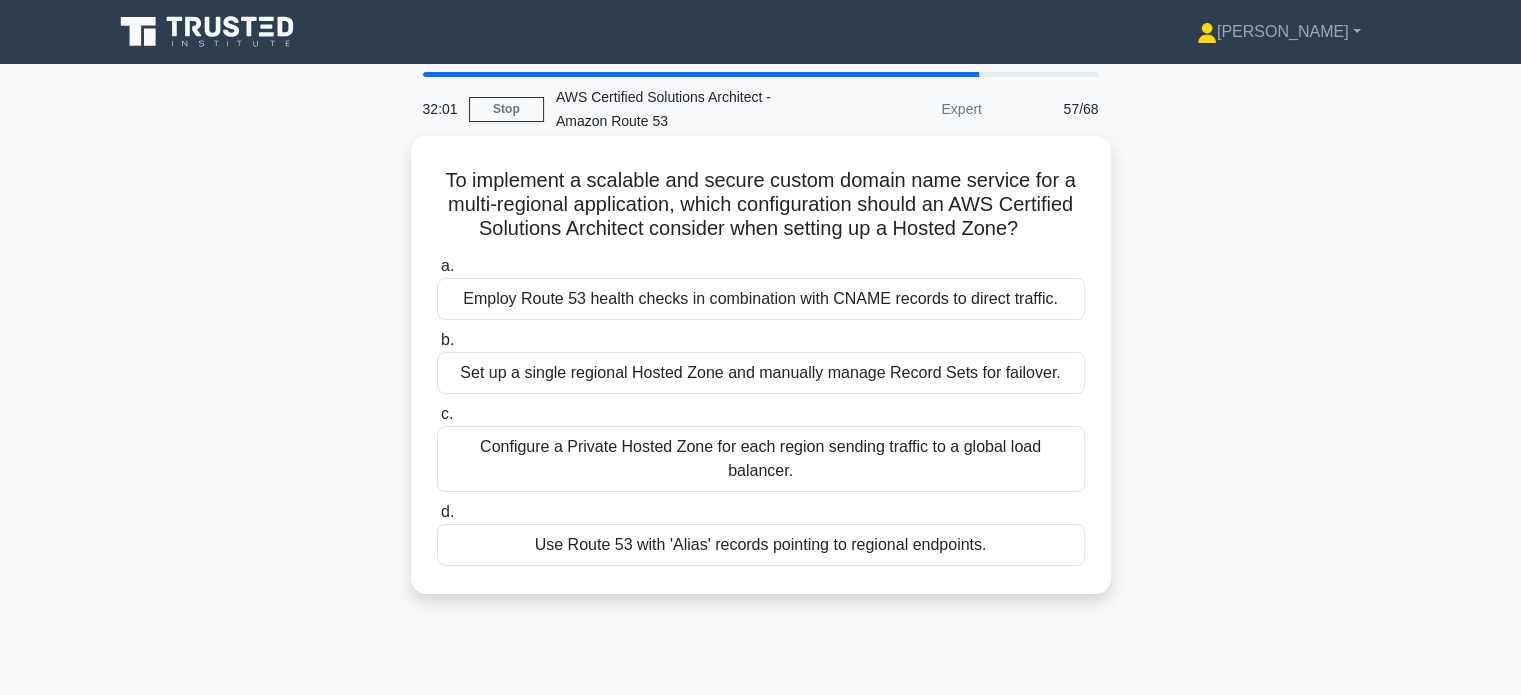 click on "Use Route 53 with 'Alias' records pointing to regional endpoints." at bounding box center (761, 545) 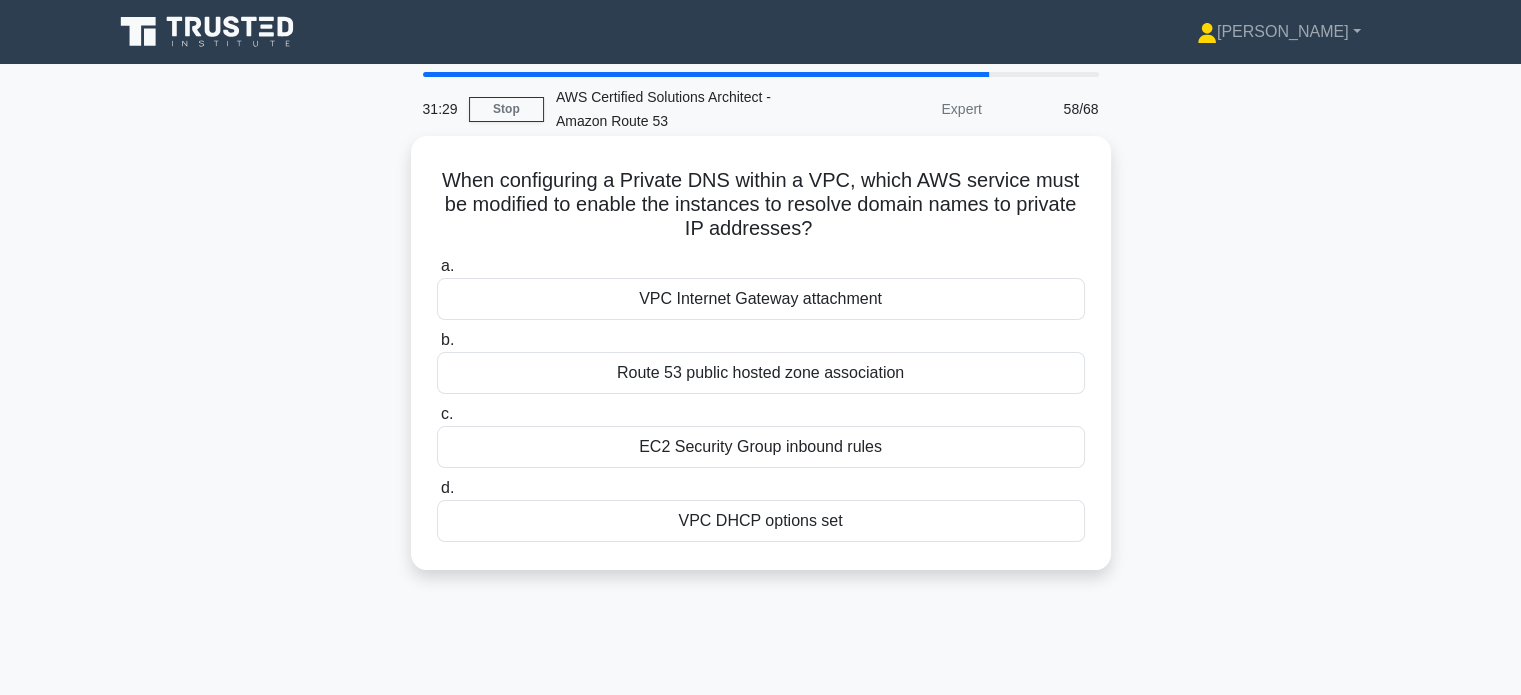 click on "Route 53 public hosted zone association" at bounding box center (761, 373) 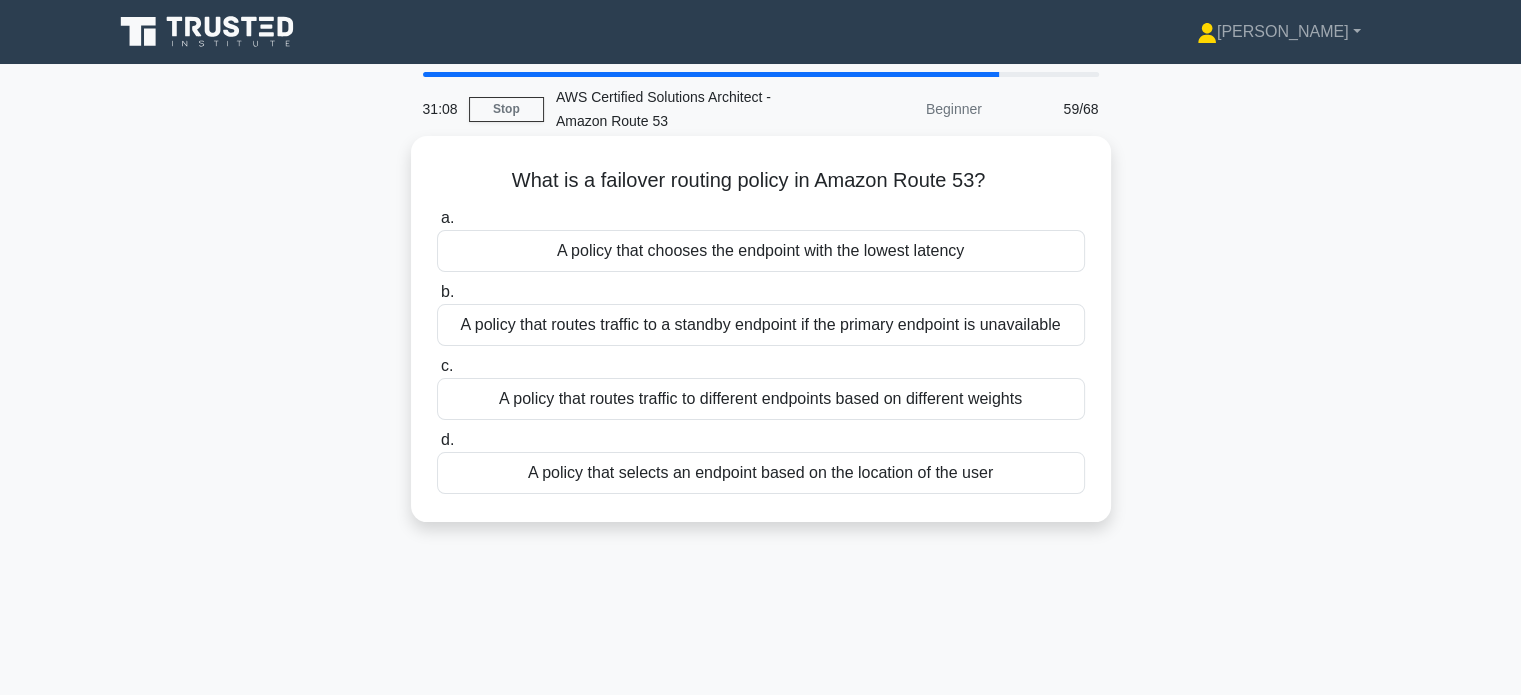click on "A policy that routes traffic to a standby endpoint if the primary endpoint is unavailable" at bounding box center (761, 325) 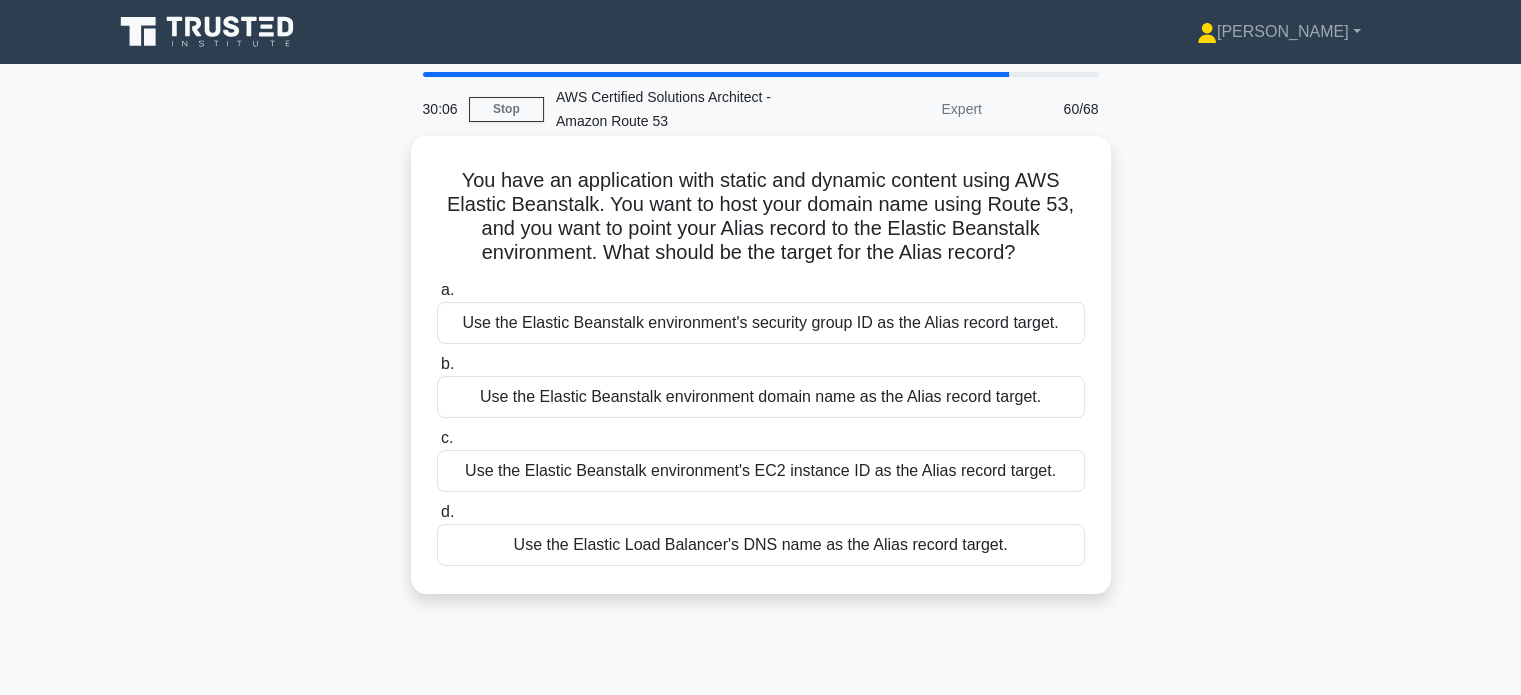 click on "Use the Elastic Beanstalk environment domain name as the Alias record target." at bounding box center (761, 397) 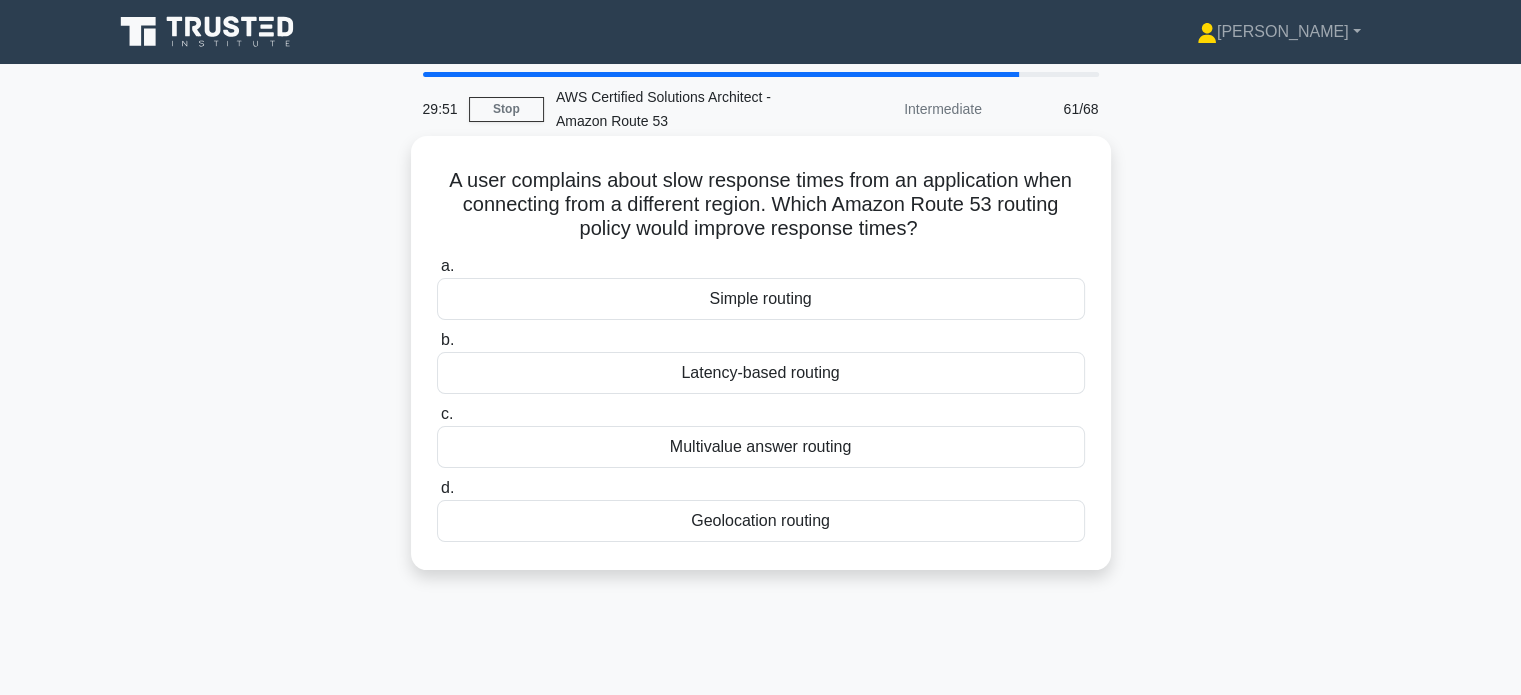 click on "Geolocation routing" at bounding box center (761, 521) 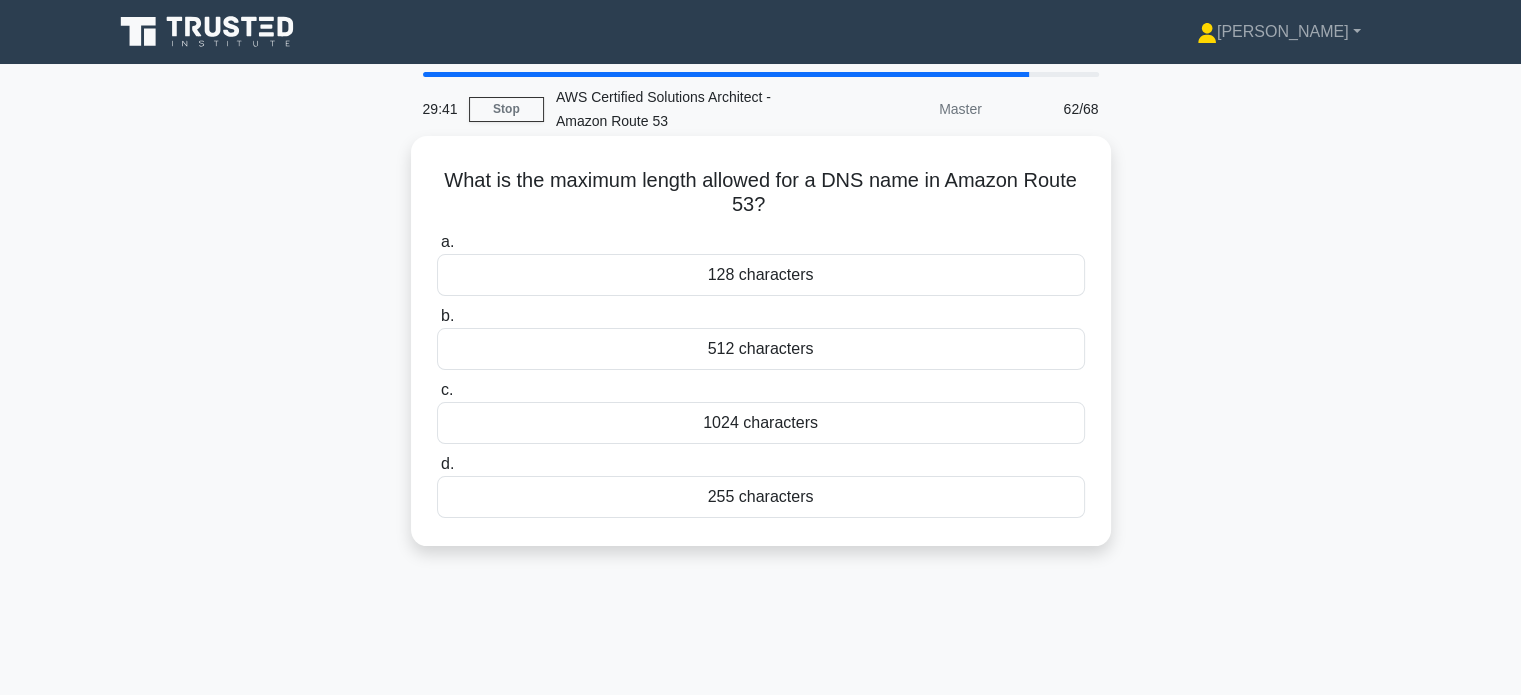 click on "1024 characters" at bounding box center (761, 423) 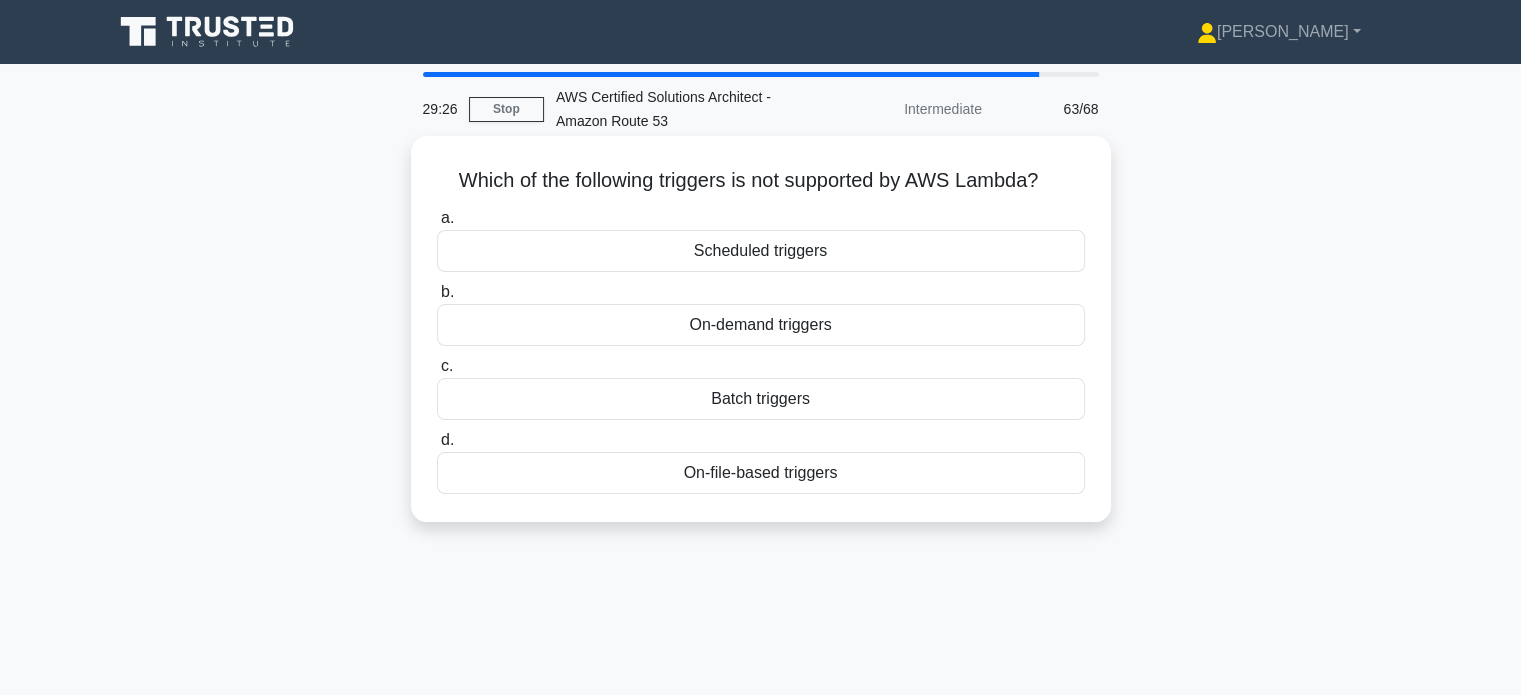 click on "On-file-based triggers" at bounding box center (761, 473) 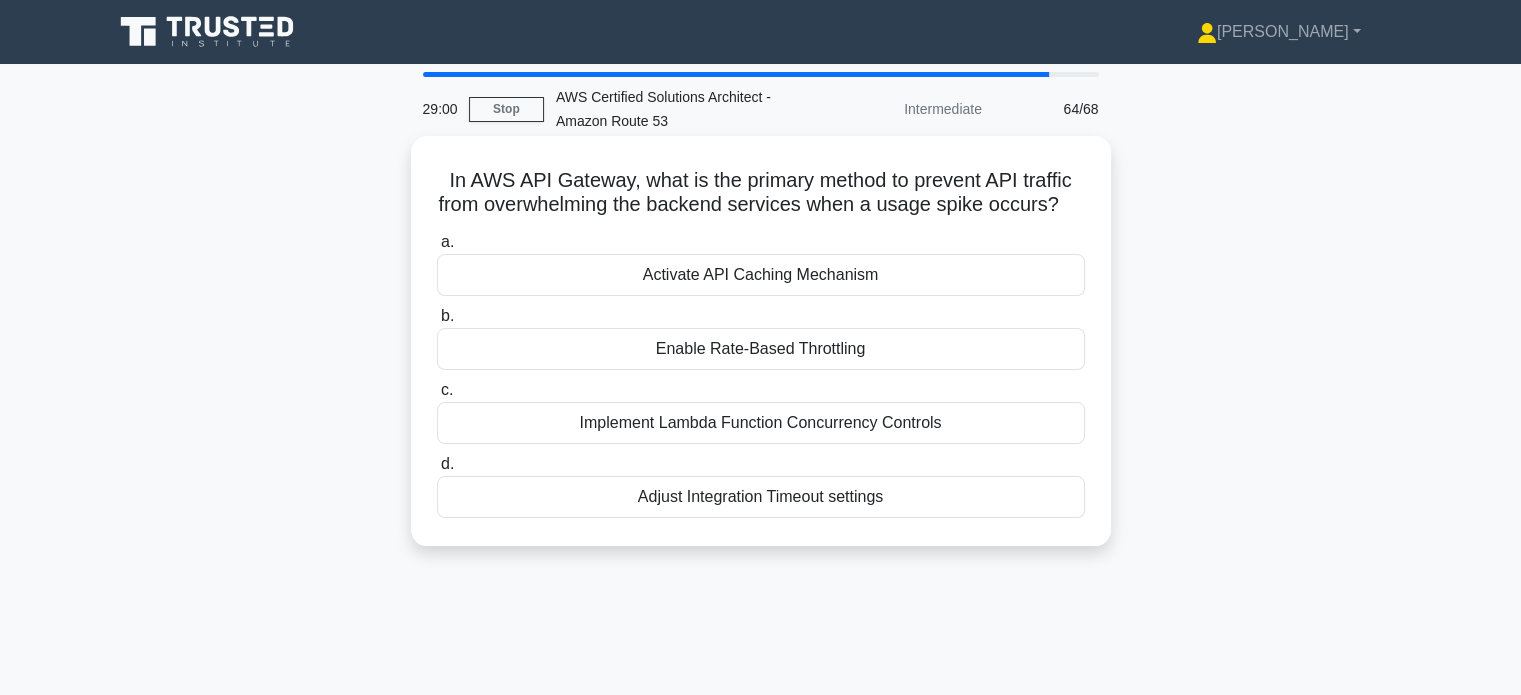 click on "Implement Lambda Function Concurrency Controls" at bounding box center [761, 423] 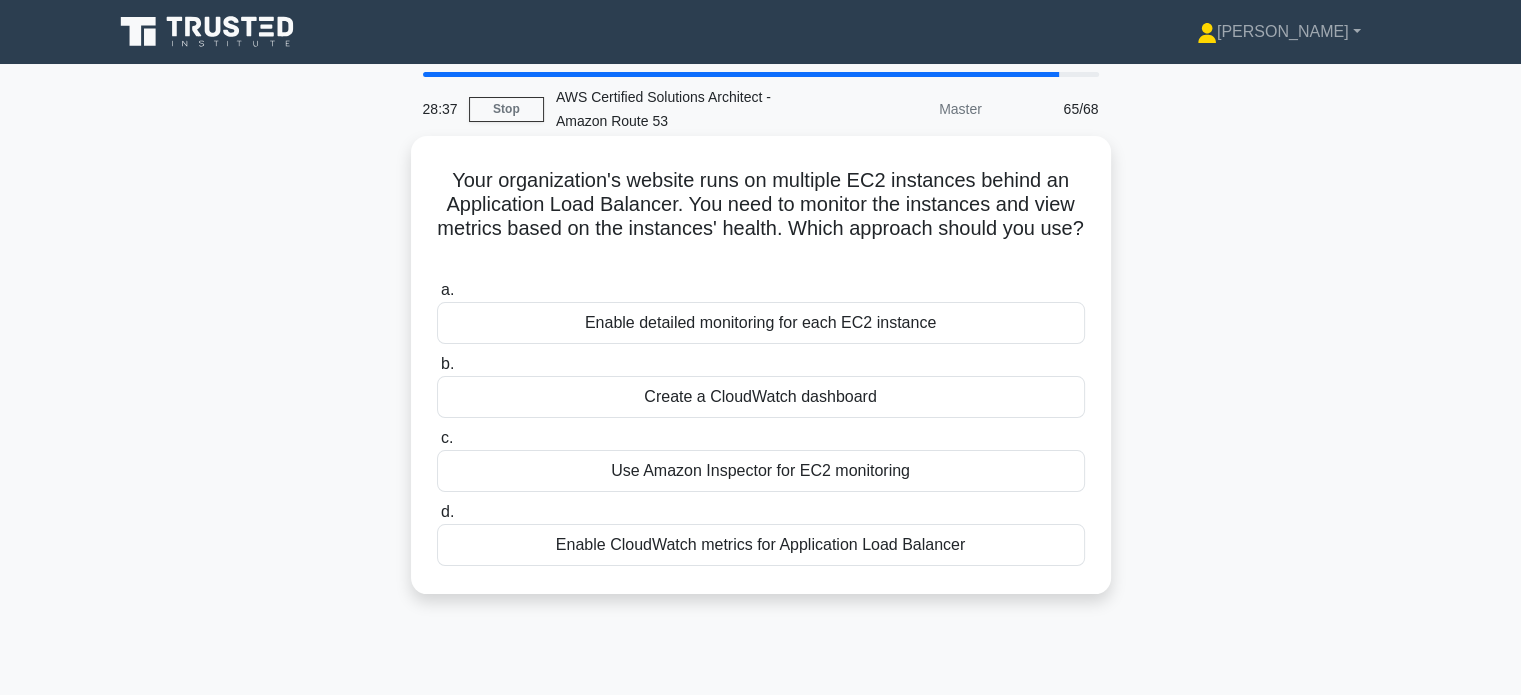 click on "Enable CloudWatch metrics for Application Load Balancer" at bounding box center [761, 545] 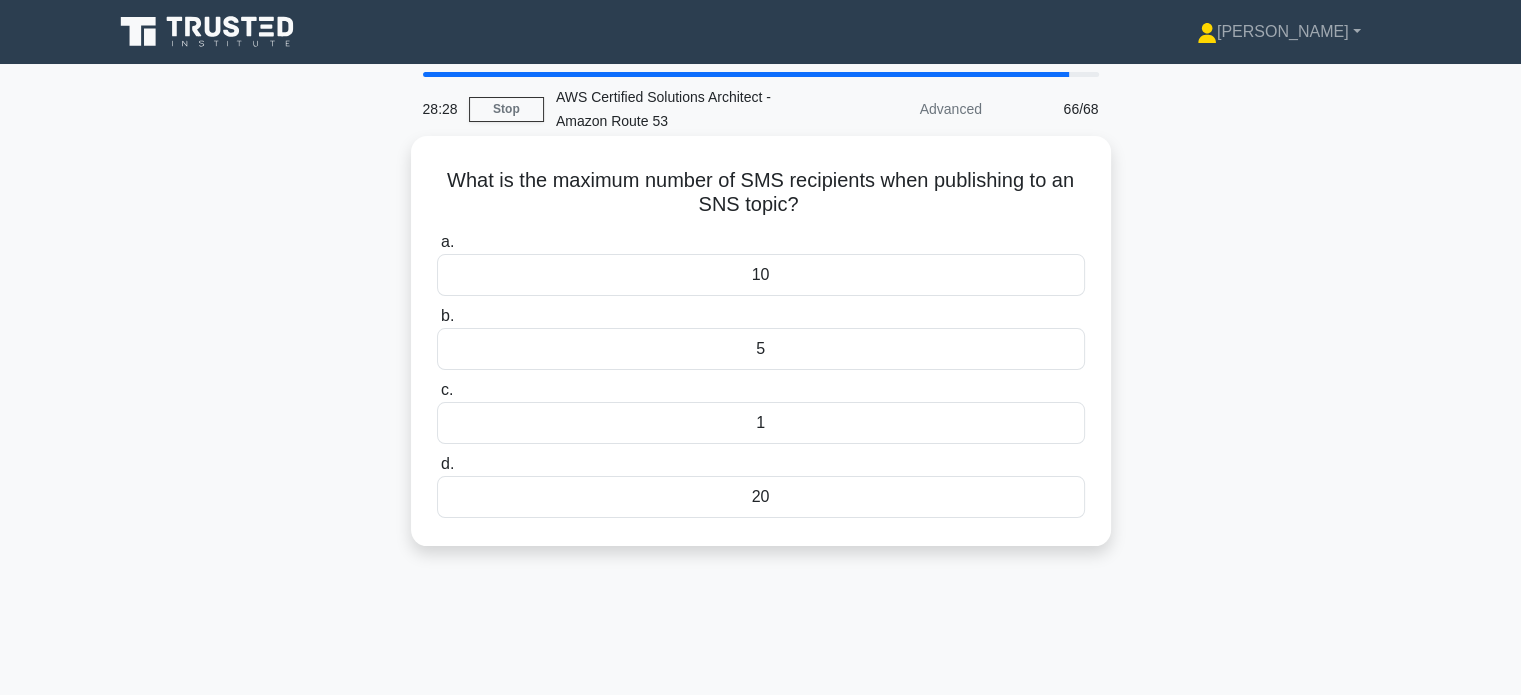 click on "10" at bounding box center [761, 275] 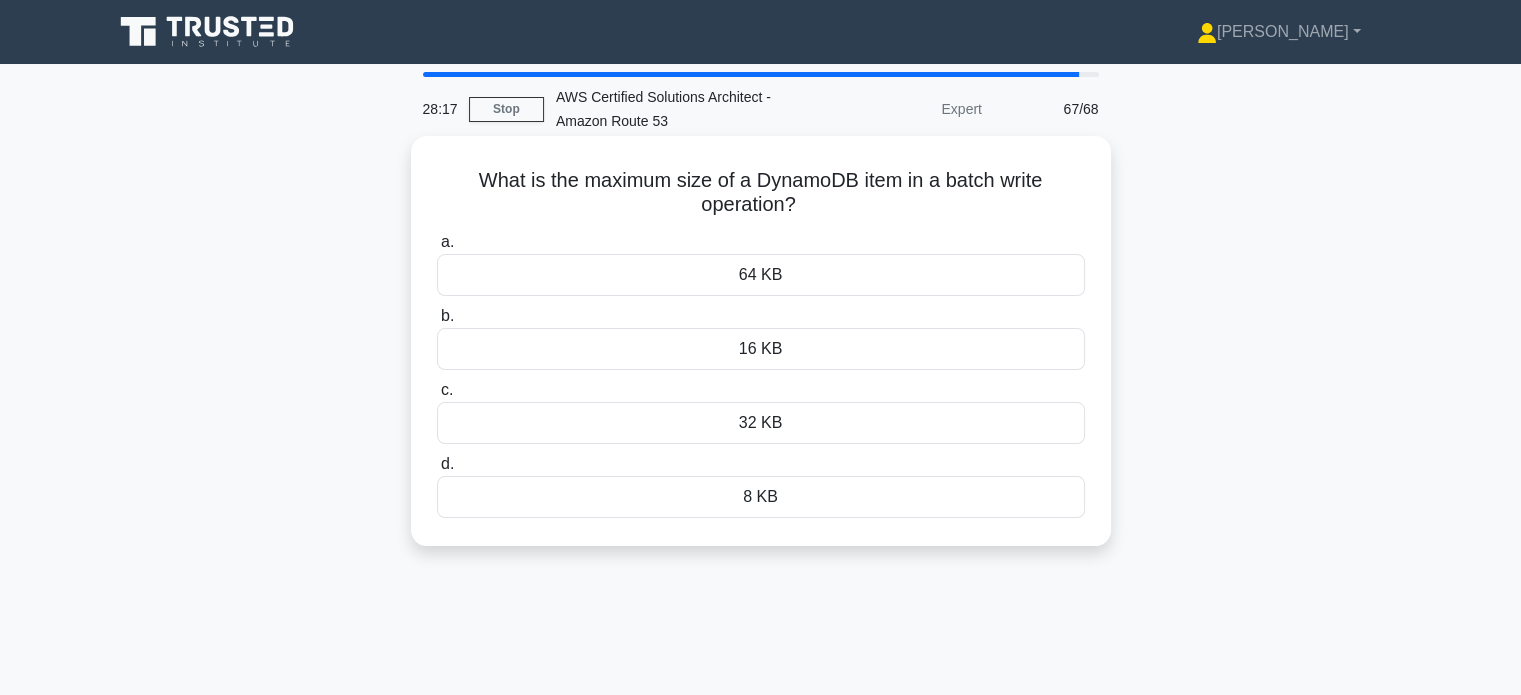 click on "64 KB" at bounding box center [761, 275] 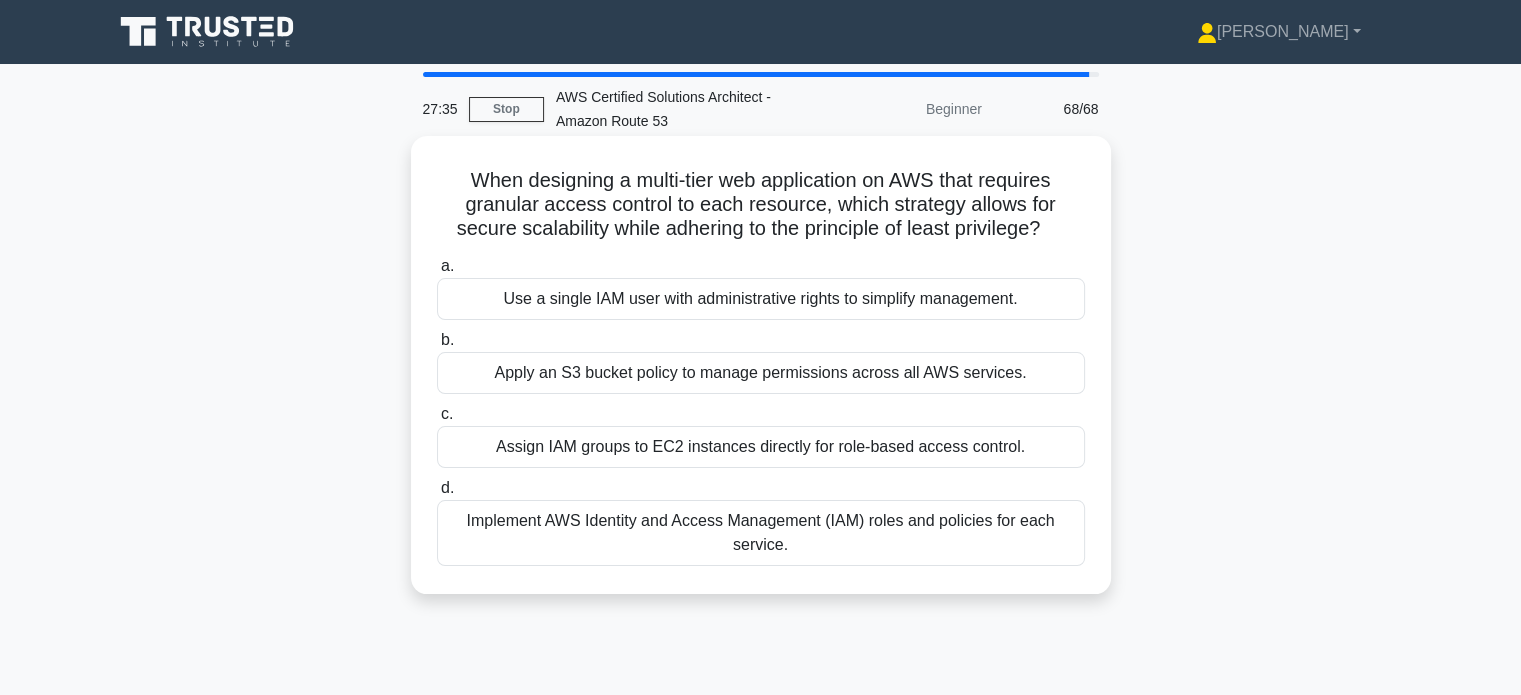 click on "Implement AWS Identity and Access Management (IAM) roles and policies for each service." at bounding box center [761, 533] 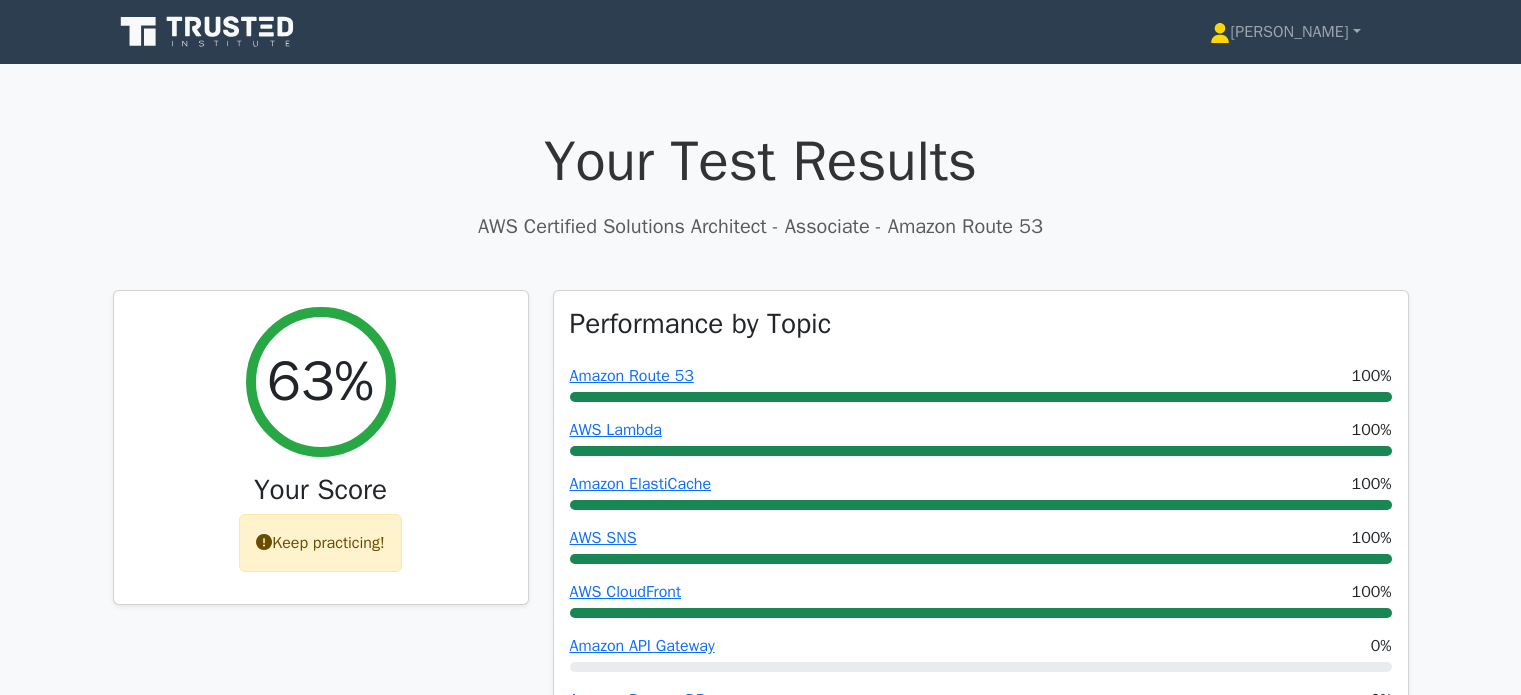 scroll, scrollTop: 0, scrollLeft: 0, axis: both 